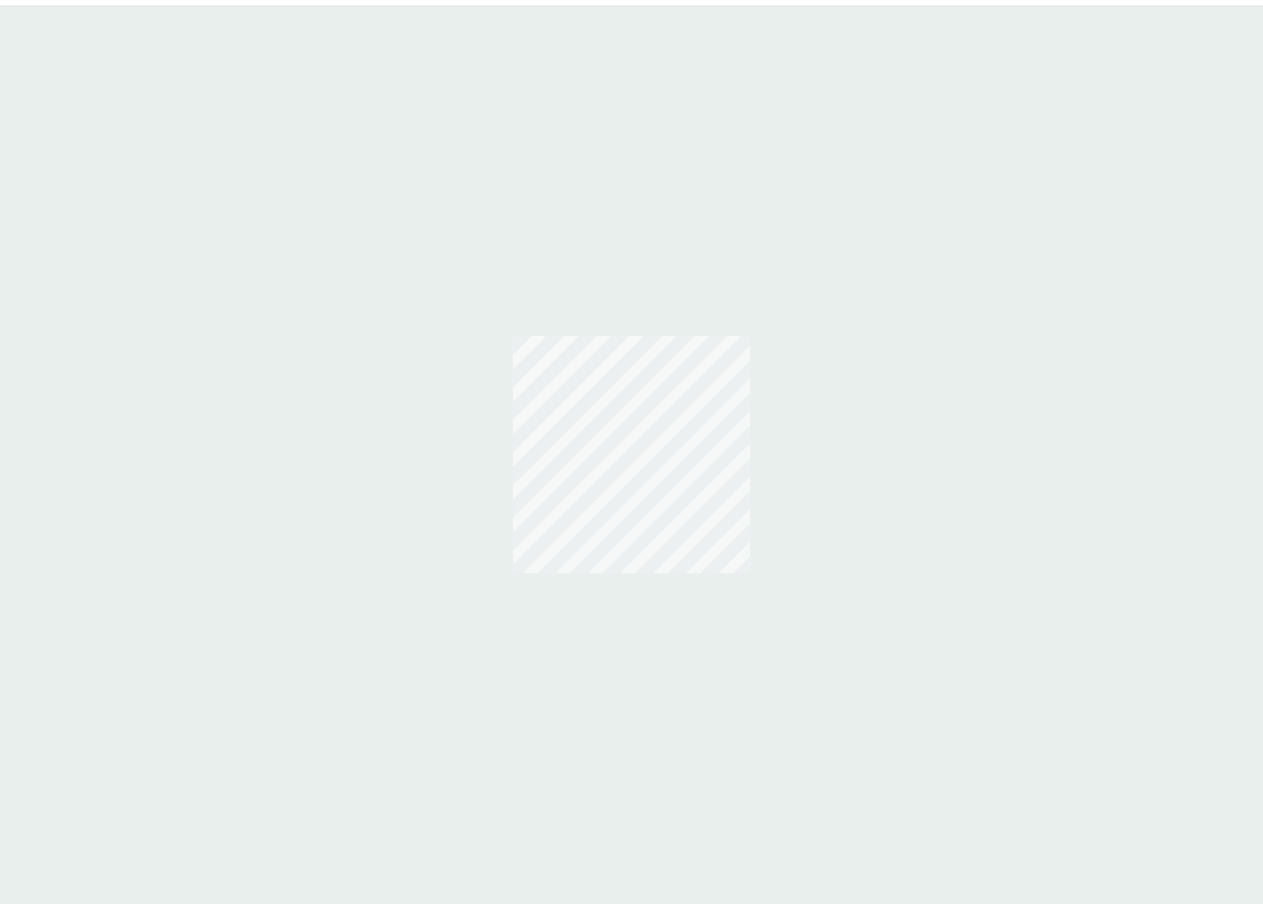 scroll, scrollTop: 0, scrollLeft: 0, axis: both 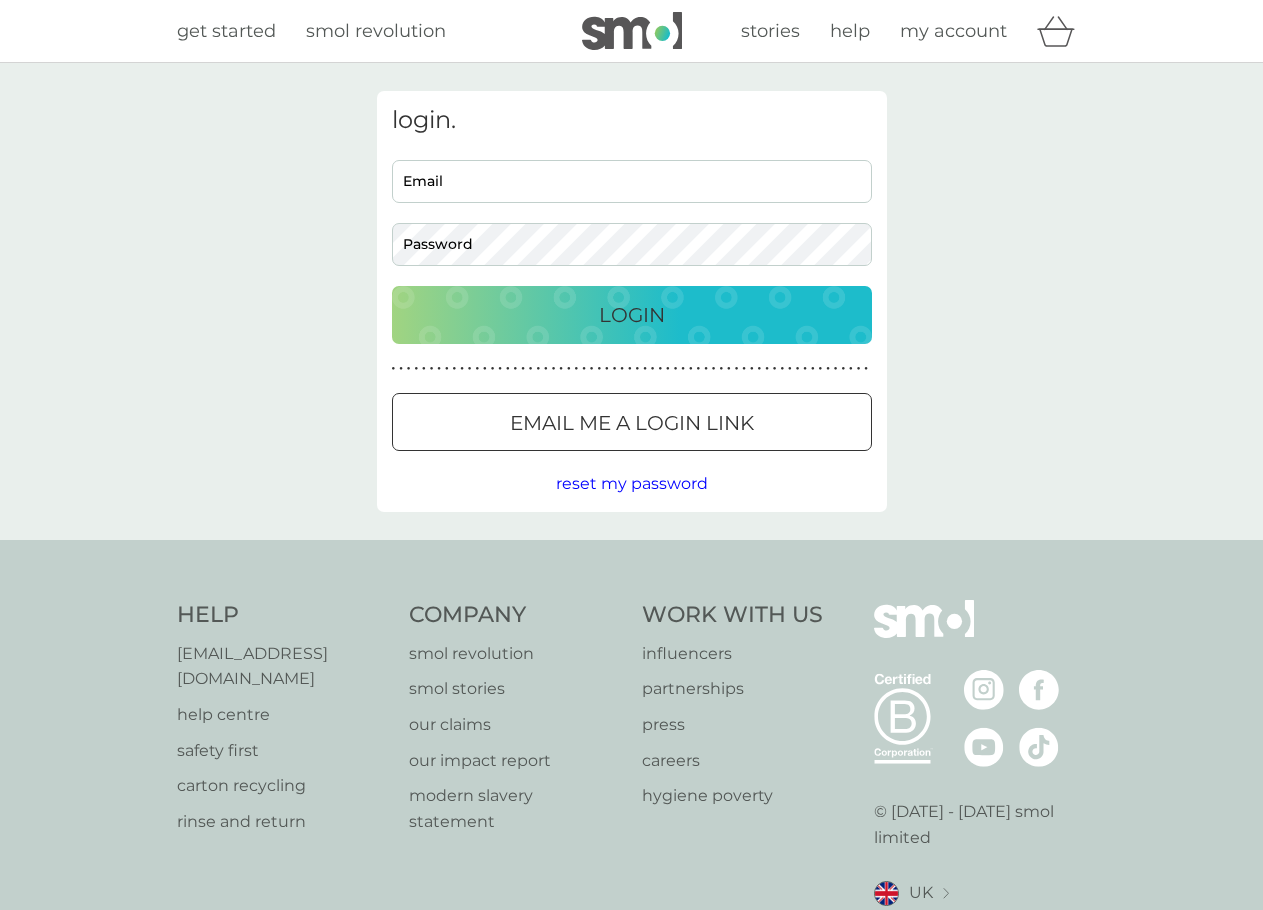 type on "[EMAIL_ADDRESS][DOMAIN_NAME]" 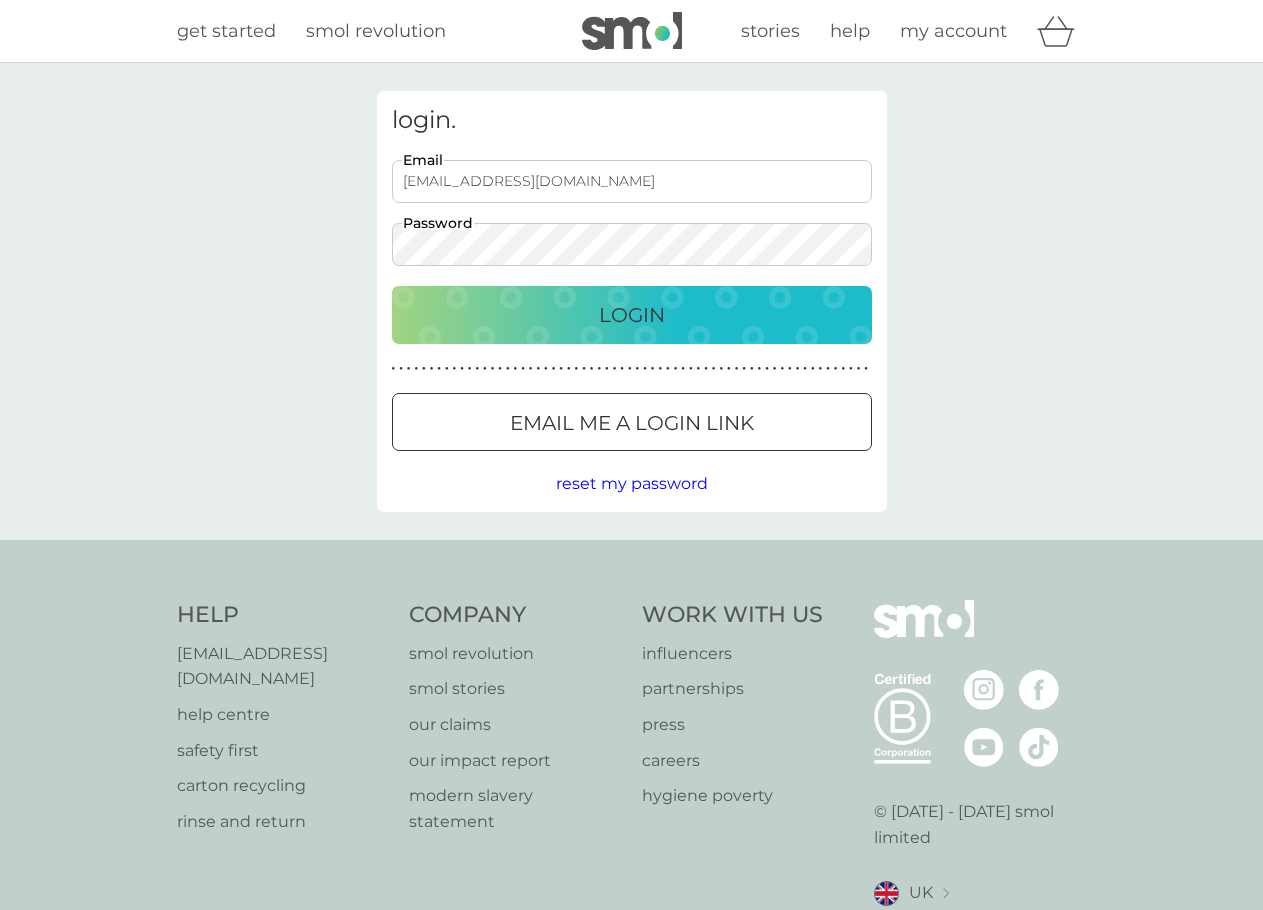 scroll, scrollTop: 0, scrollLeft: 0, axis: both 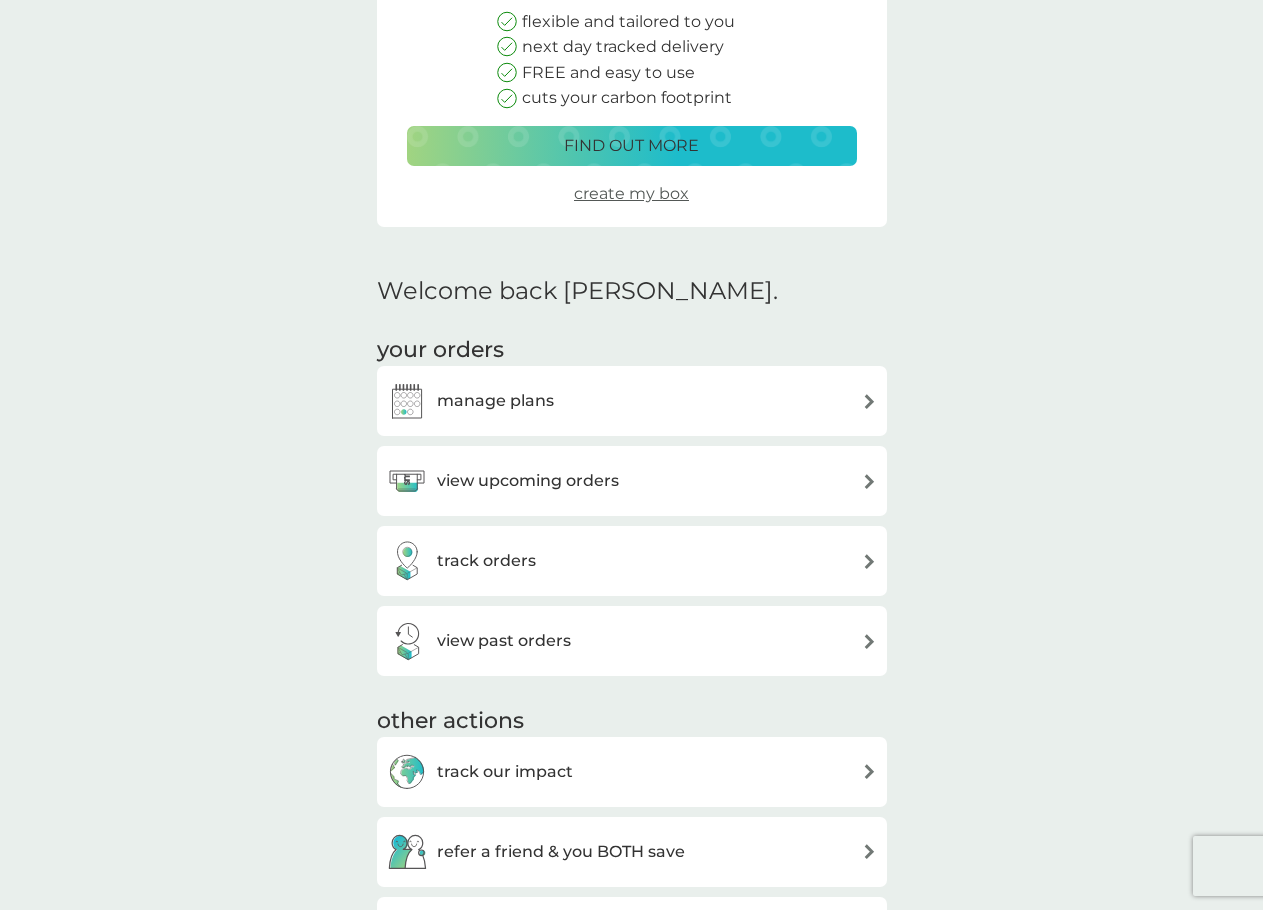 click on "manage plans" at bounding box center [632, 401] 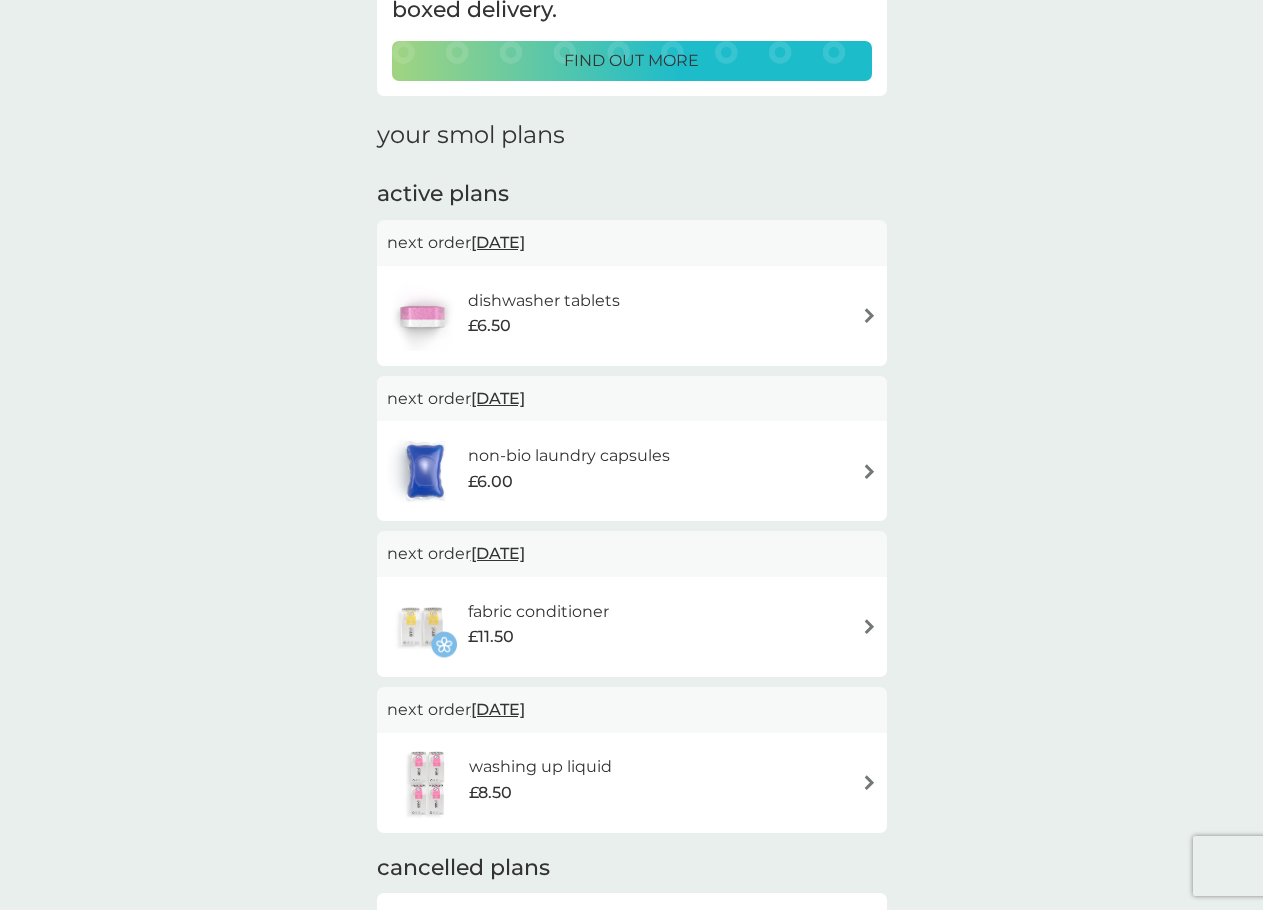 scroll, scrollTop: 199, scrollLeft: 0, axis: vertical 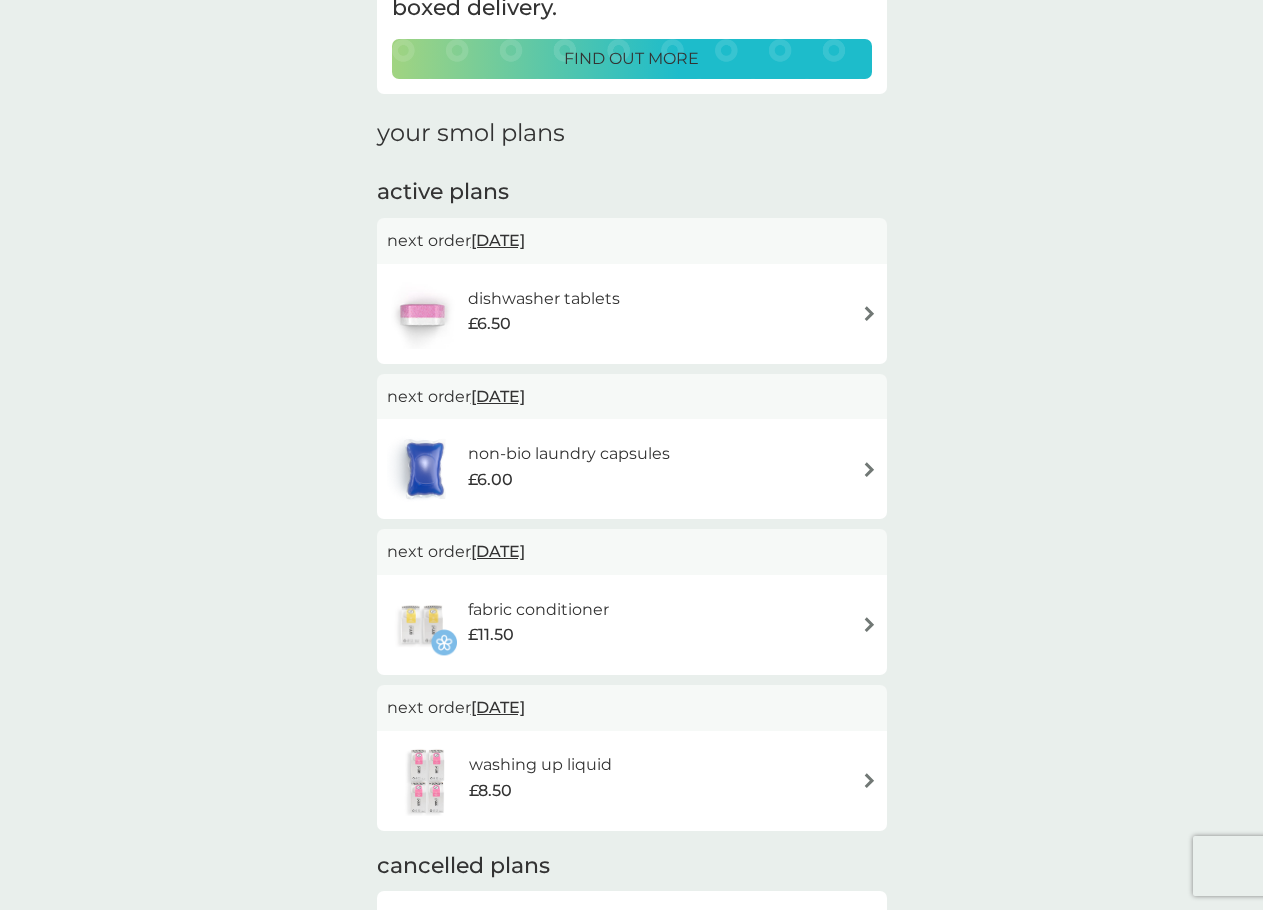 click on "dishwasher tablets £6.50" at bounding box center [632, 314] 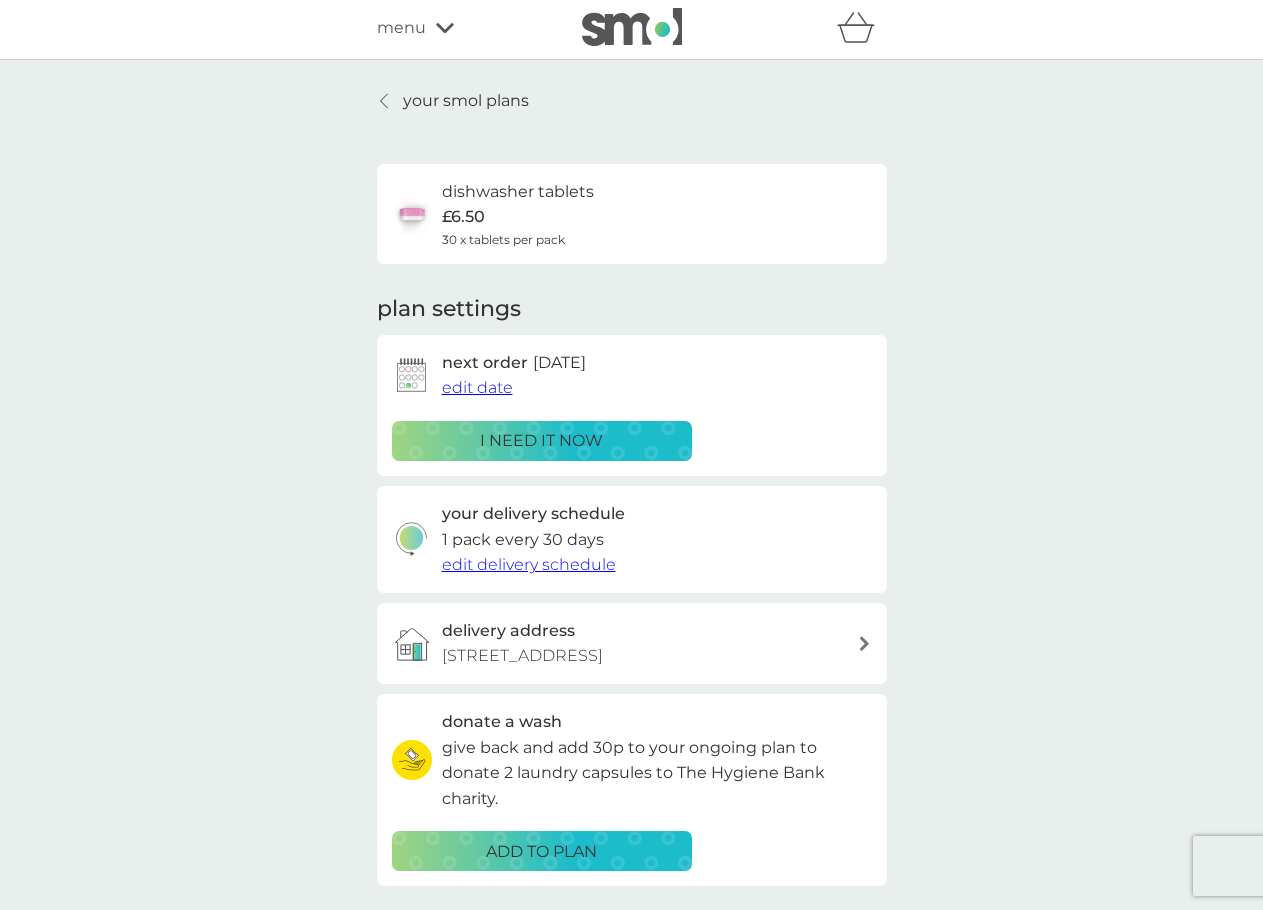 scroll, scrollTop: 1, scrollLeft: 0, axis: vertical 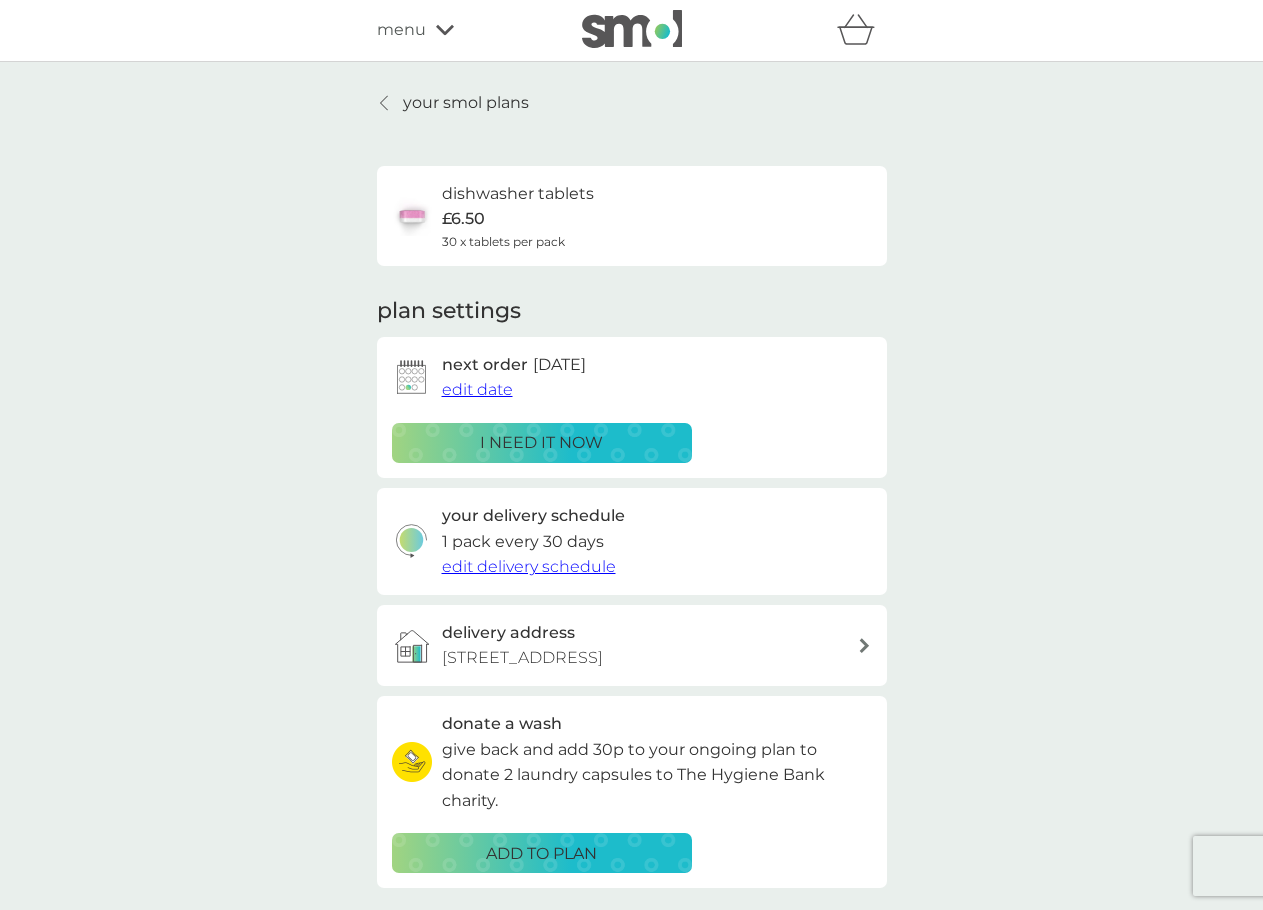 drag, startPoint x: 584, startPoint y: 571, endPoint x: 555, endPoint y: 588, distance: 33.61547 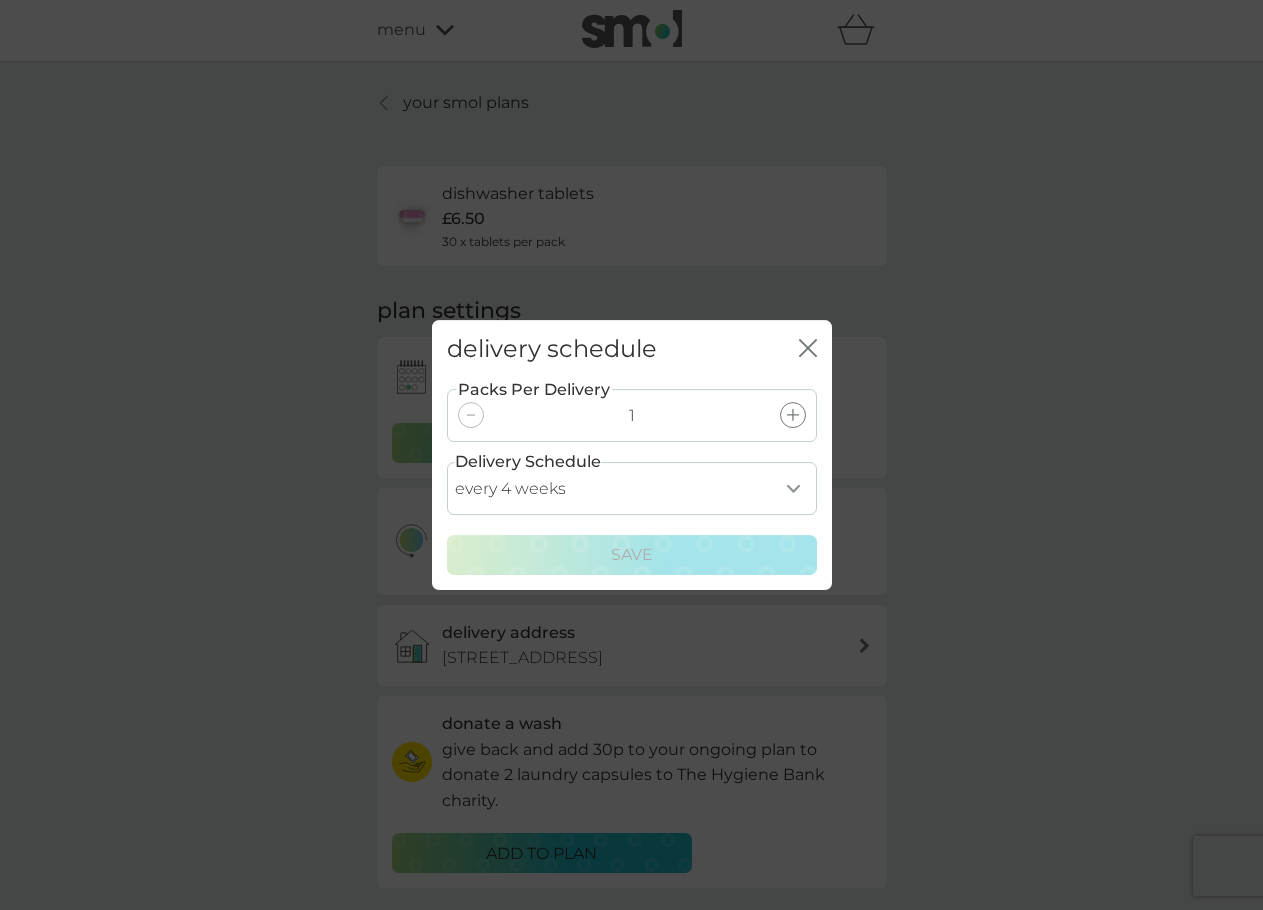 click 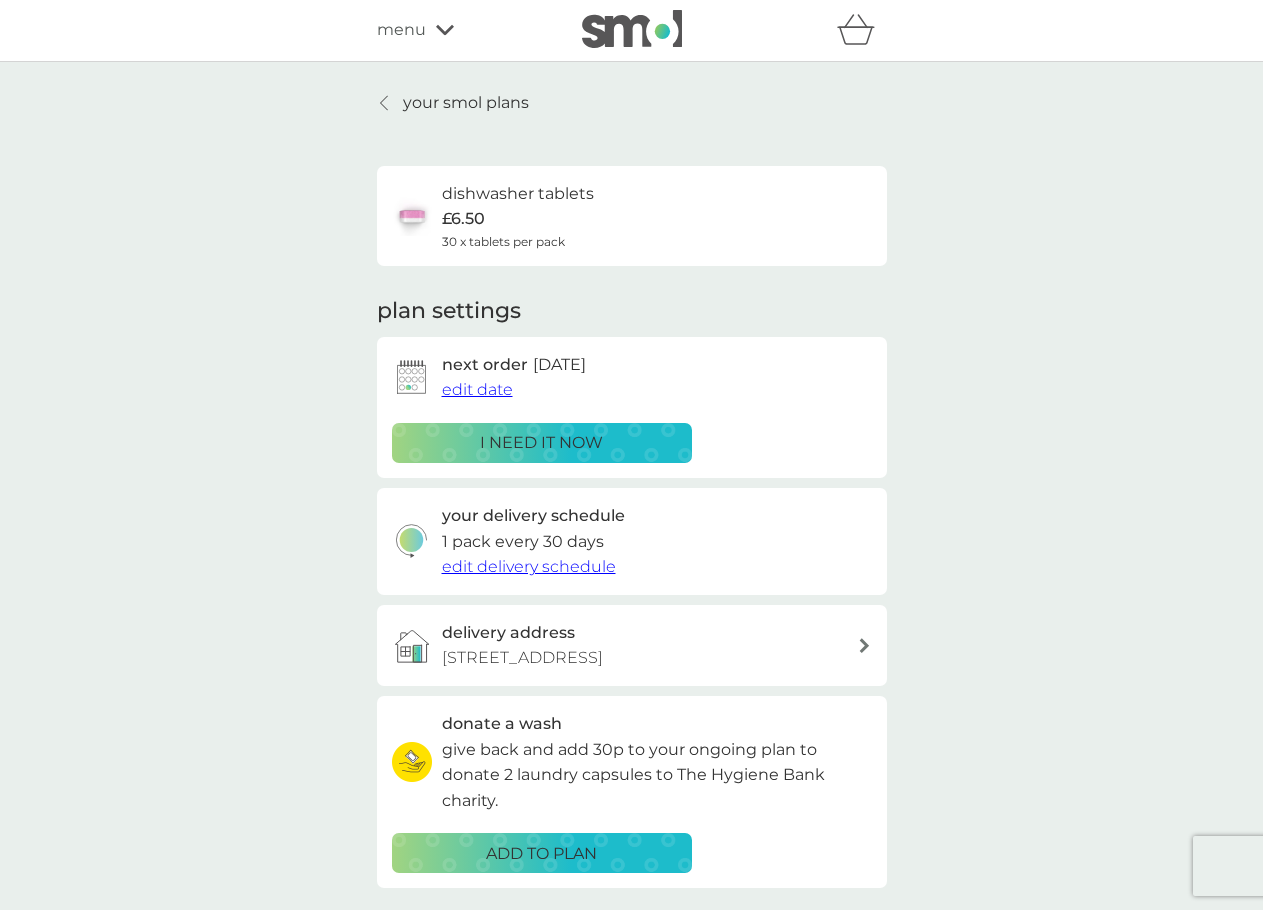 click on "edit date" at bounding box center (477, 390) 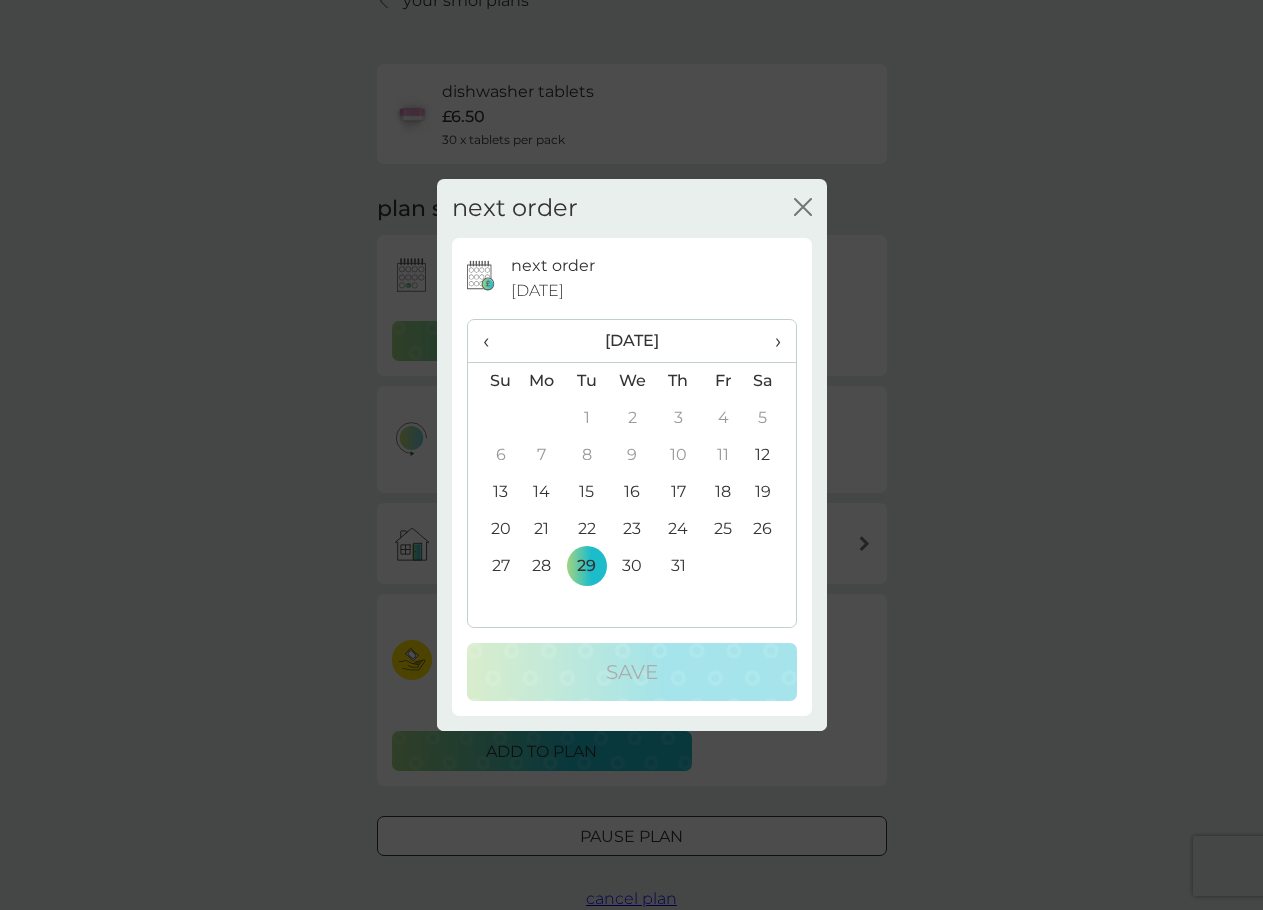 scroll, scrollTop: 102, scrollLeft: 0, axis: vertical 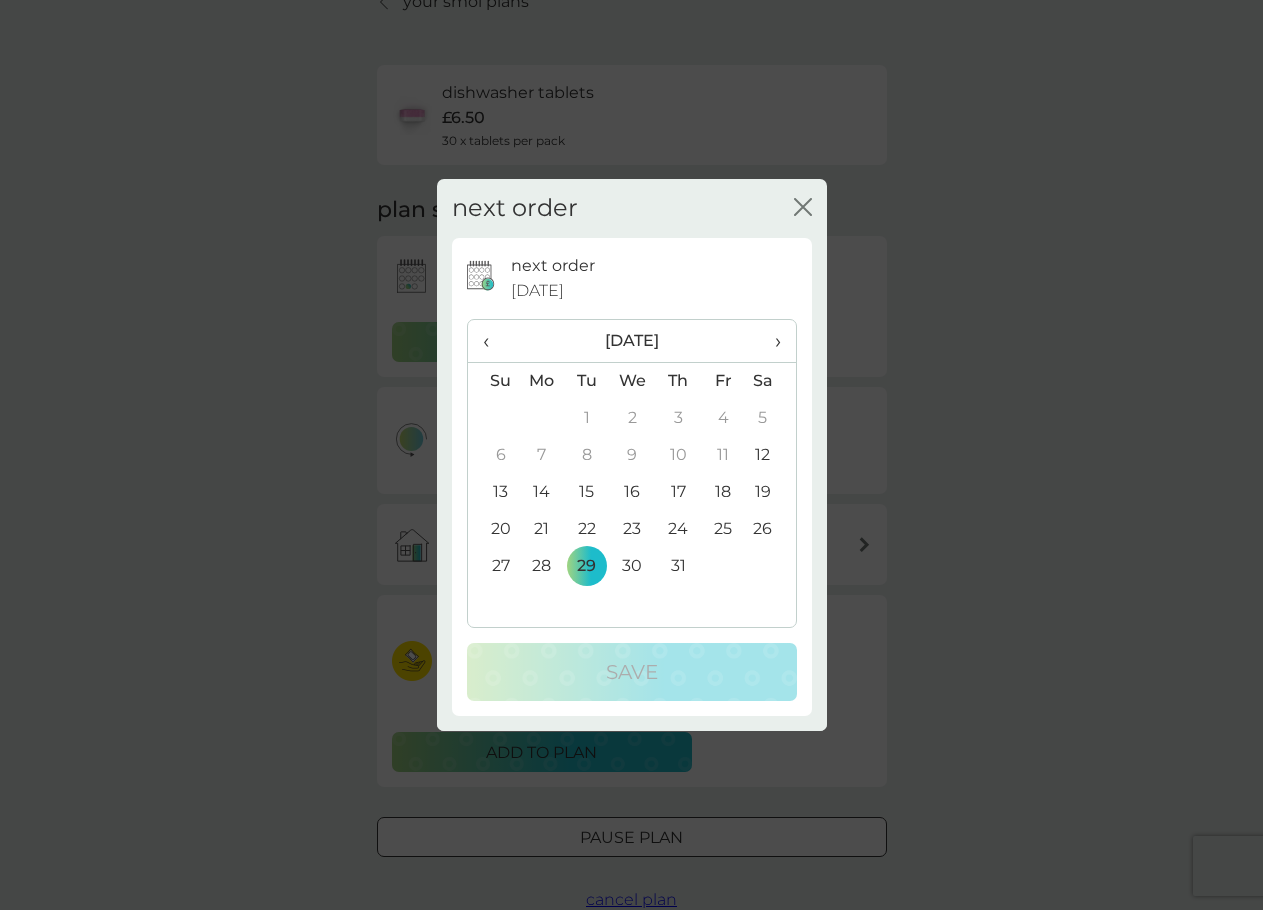 click on "›" at bounding box center (770, 341) 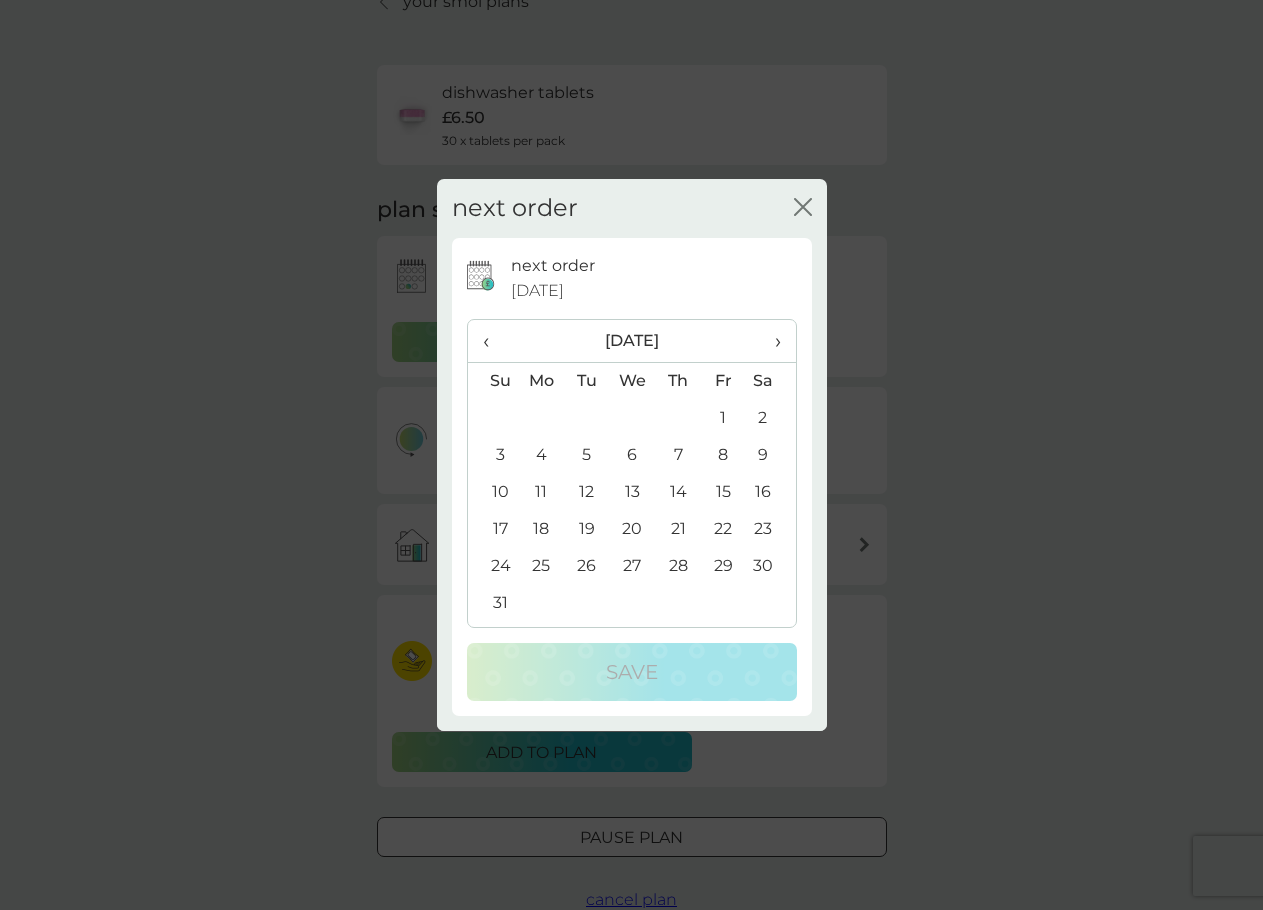 click on "›" at bounding box center (770, 341) 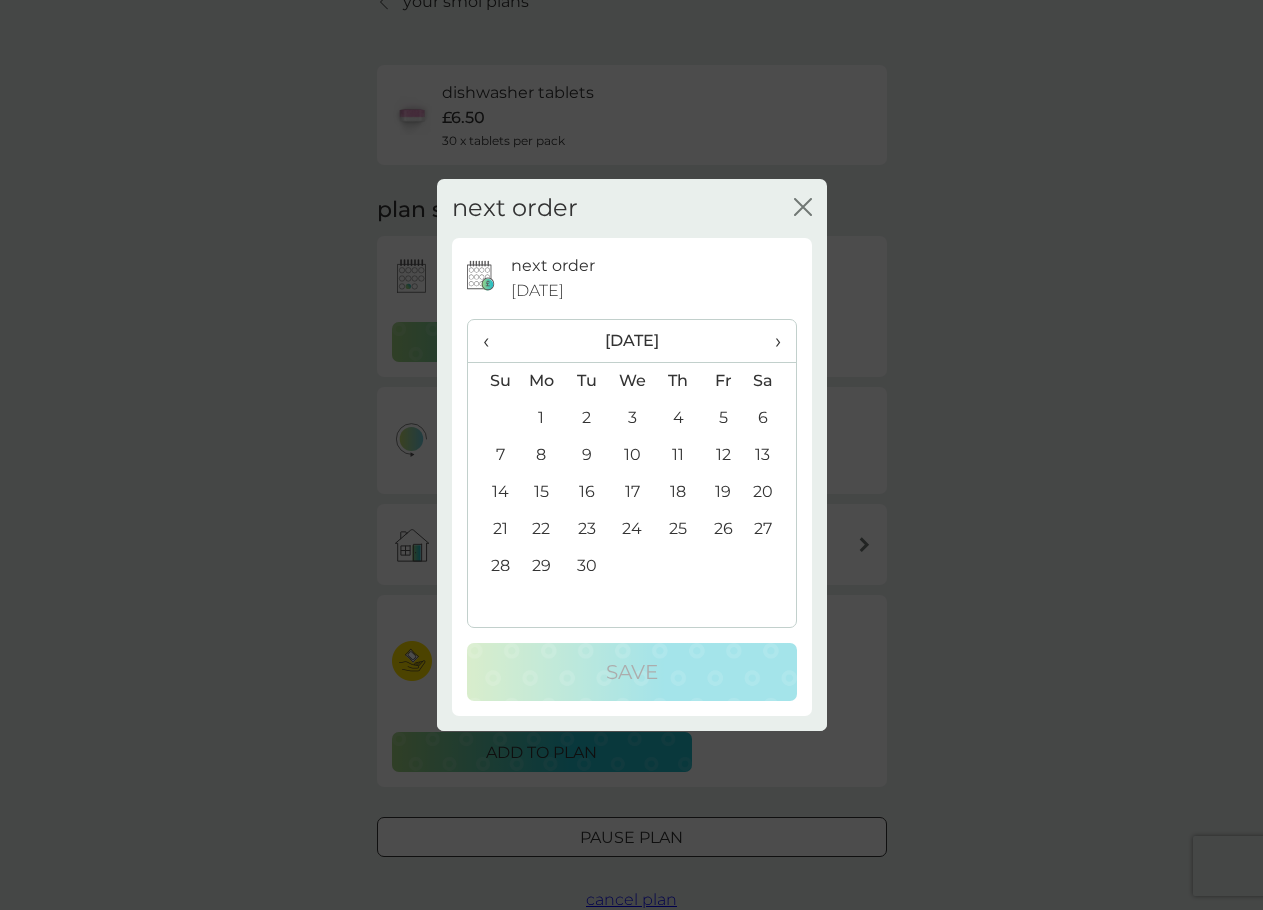 click on "1" at bounding box center (542, 418) 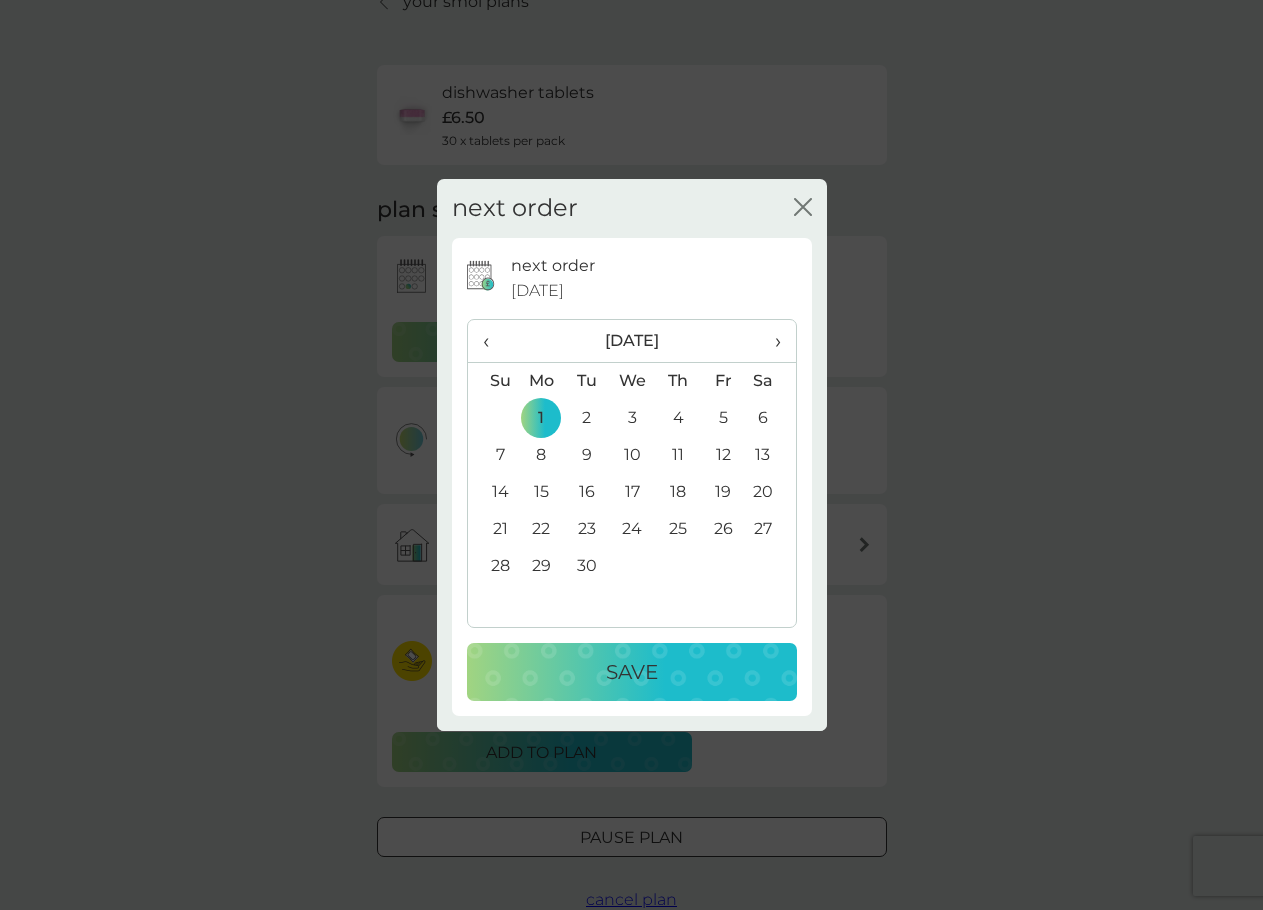 click on "Save" at bounding box center (632, 672) 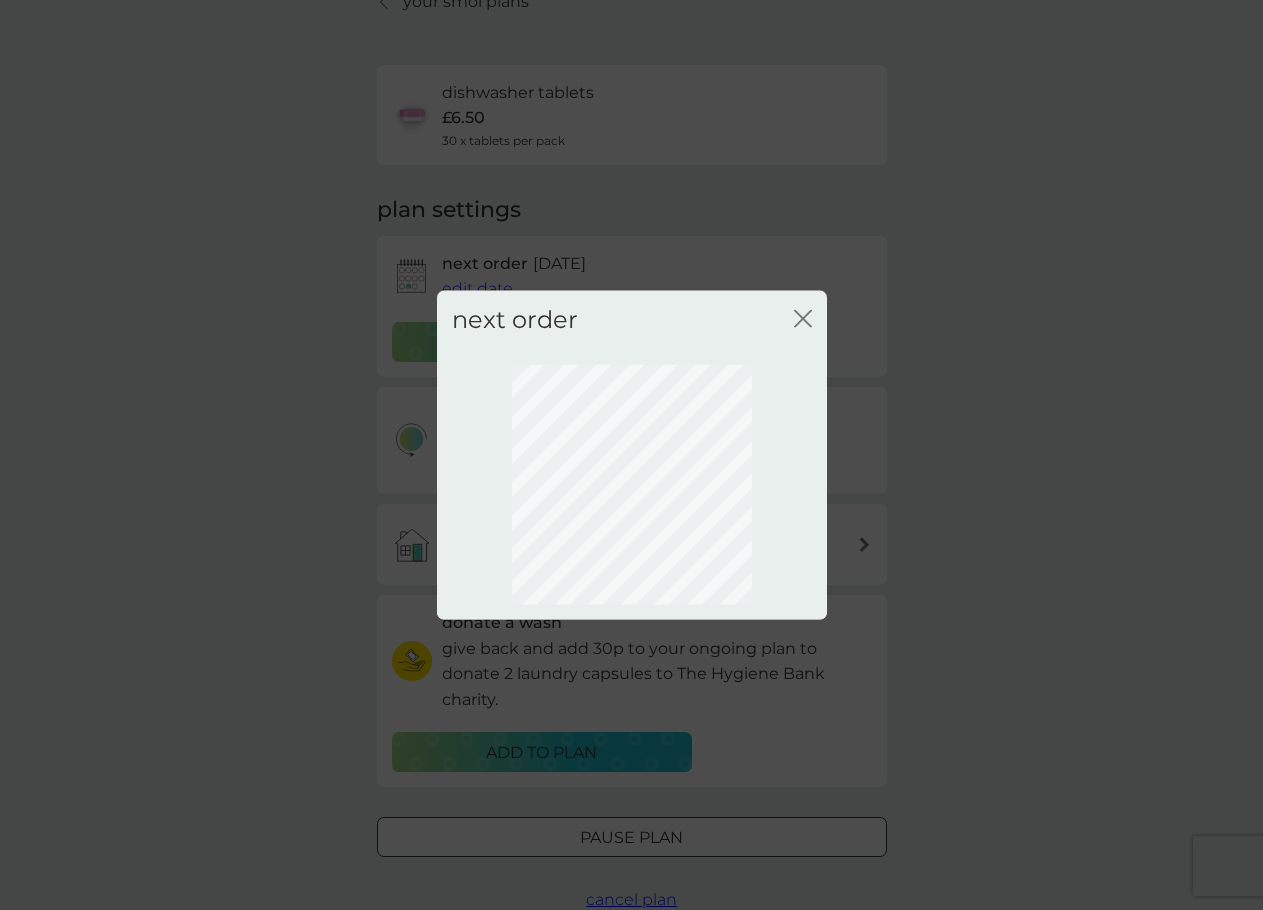 scroll, scrollTop: 0, scrollLeft: 0, axis: both 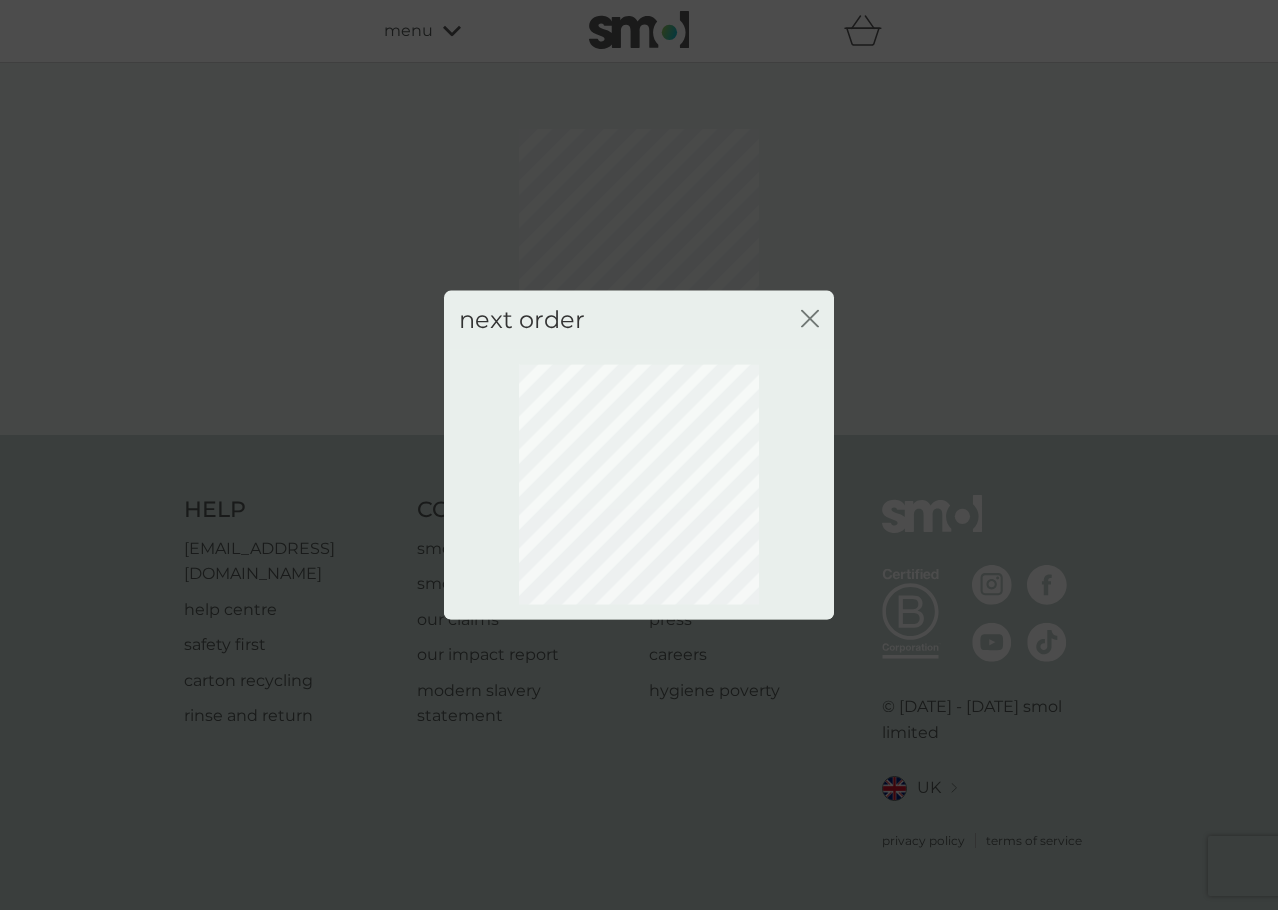 click on "close" 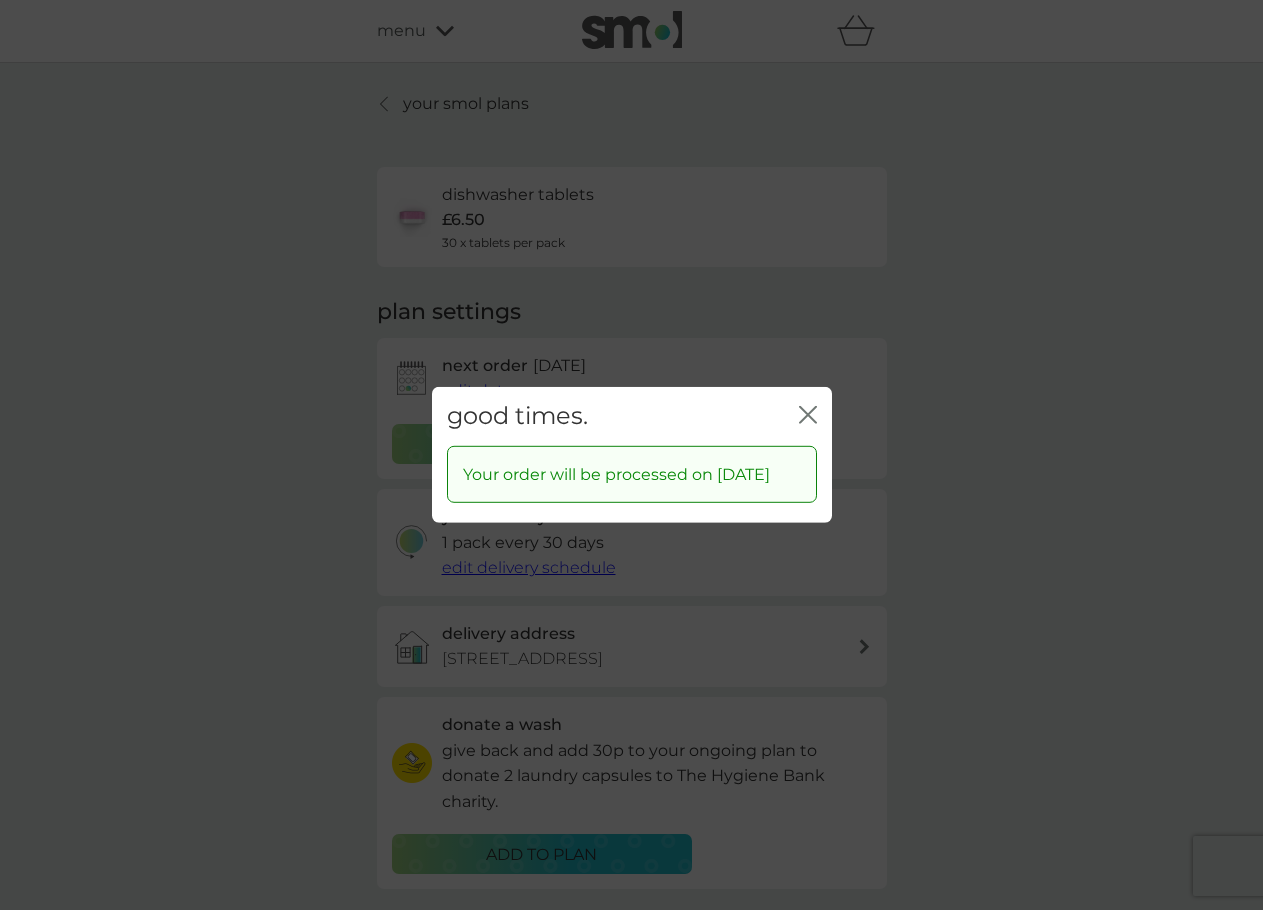 click on "close" 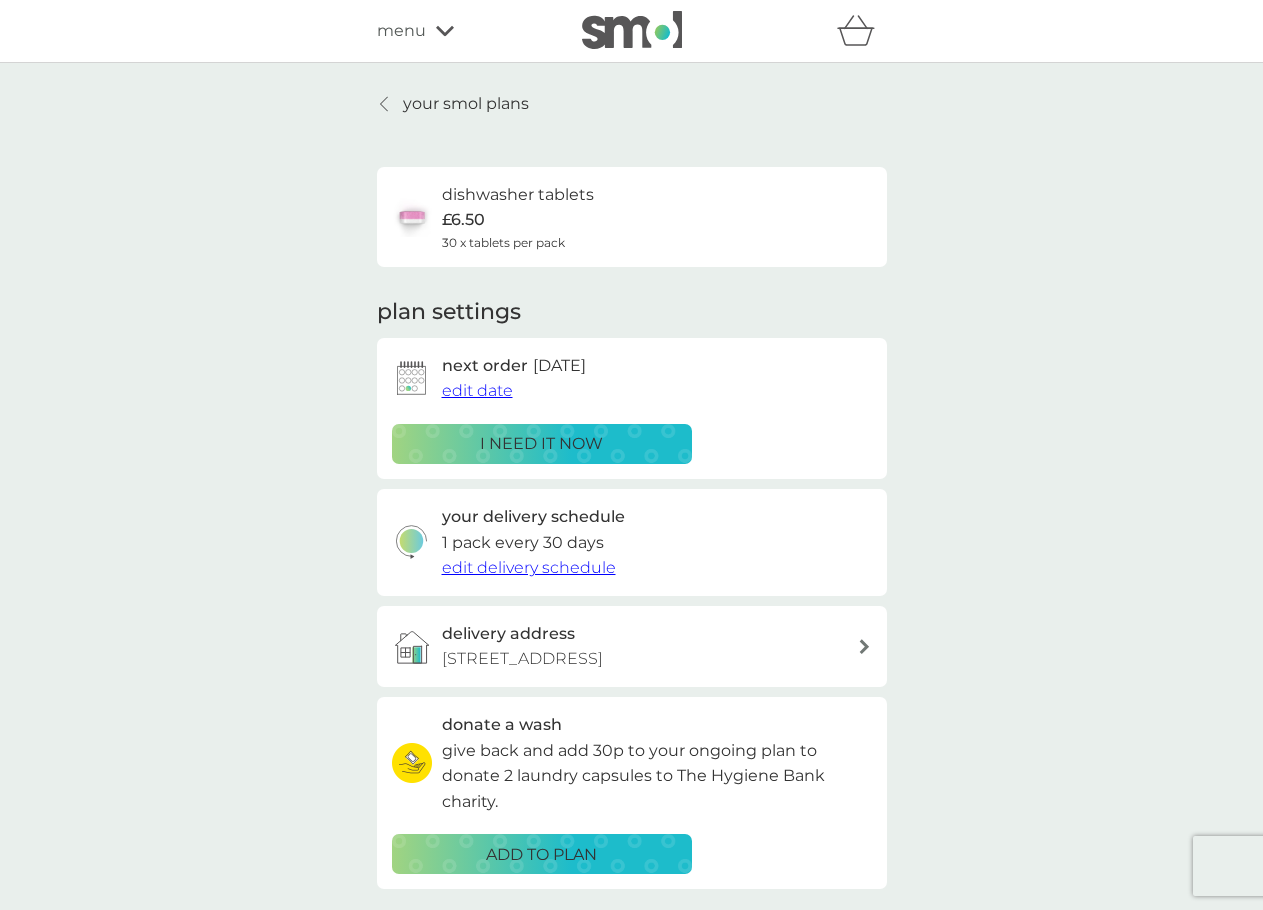 click at bounding box center [385, 104] 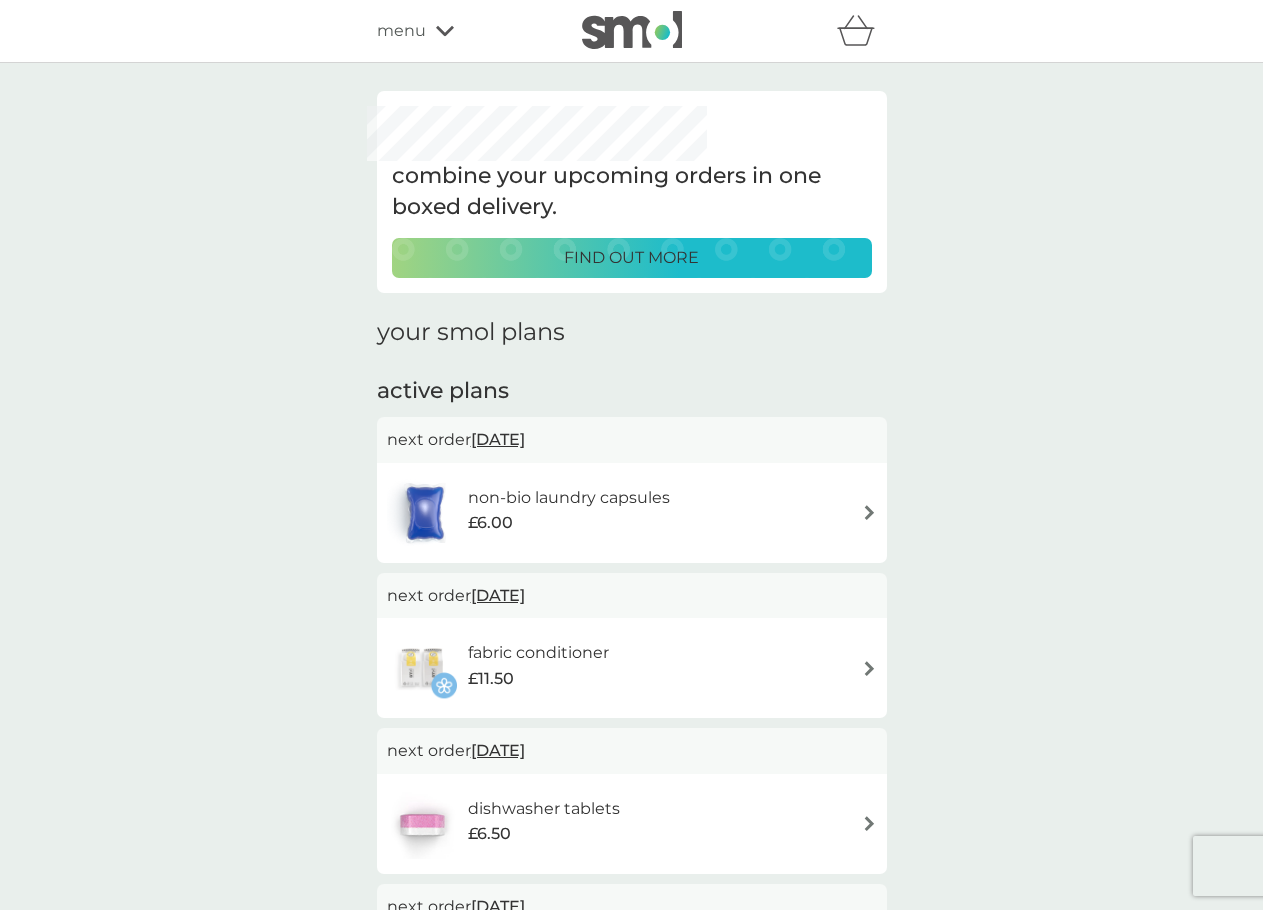 click on "[DATE]" at bounding box center [498, 439] 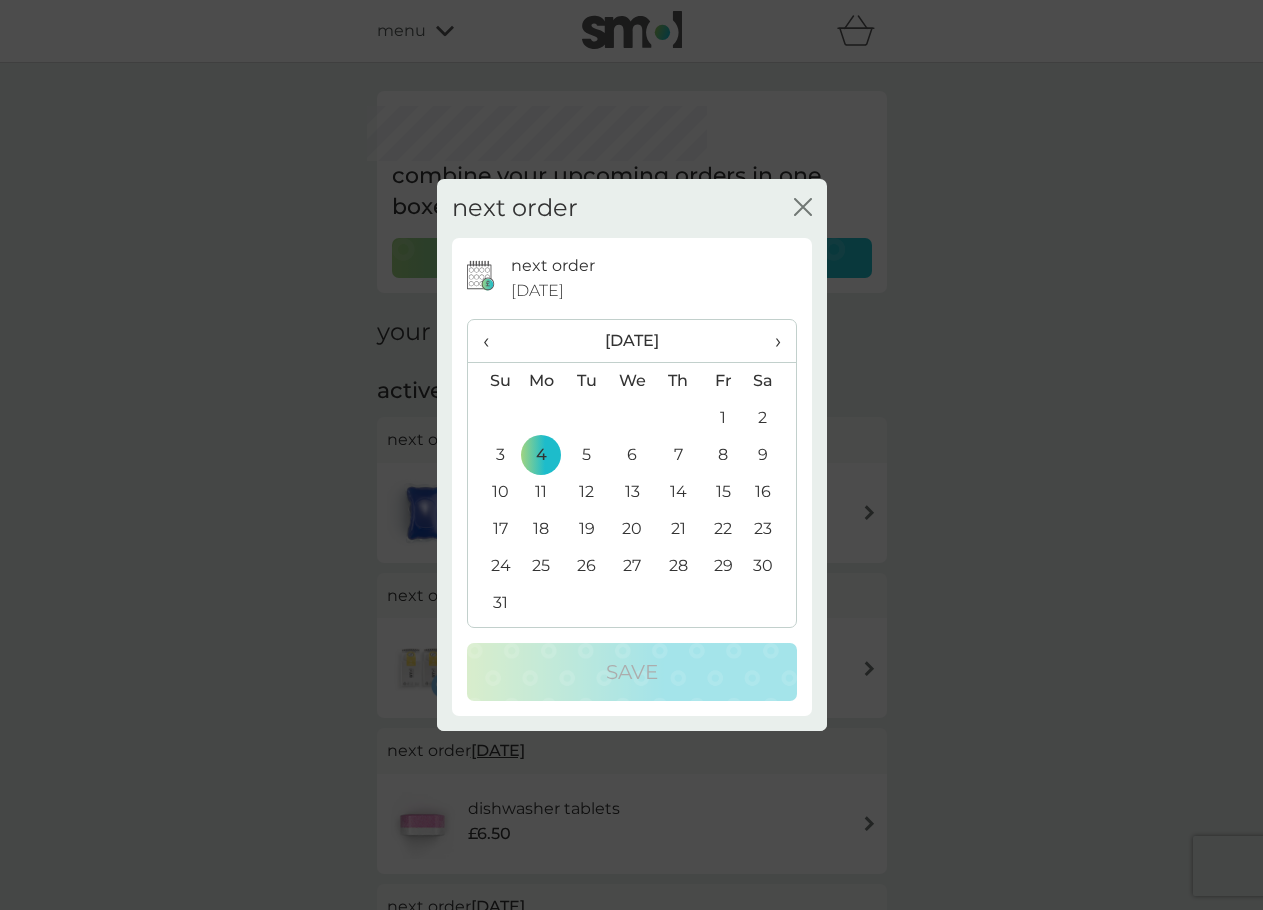 click on "›" at bounding box center (770, 341) 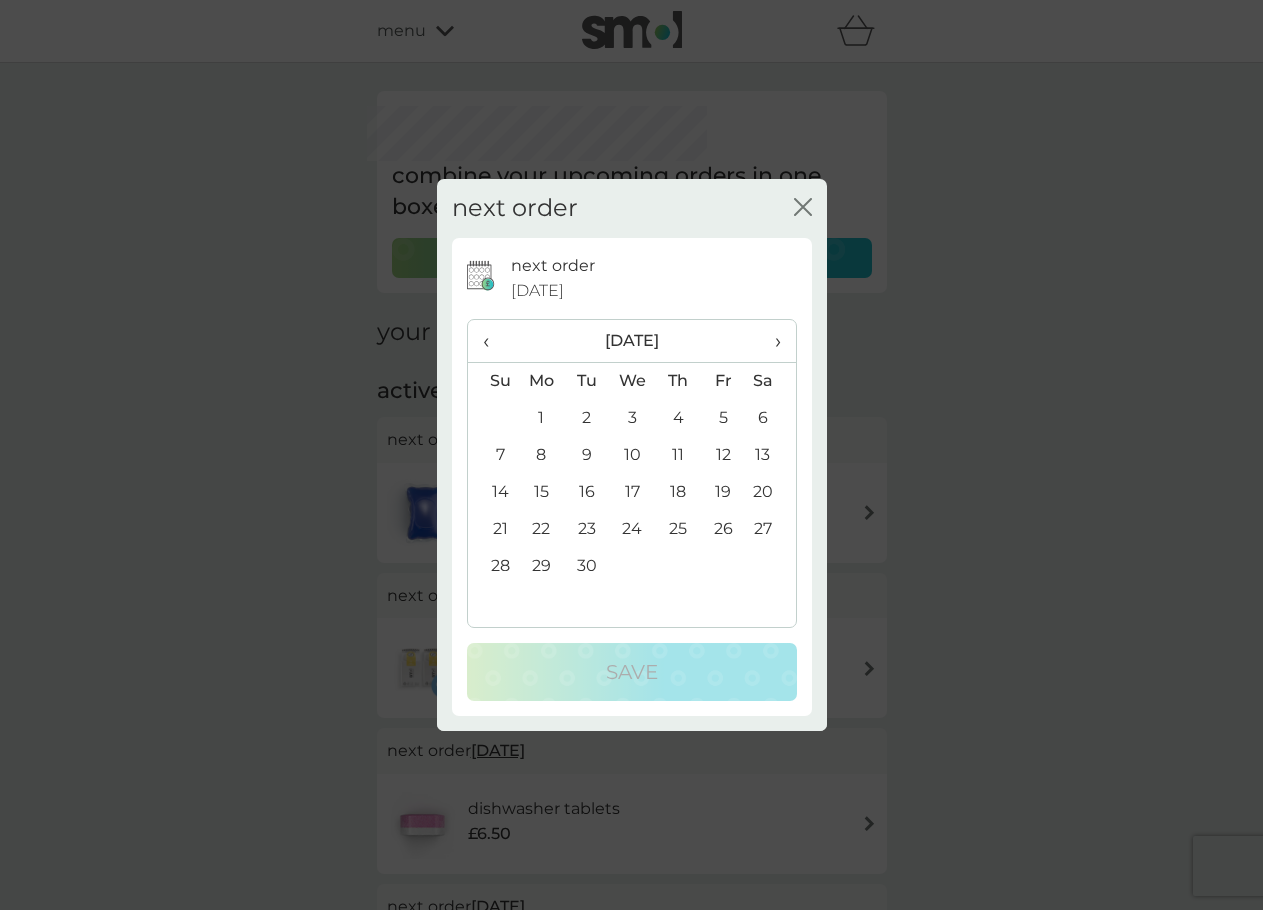 click on "1" at bounding box center (542, 418) 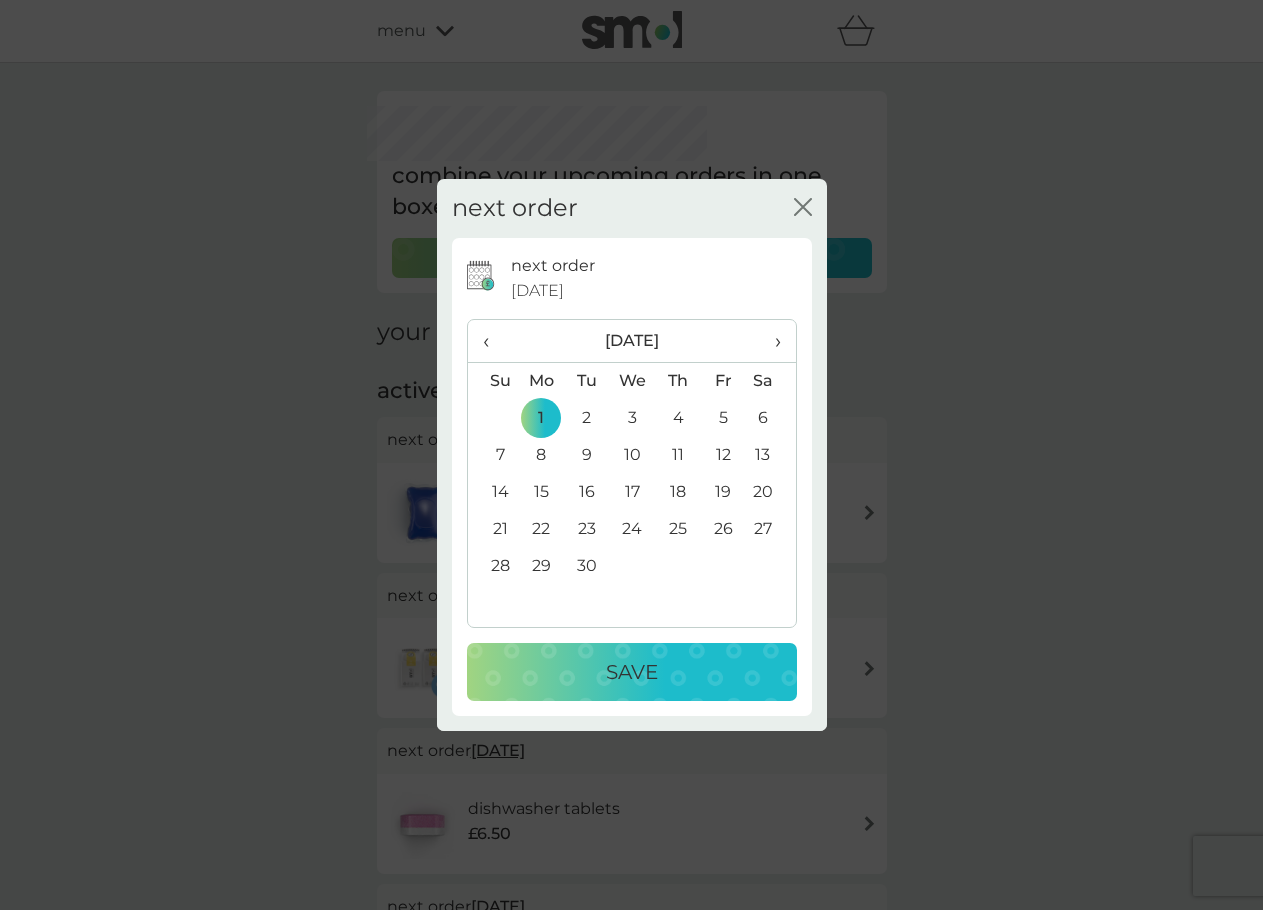 click on "Save" at bounding box center (632, 672) 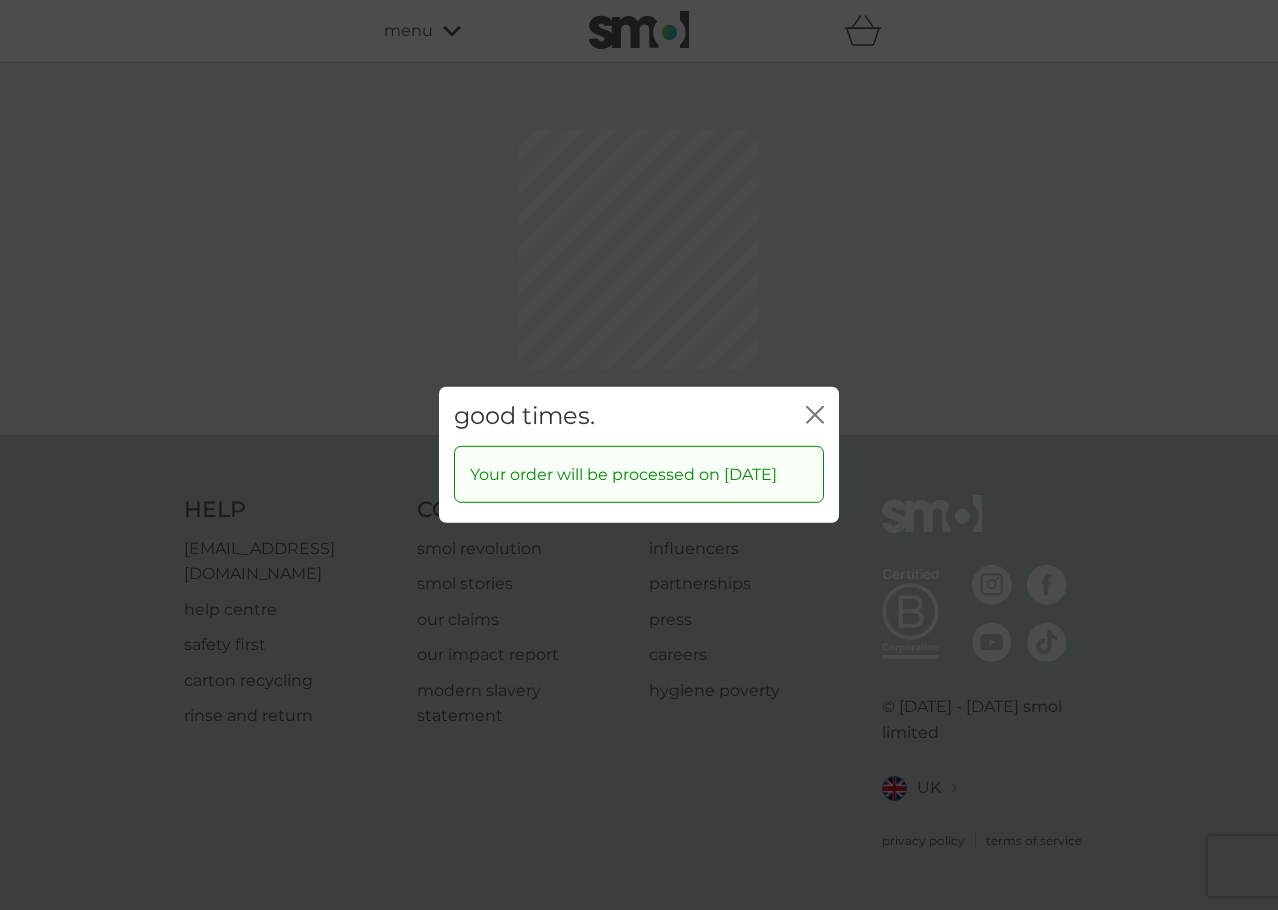 click on "good times. close Your order will be processed on [DATE]" at bounding box center [639, 455] 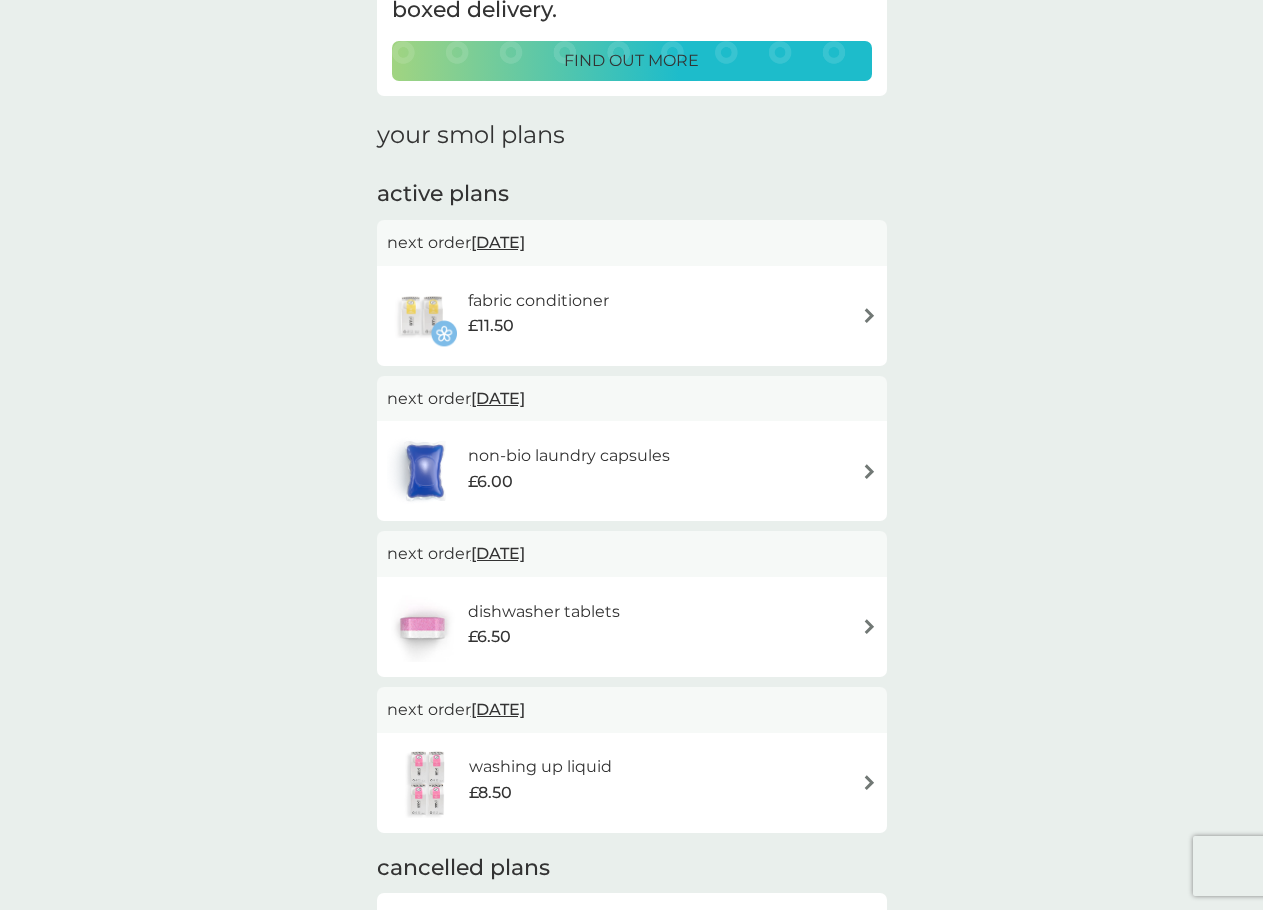 scroll, scrollTop: 198, scrollLeft: 0, axis: vertical 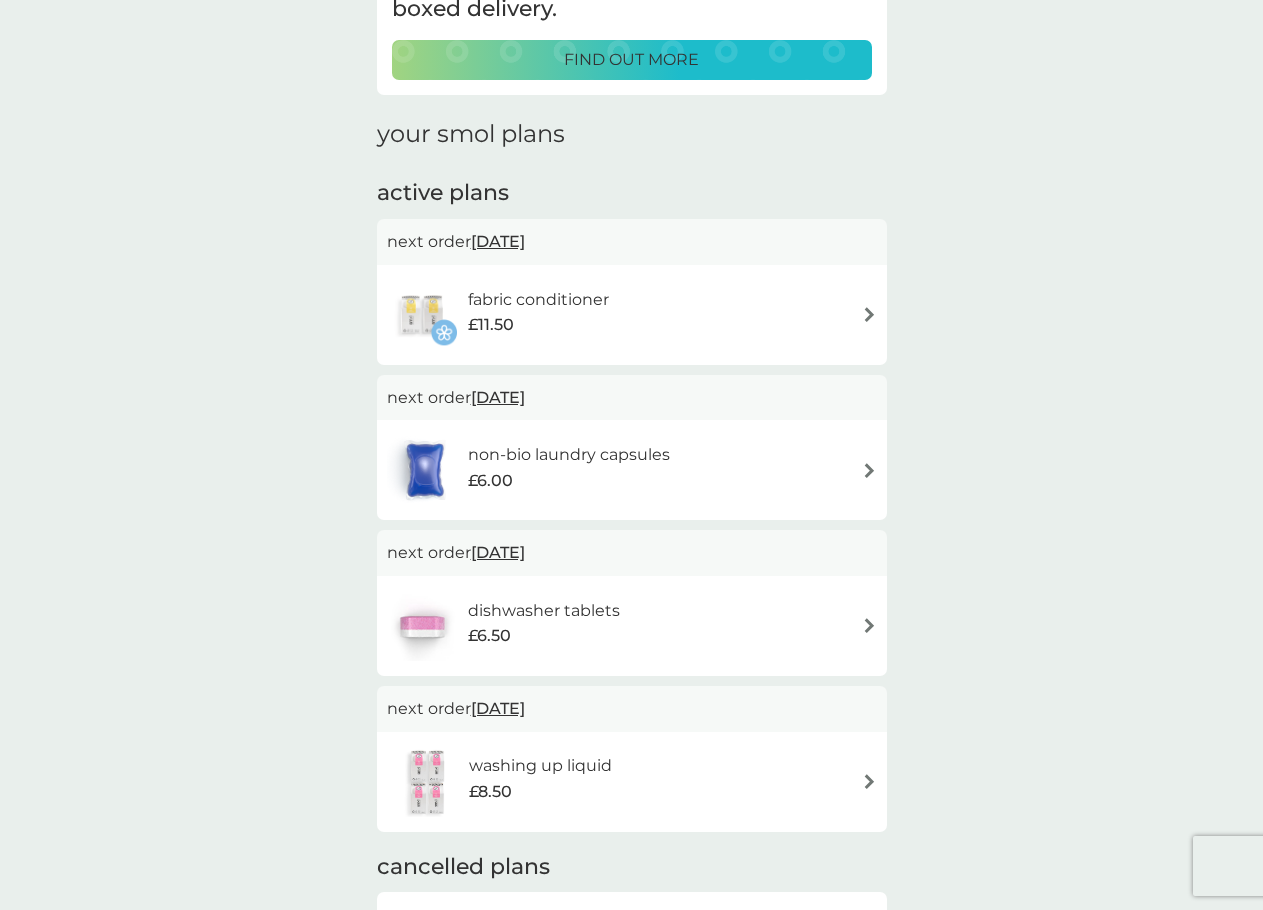 click on "[DATE]" at bounding box center [498, 241] 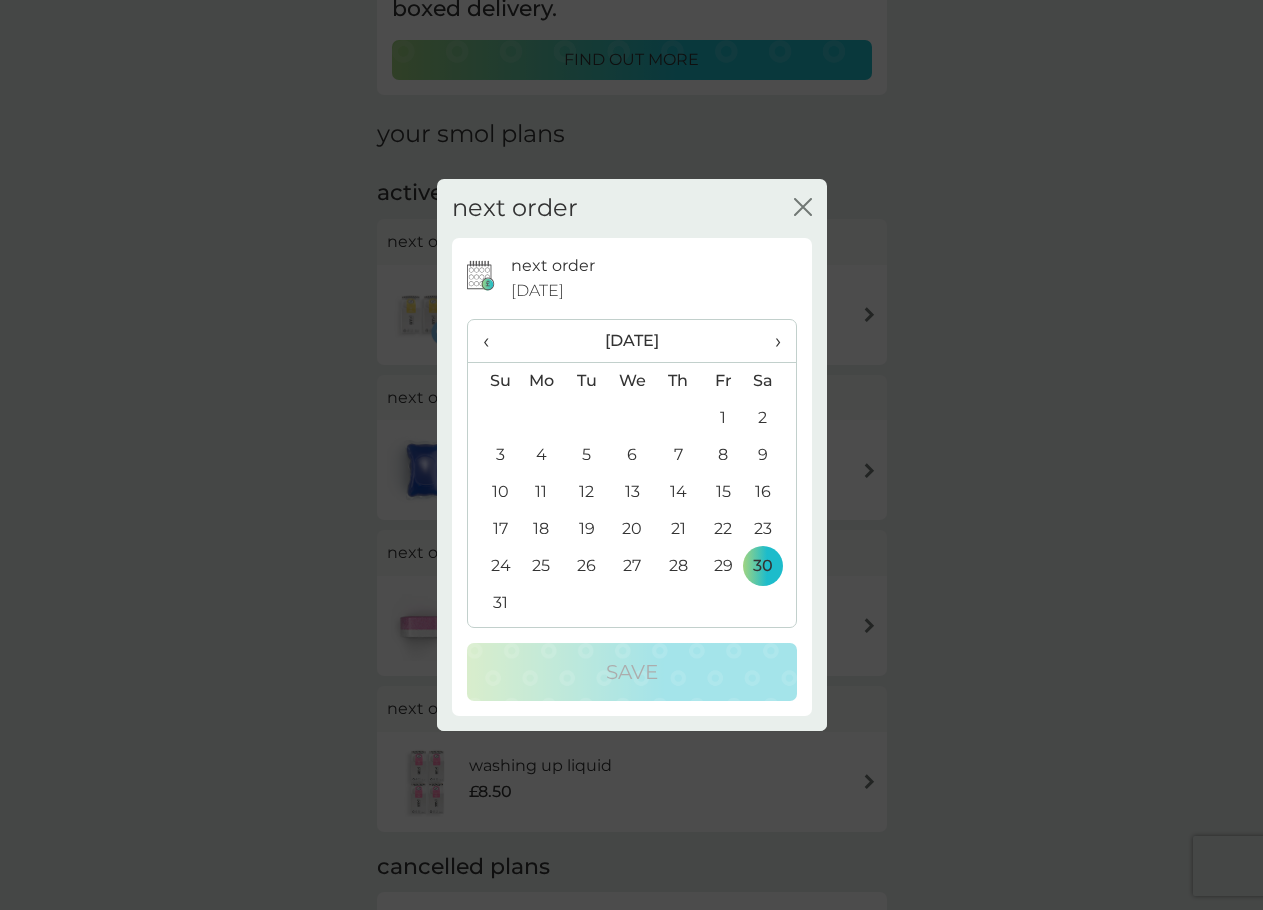 click on "›" at bounding box center [770, 341] 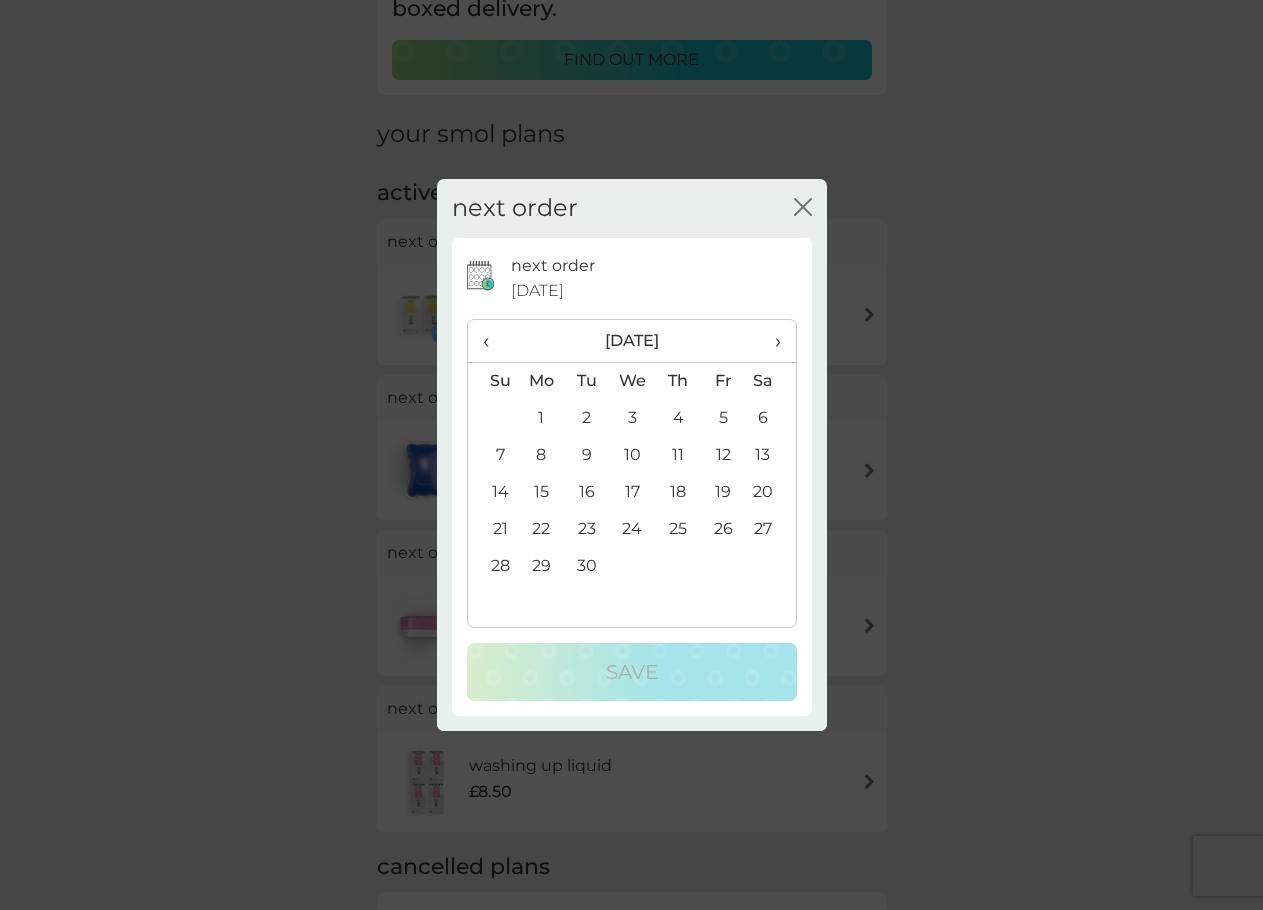click on "1" at bounding box center (542, 418) 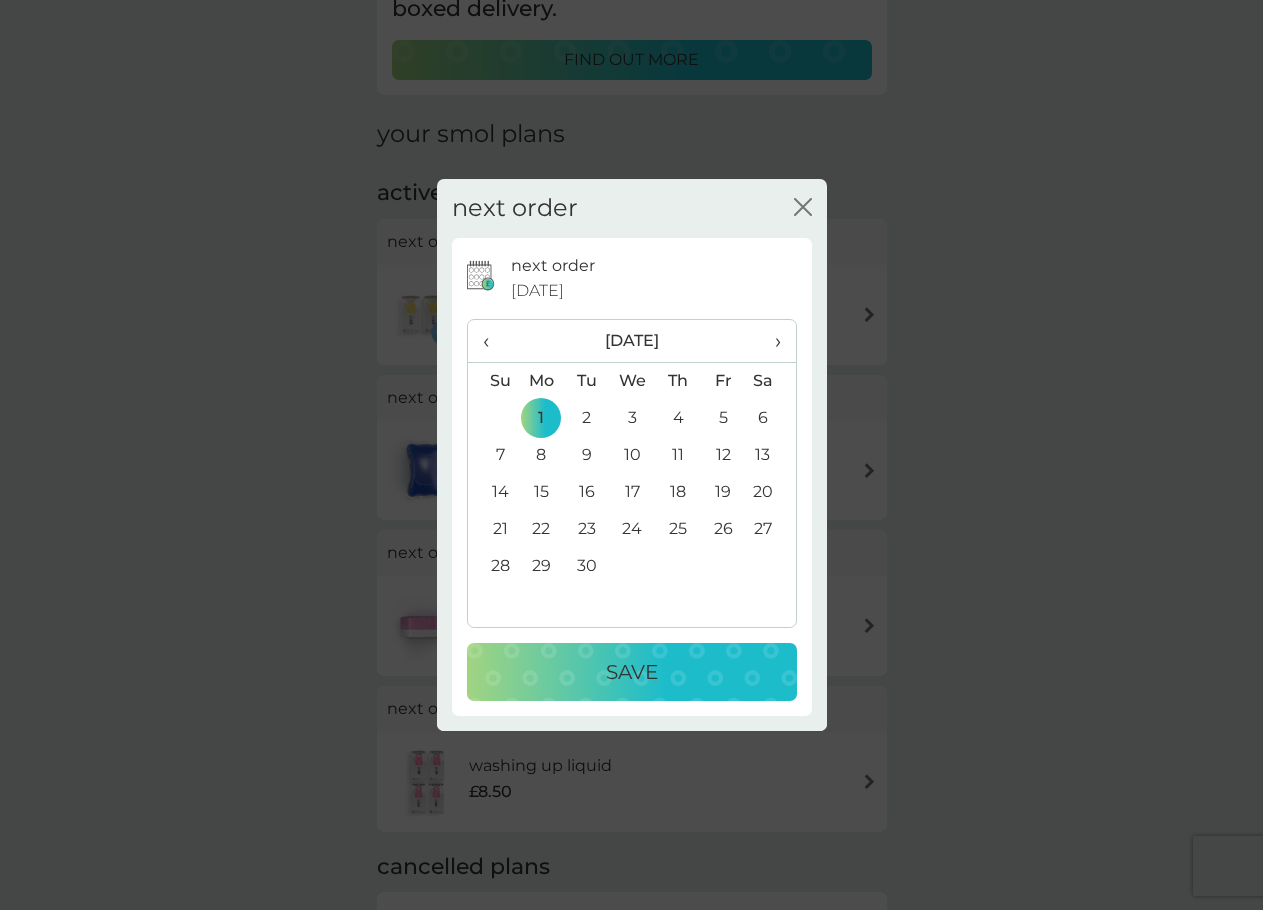click on "Save" at bounding box center (632, 672) 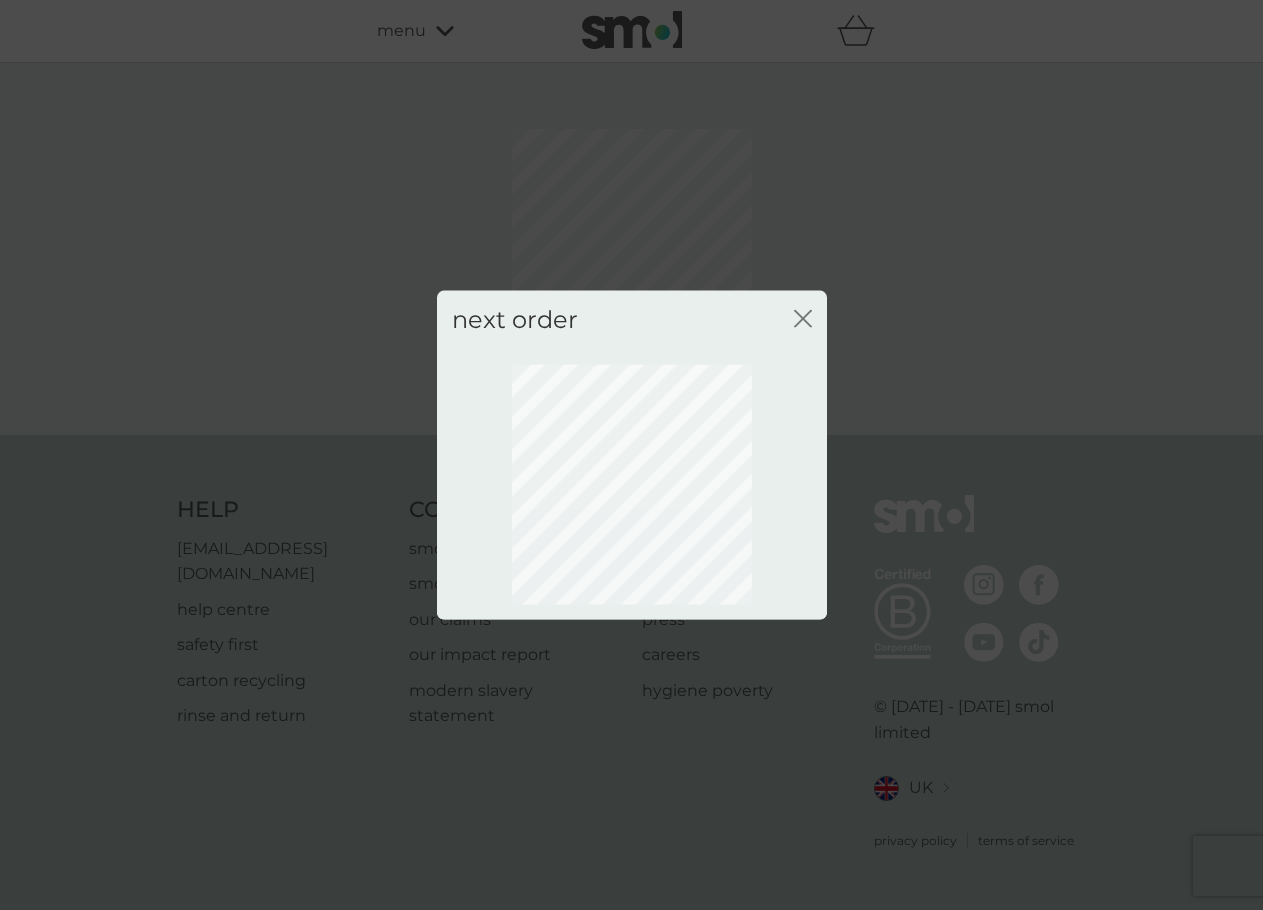 scroll, scrollTop: 0, scrollLeft: 0, axis: both 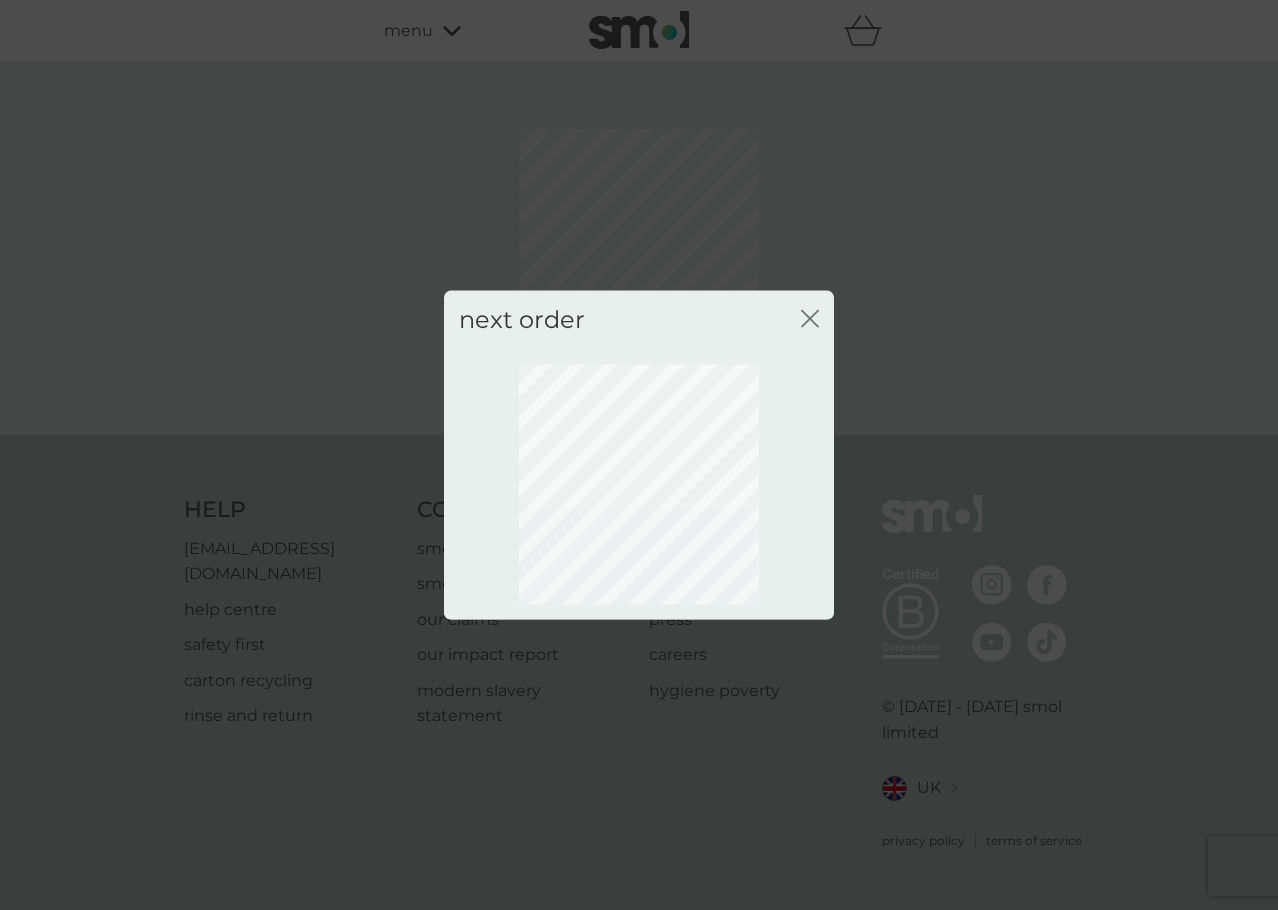 click 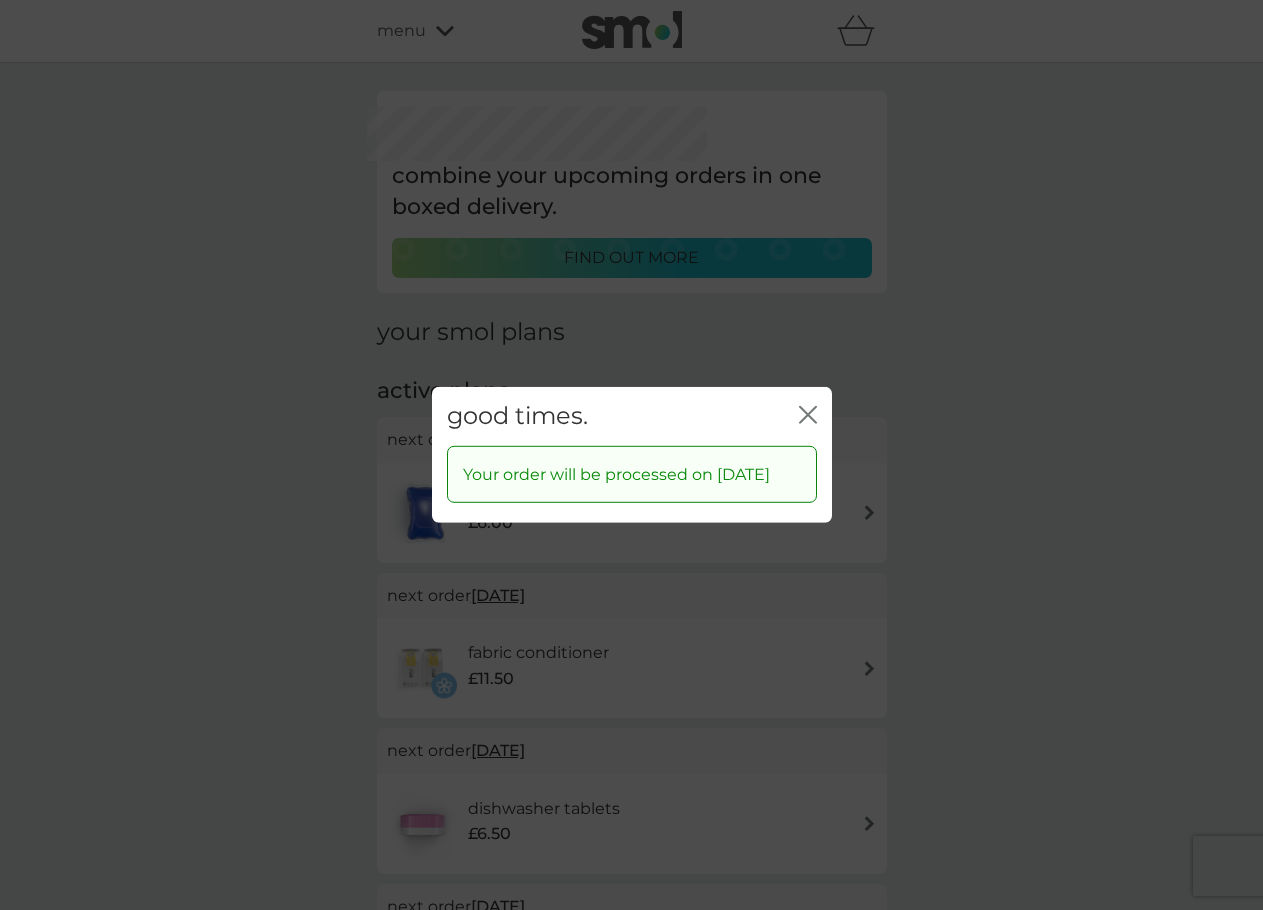 click on "close" at bounding box center (808, 416) 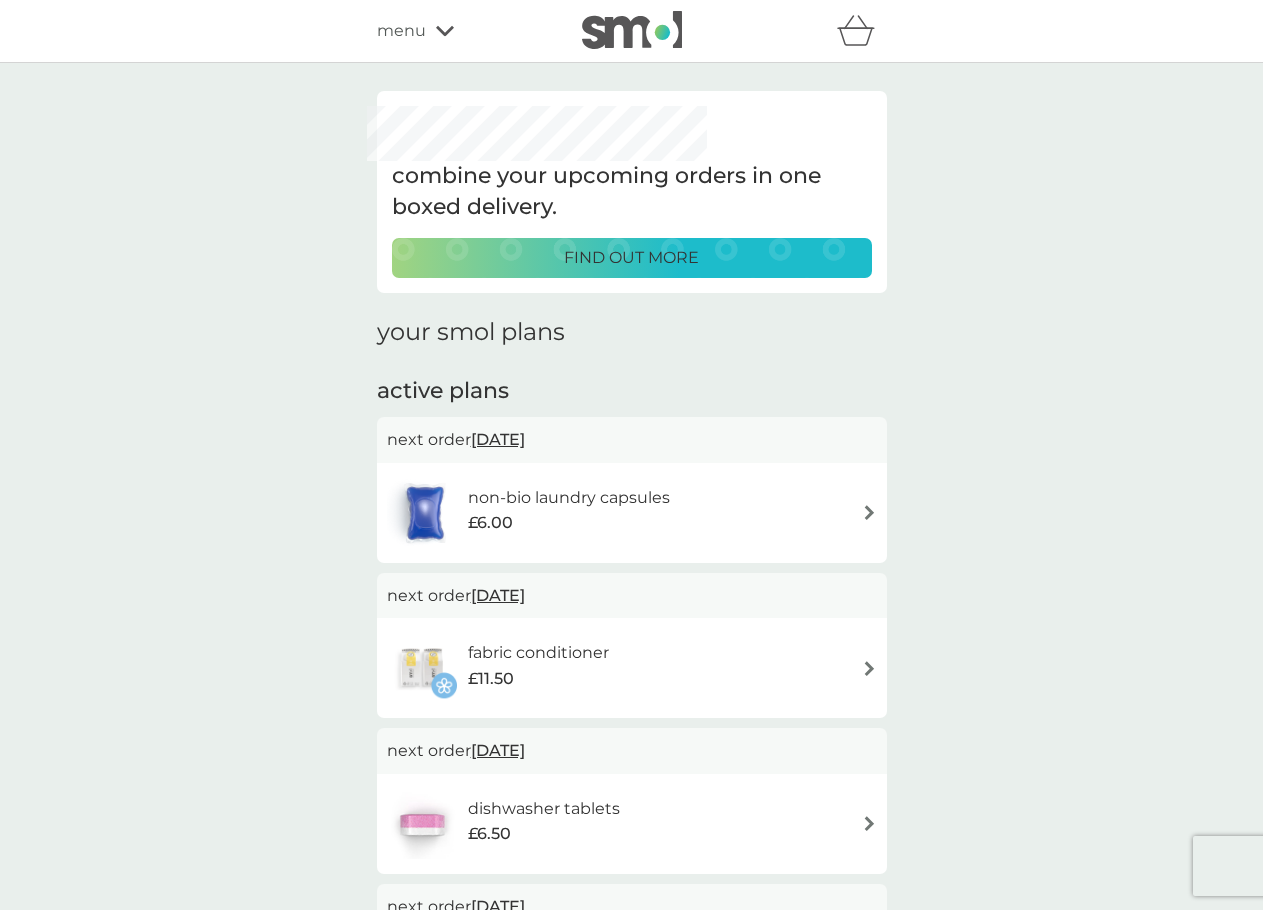 click on "non-bio laundry capsules" at bounding box center (569, 498) 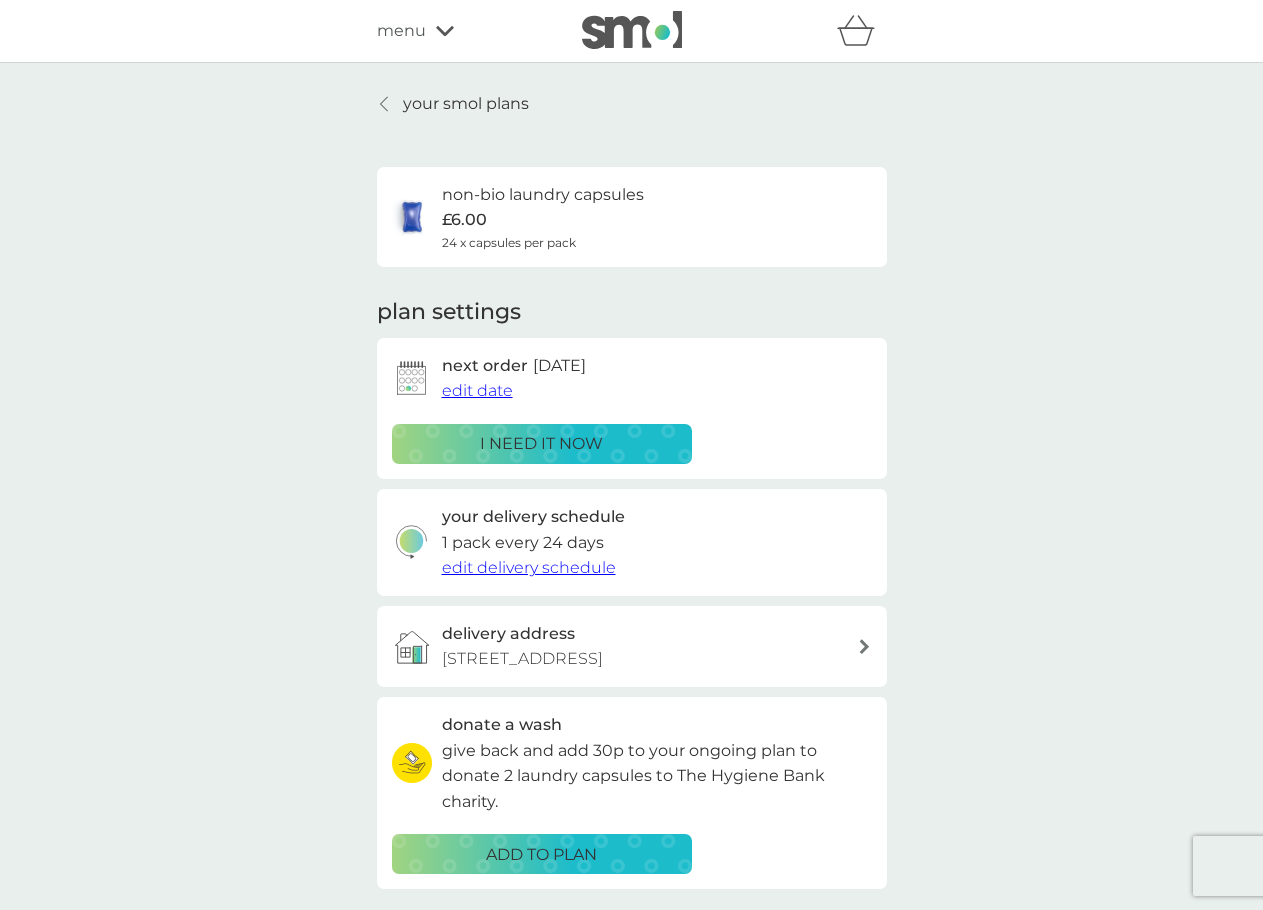 click on "edit delivery schedule" at bounding box center (529, 567) 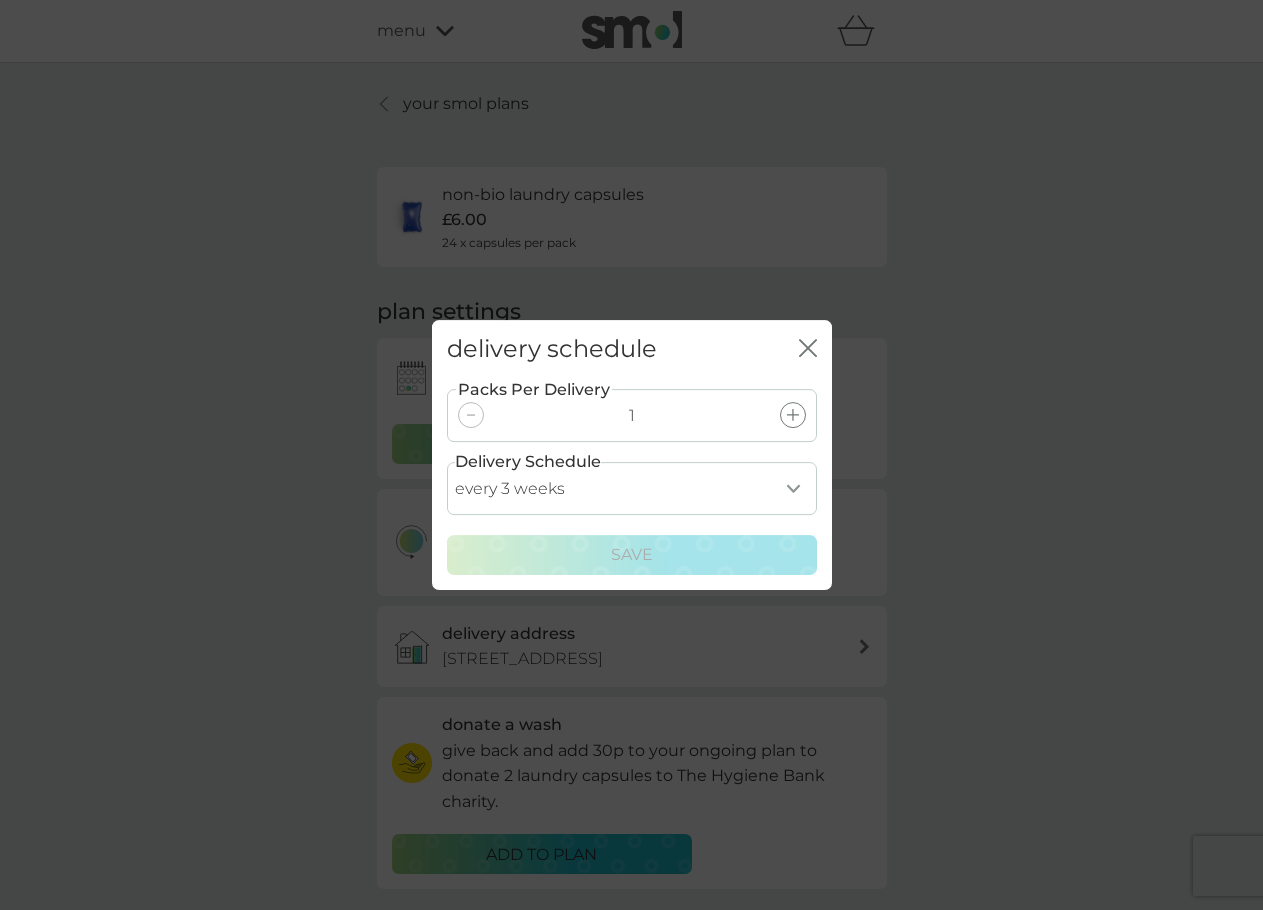 click on "every 1 week every 2 weeks every 3 weeks every 4 weeks every 5 weeks every 6 weeks every 7 weeks every 8 weeks every 9 weeks every 10 weeks every 11 weeks every 12 weeks every 13 weeks every 14 weeks every 15 weeks every 16 weeks every 17 weeks" at bounding box center [632, 488] 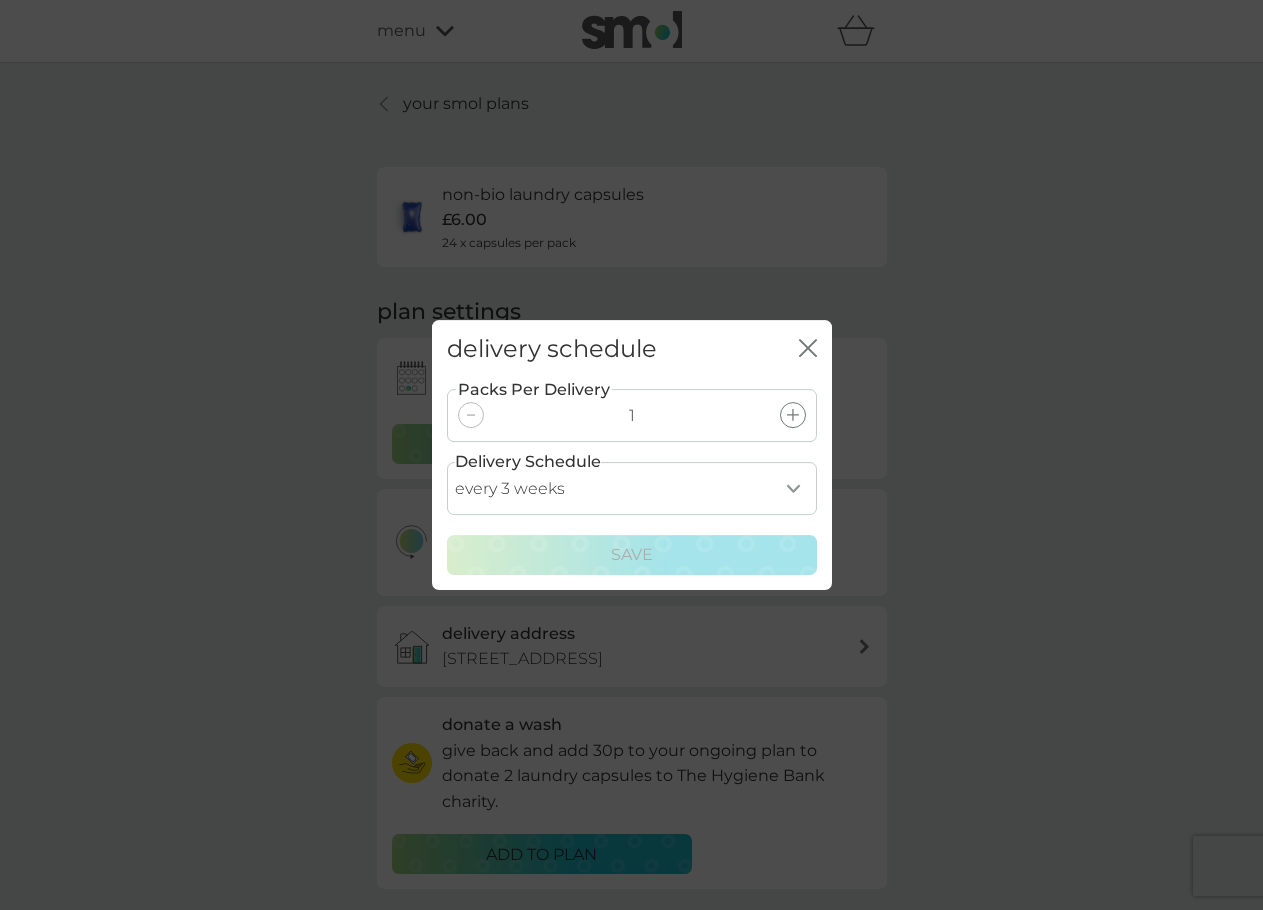 click on "delivery schedule close Packs Per Delivery 1 Delivery Schedule every 1 week every 2 weeks every 3 weeks every 4 weeks every 5 weeks every 6 weeks every 7 weeks every 8 weeks every 9 weeks every 10 weeks every 11 weeks every 12 weeks every 13 weeks every 14 weeks every 15 weeks every 16 weeks every 17 weeks Save" at bounding box center [631, 455] 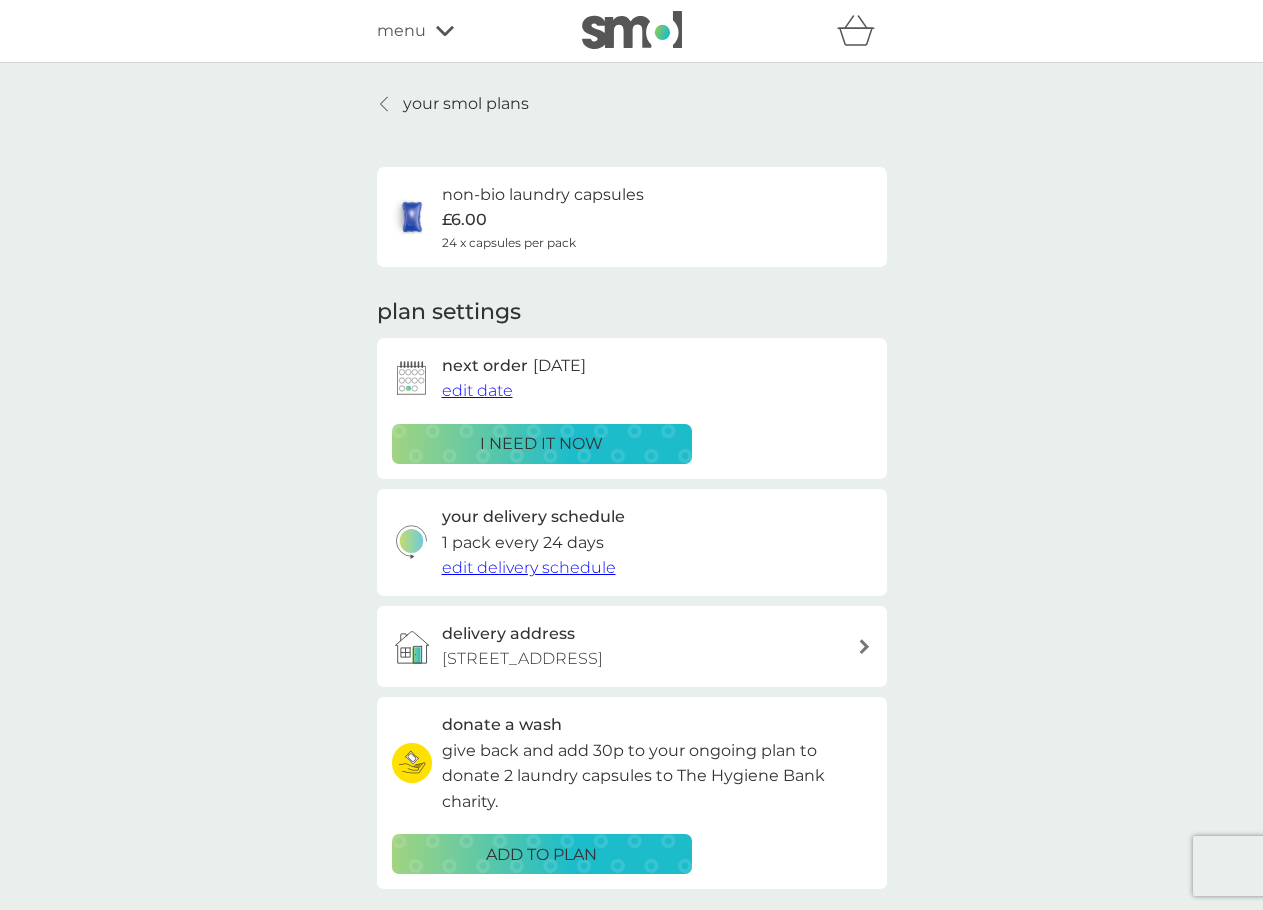 click on "edit delivery schedule" at bounding box center (529, 567) 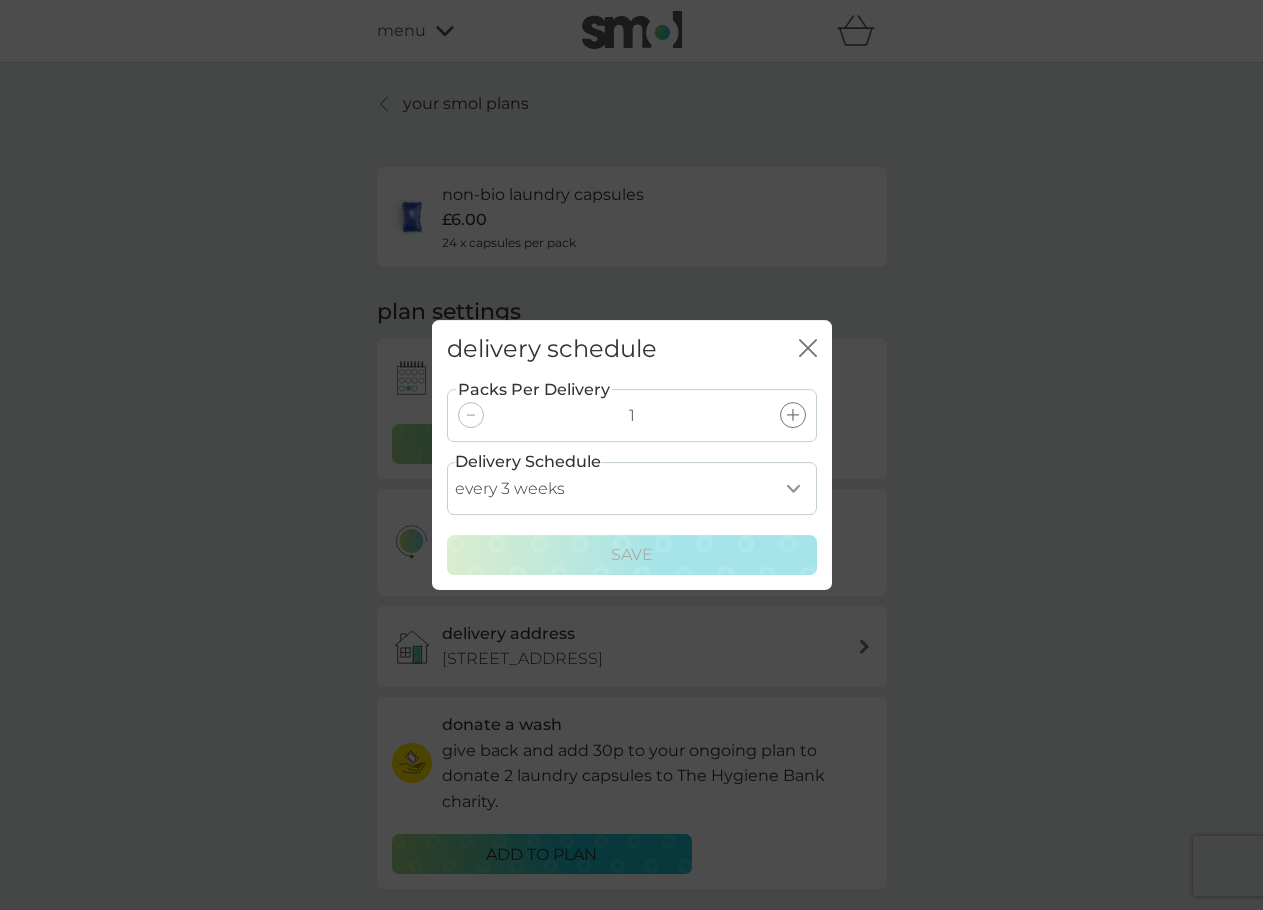click on "every 1 week every 2 weeks every 3 weeks every 4 weeks every 5 weeks every 6 weeks every 7 weeks every 8 weeks every 9 weeks every 10 weeks every 11 weeks every 12 weeks every 13 weeks every 14 weeks every 15 weeks every 16 weeks every 17 weeks" at bounding box center (632, 488) 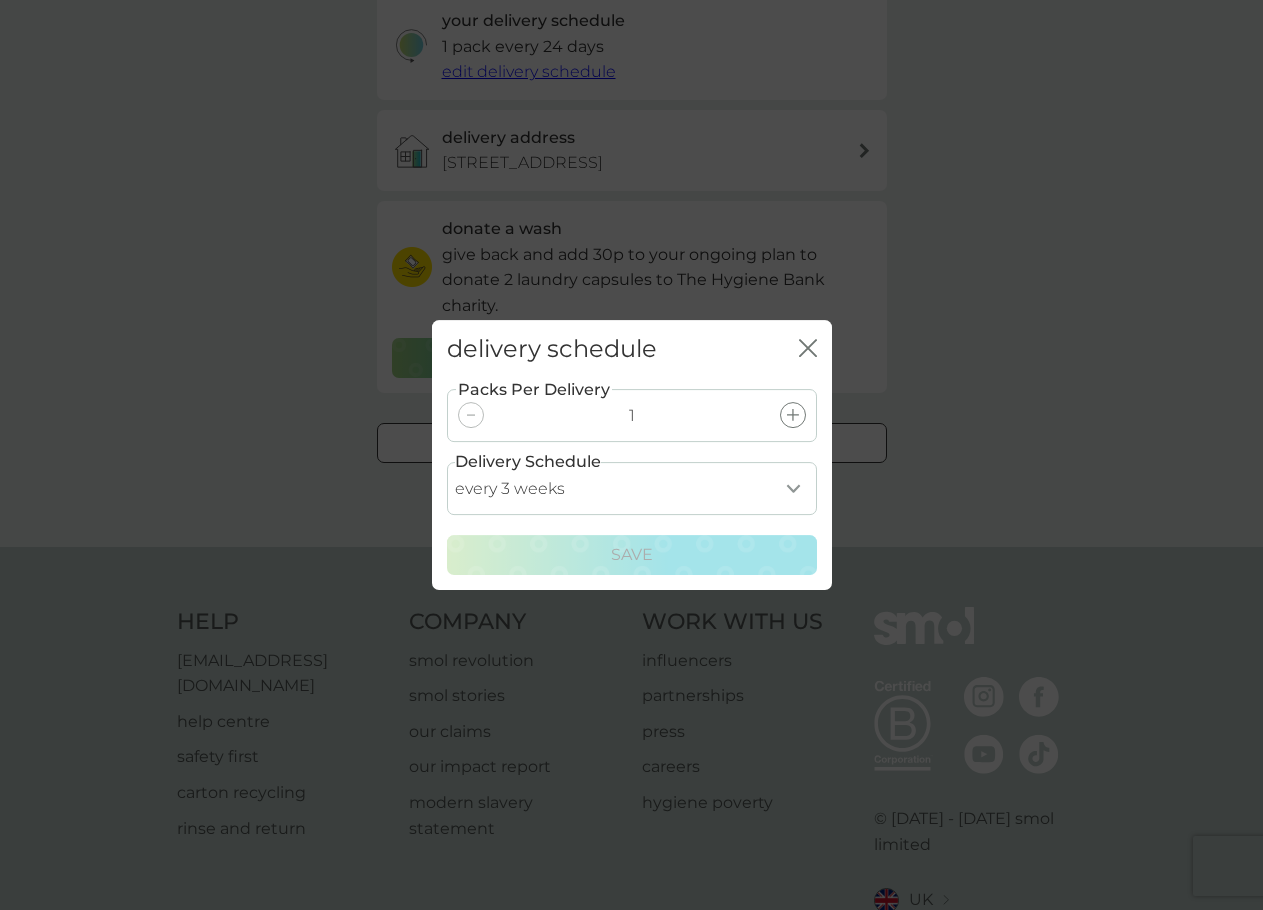 scroll, scrollTop: 498, scrollLeft: 0, axis: vertical 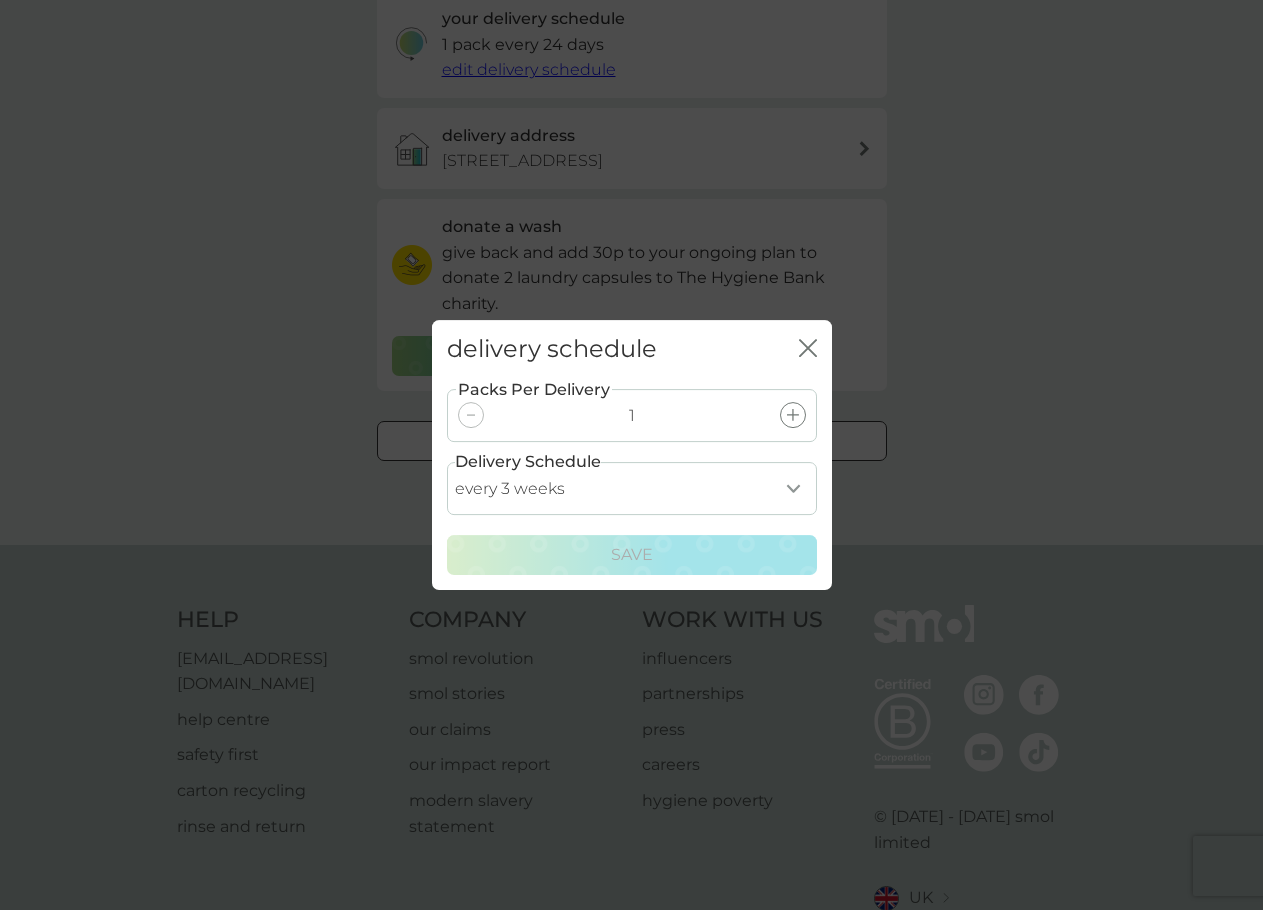 click on "close" 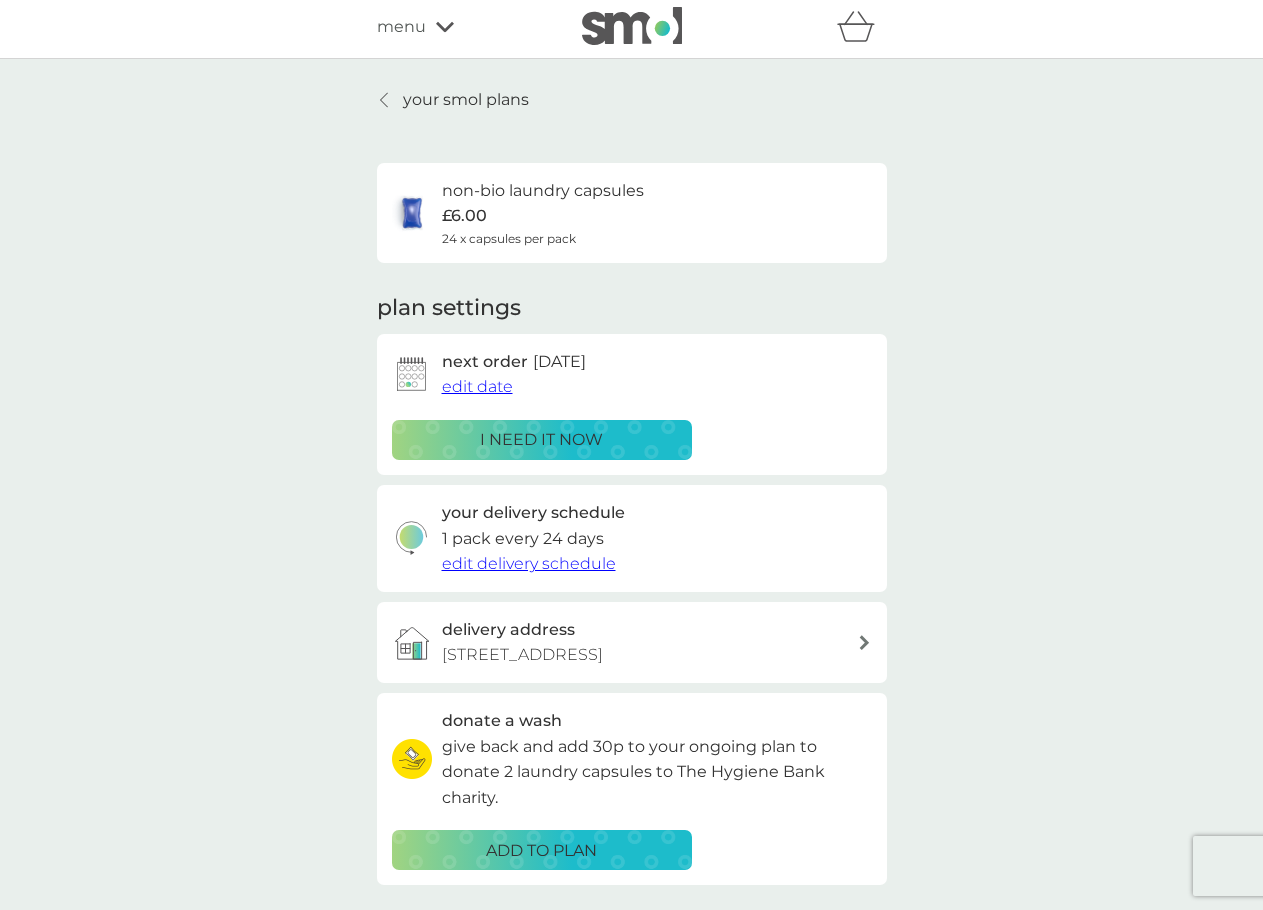 scroll, scrollTop: 0, scrollLeft: 0, axis: both 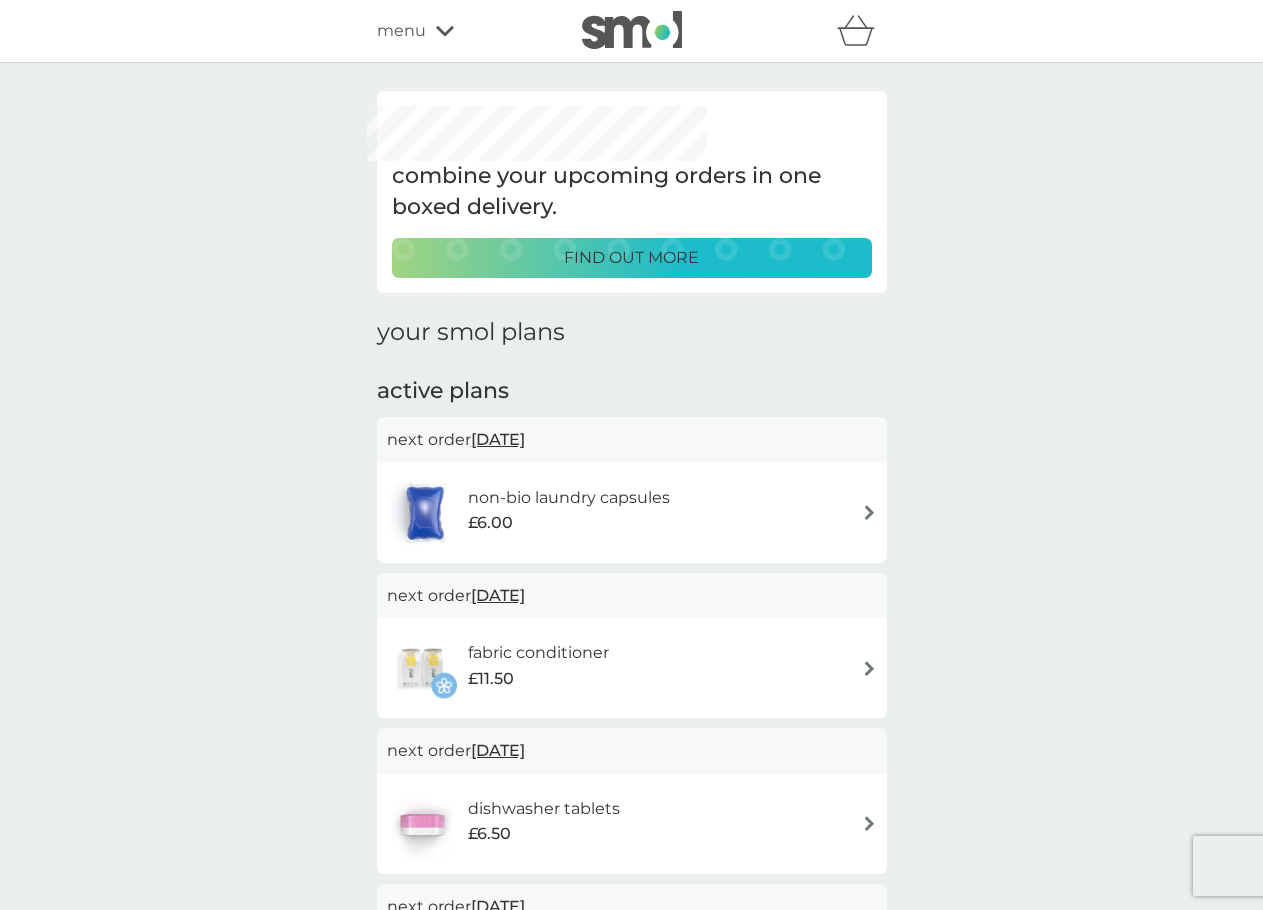 click on "dishwasher tablets £6.50" at bounding box center (632, 824) 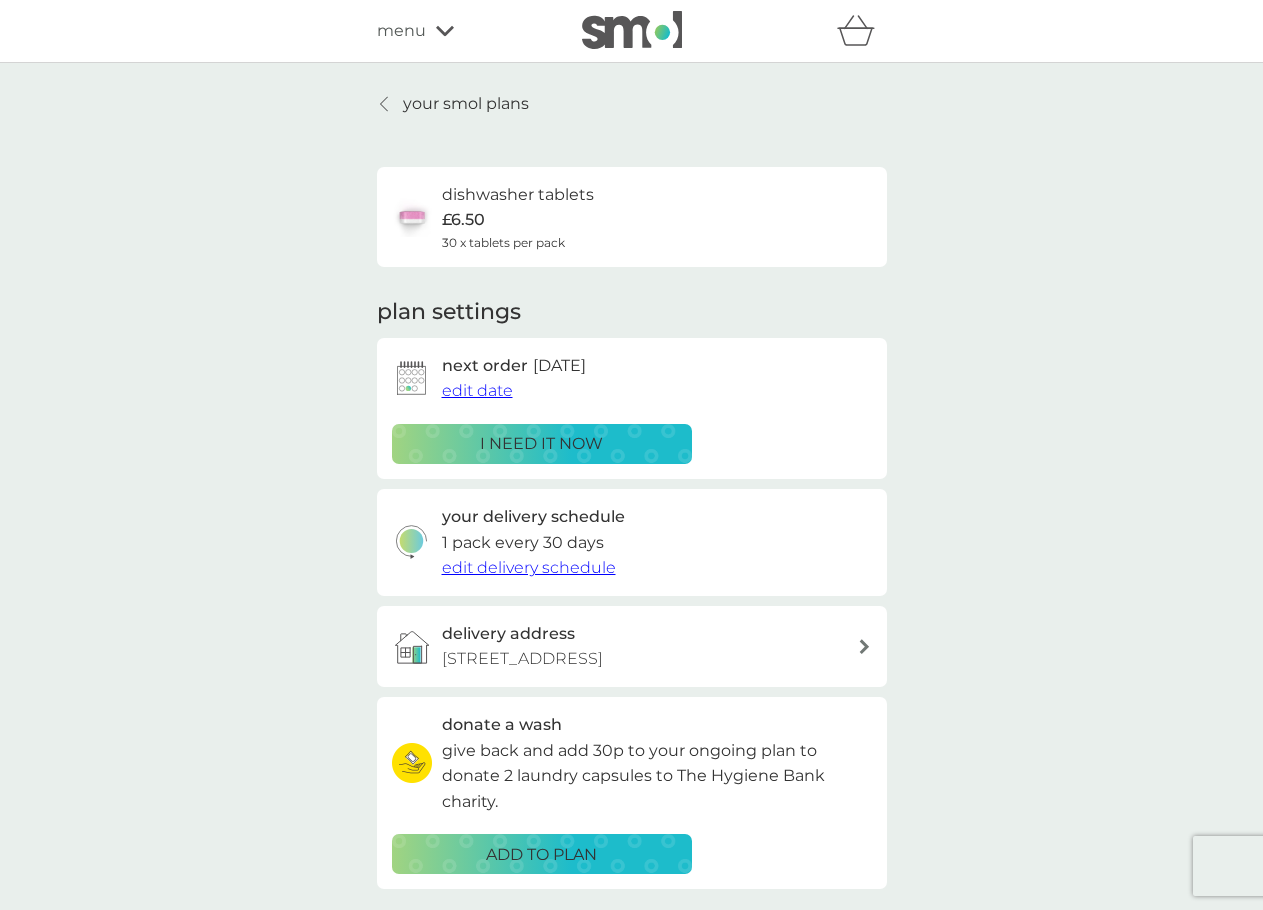click on "edit delivery schedule" at bounding box center (529, 567) 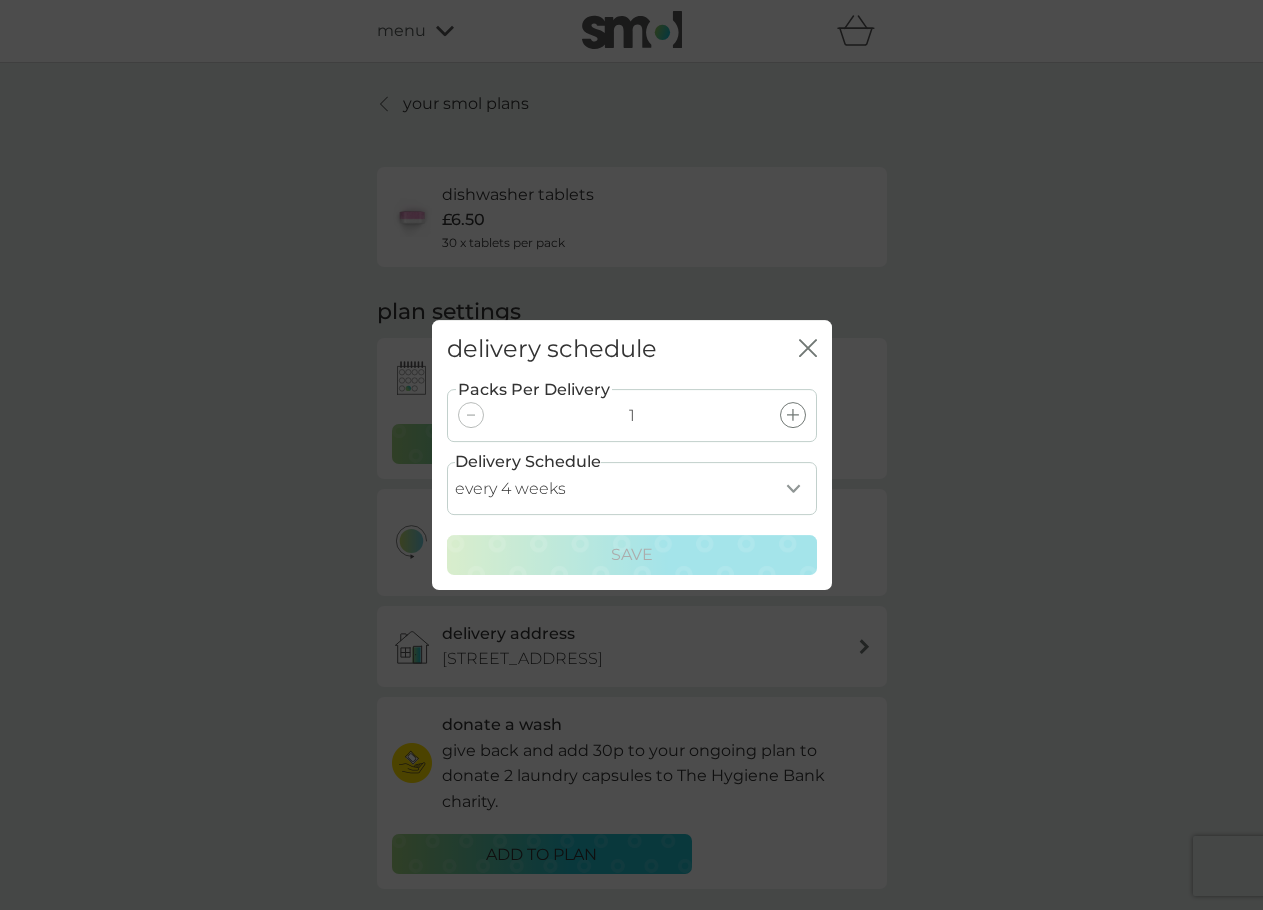click on "every 1 week every 2 weeks every 3 weeks every 4 weeks every 5 weeks every 6 weeks every 7 weeks every 8 weeks every 9 weeks every 10 weeks every 11 weeks every 12 weeks every 13 weeks every 14 weeks every 15 weeks every 16 weeks every 17 weeks" at bounding box center (632, 488) 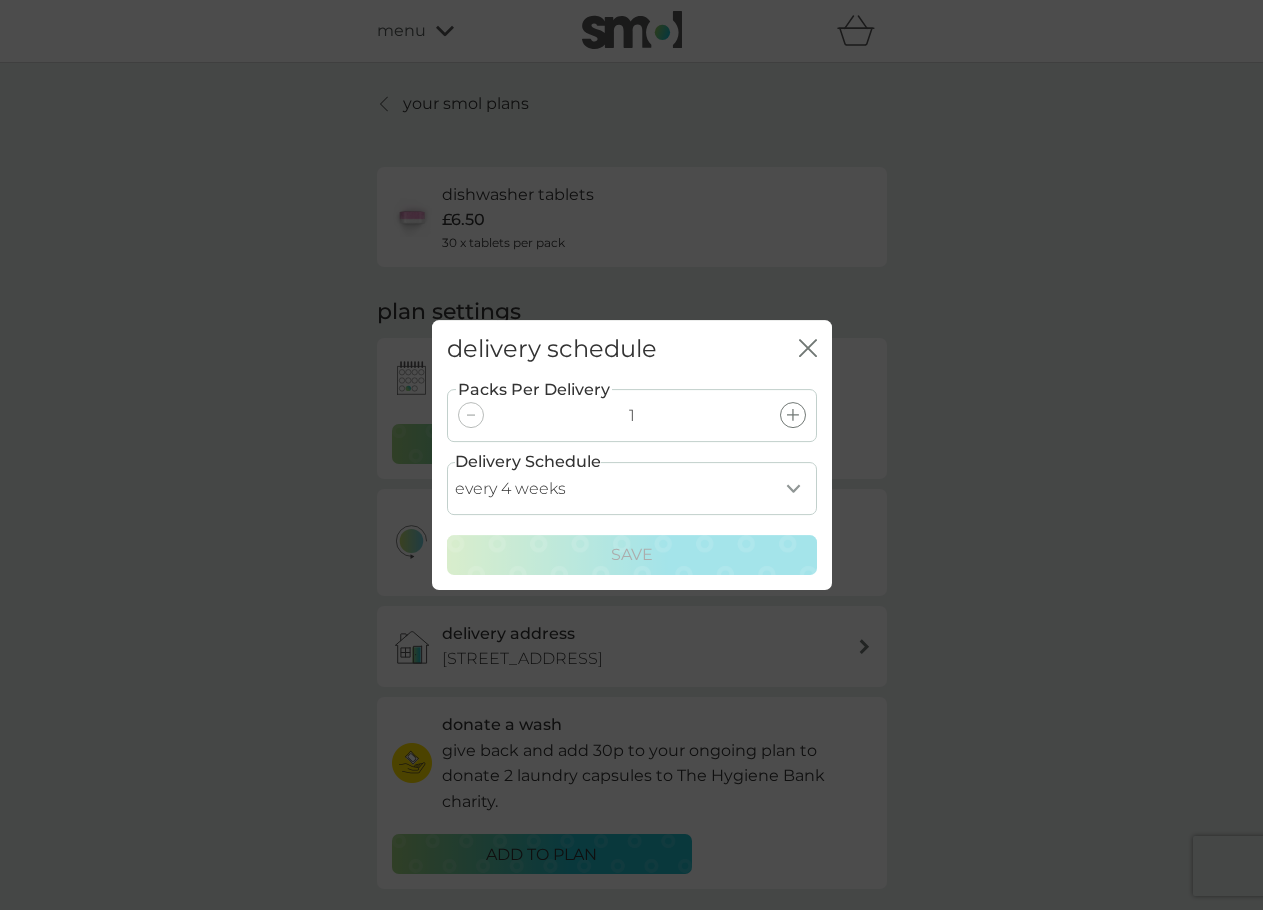 click on "close" 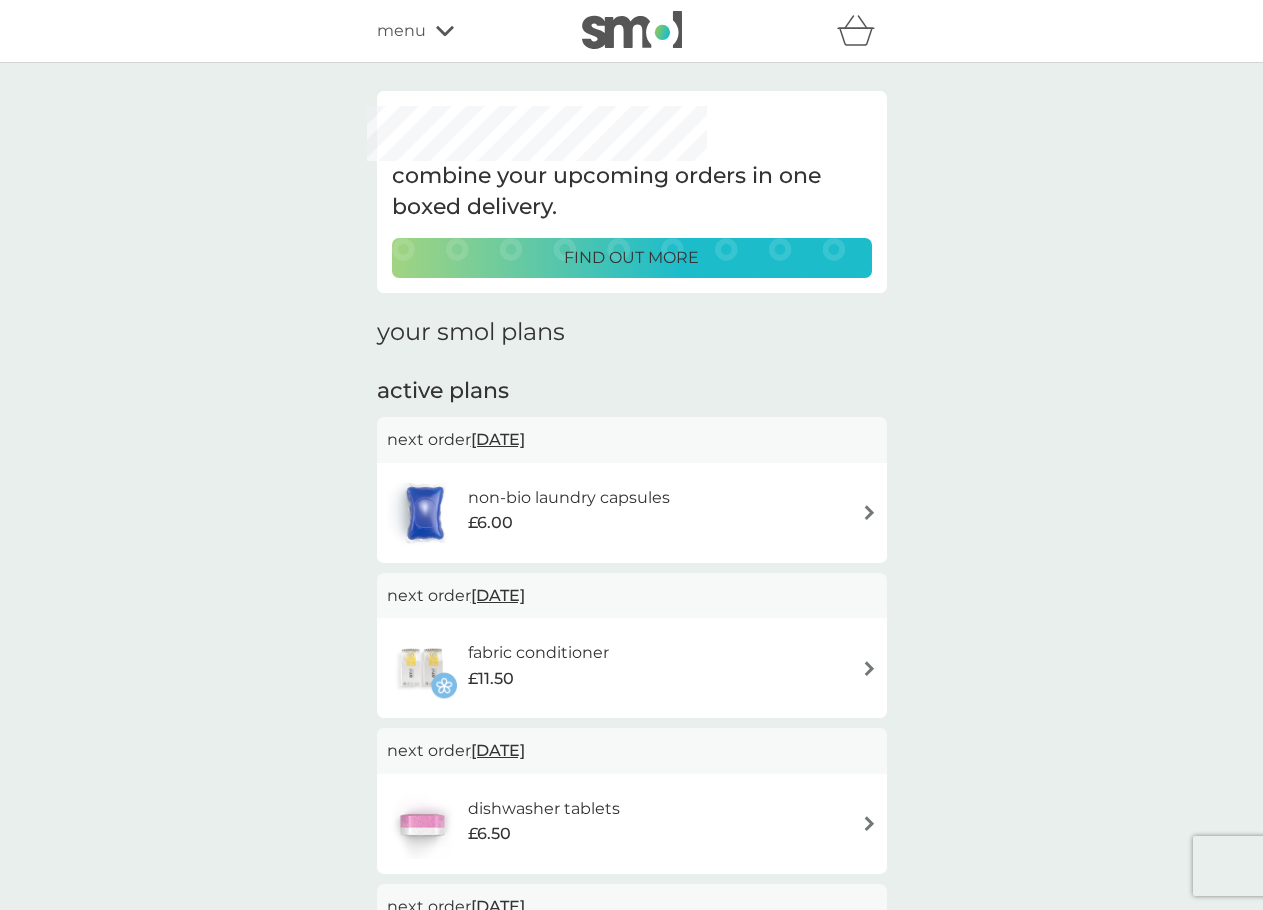 click on "non-bio laundry capsules" at bounding box center (569, 498) 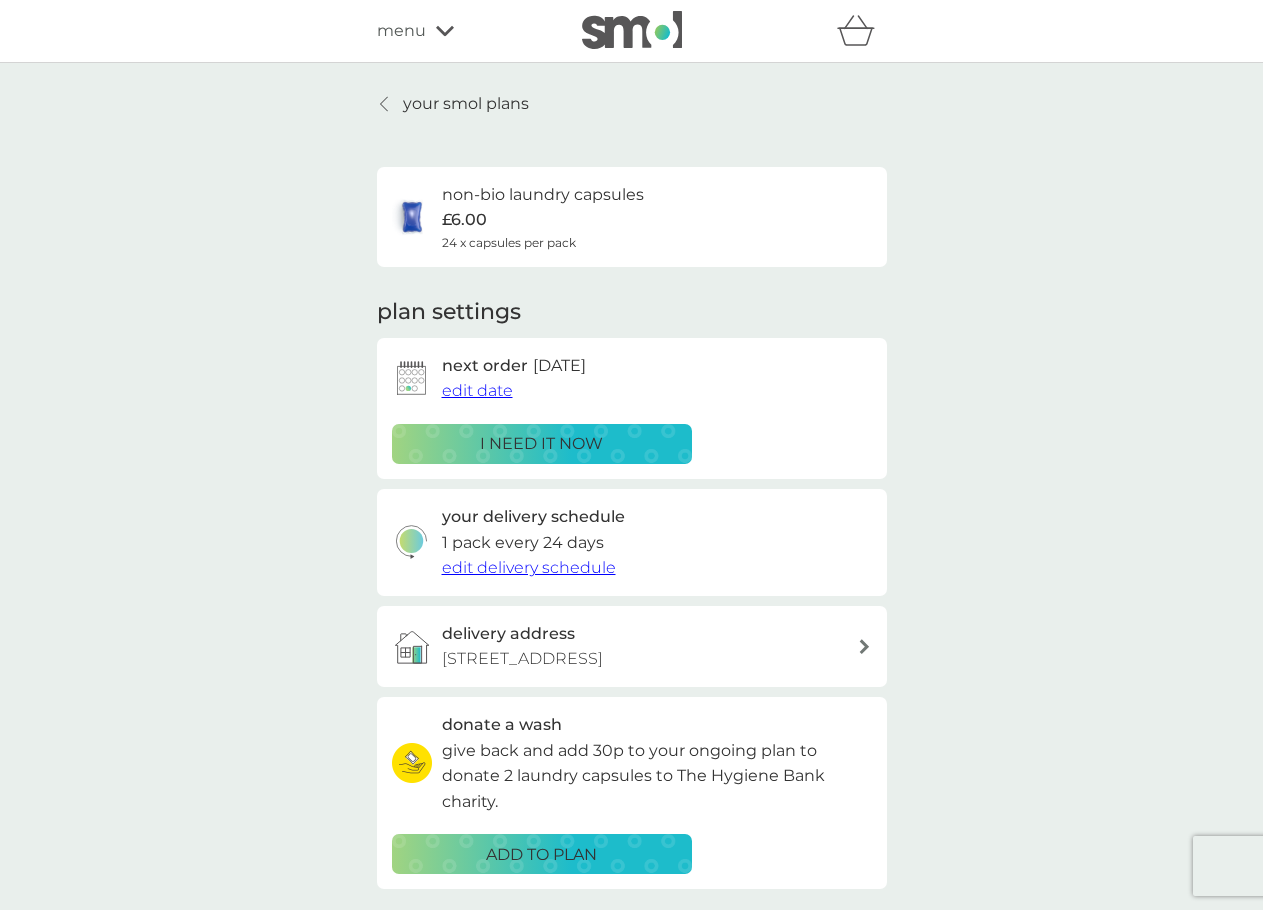 click on "edit delivery schedule" at bounding box center (529, 567) 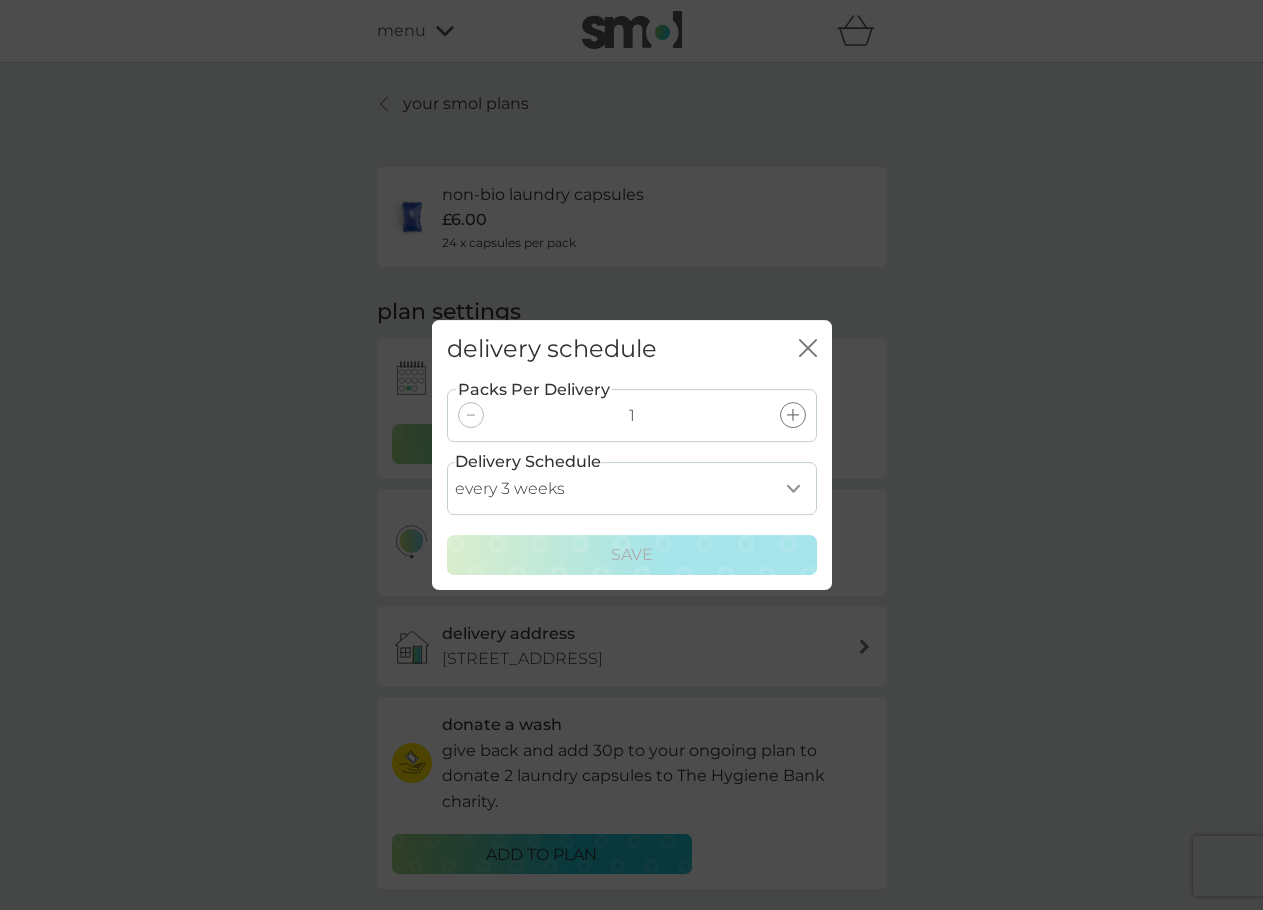 click on "every 1 week every 2 weeks every 3 weeks every 4 weeks every 5 weeks every 6 weeks every 7 weeks every 8 weeks every 9 weeks every 10 weeks every 11 weeks every 12 weeks every 13 weeks every 14 weeks every 15 weeks every 16 weeks every 17 weeks" at bounding box center (632, 488) 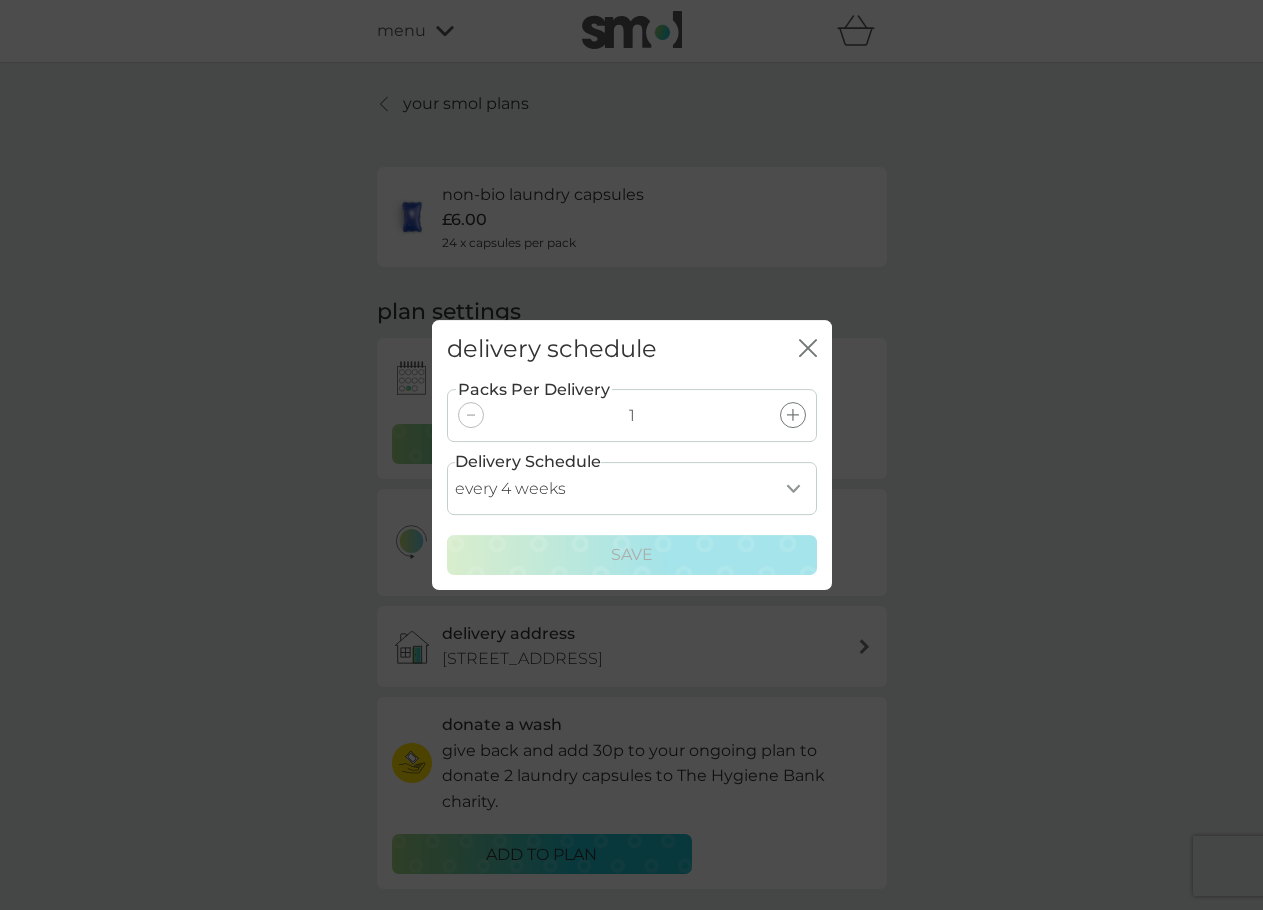 click on "every 1 week every 2 weeks every 3 weeks every 4 weeks every 5 weeks every 6 weeks every 7 weeks every 8 weeks every 9 weeks every 10 weeks every 11 weeks every 12 weeks every 13 weeks every 14 weeks every 15 weeks every 16 weeks every 17 weeks" at bounding box center [632, 488] 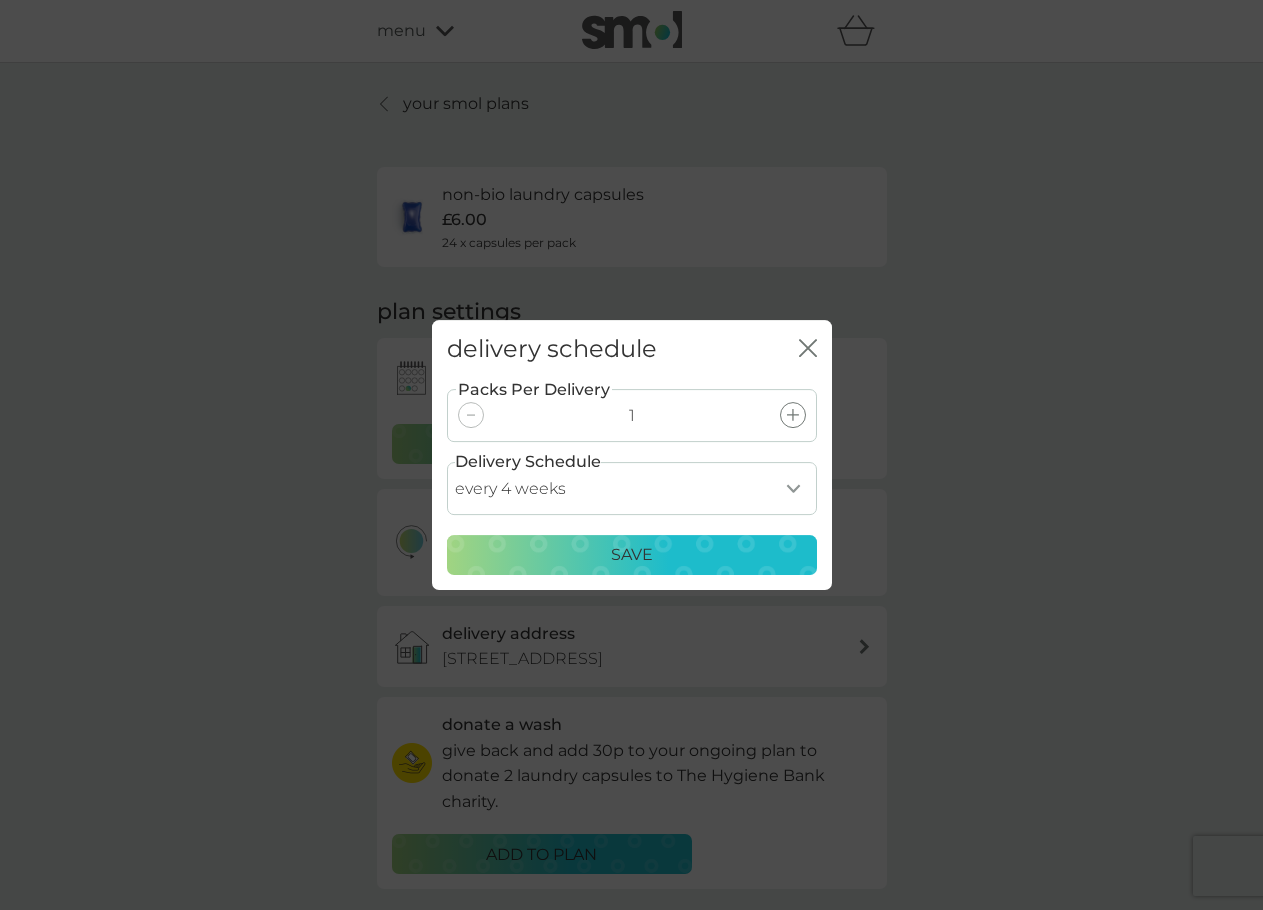 click on "Save" at bounding box center [632, 555] 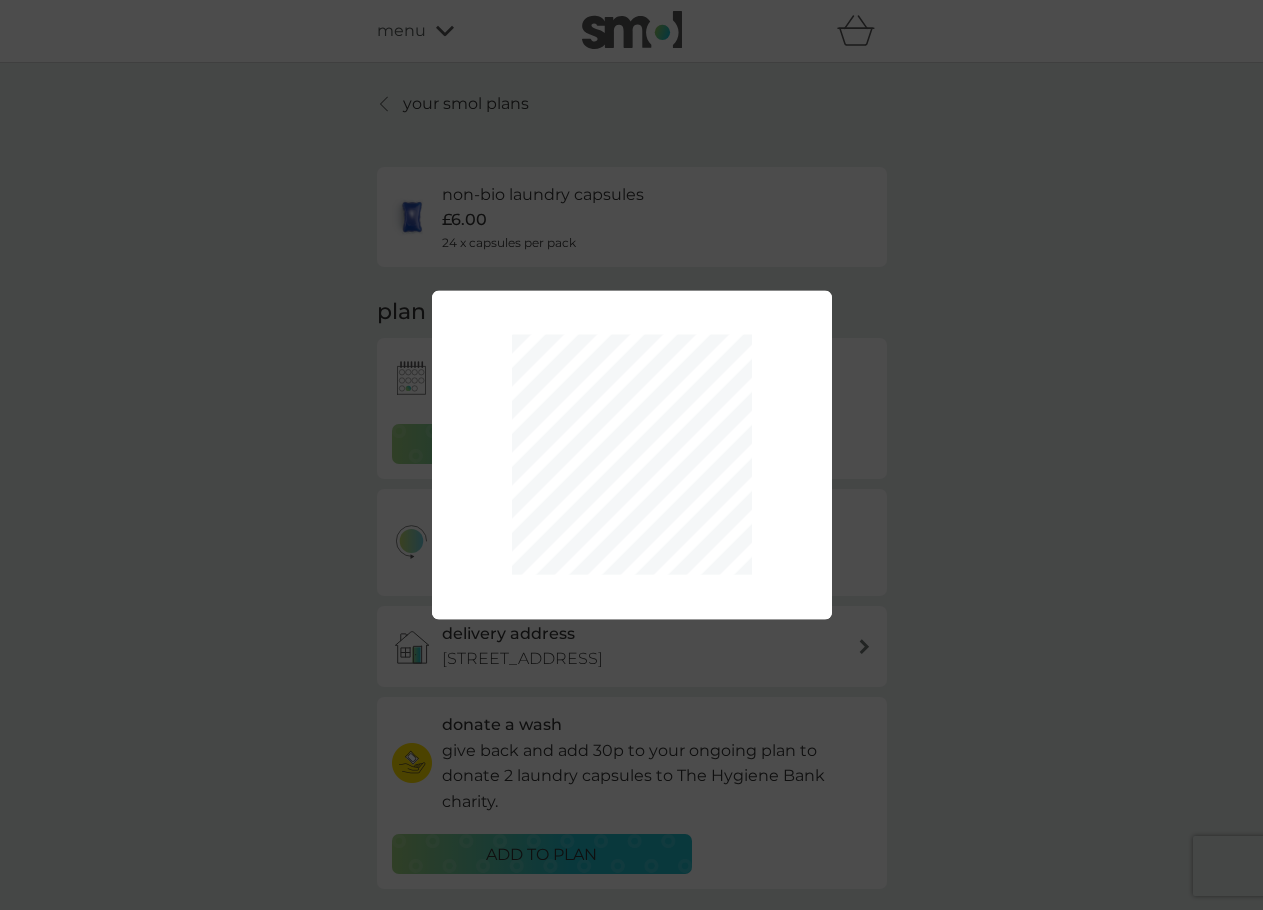 click on "Packs Per Delivery 1 Delivery Schedule every 1 week every 2 weeks every 3 weeks every 4 weeks every 5 weeks every 6 weeks every 7 weeks every 8 weeks every 9 weeks every 10 weeks every 11 weeks every 12 weeks every 13 weeks every 14 weeks every 15 weeks every 16 weeks every 17 weeks Save" at bounding box center [631, 455] 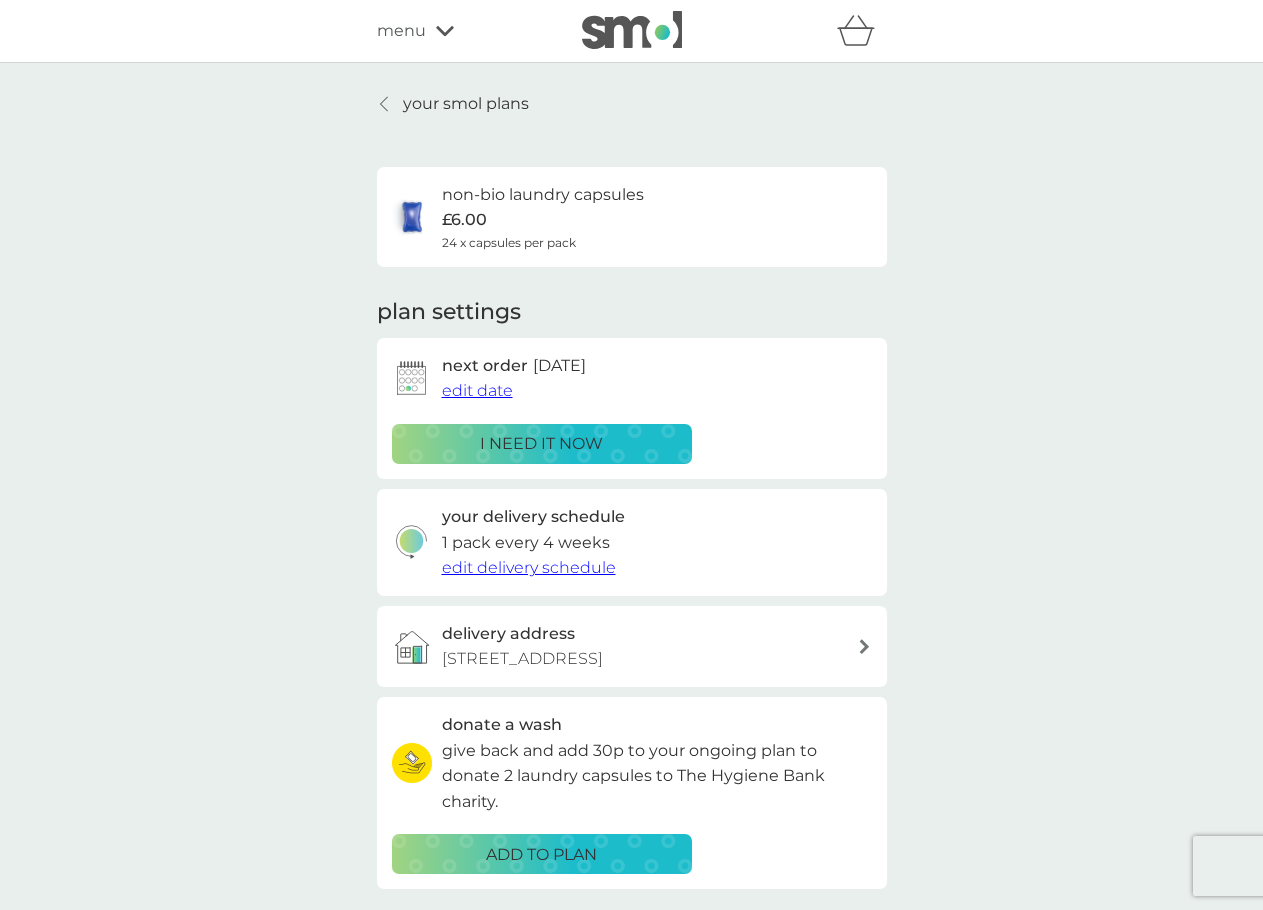 click 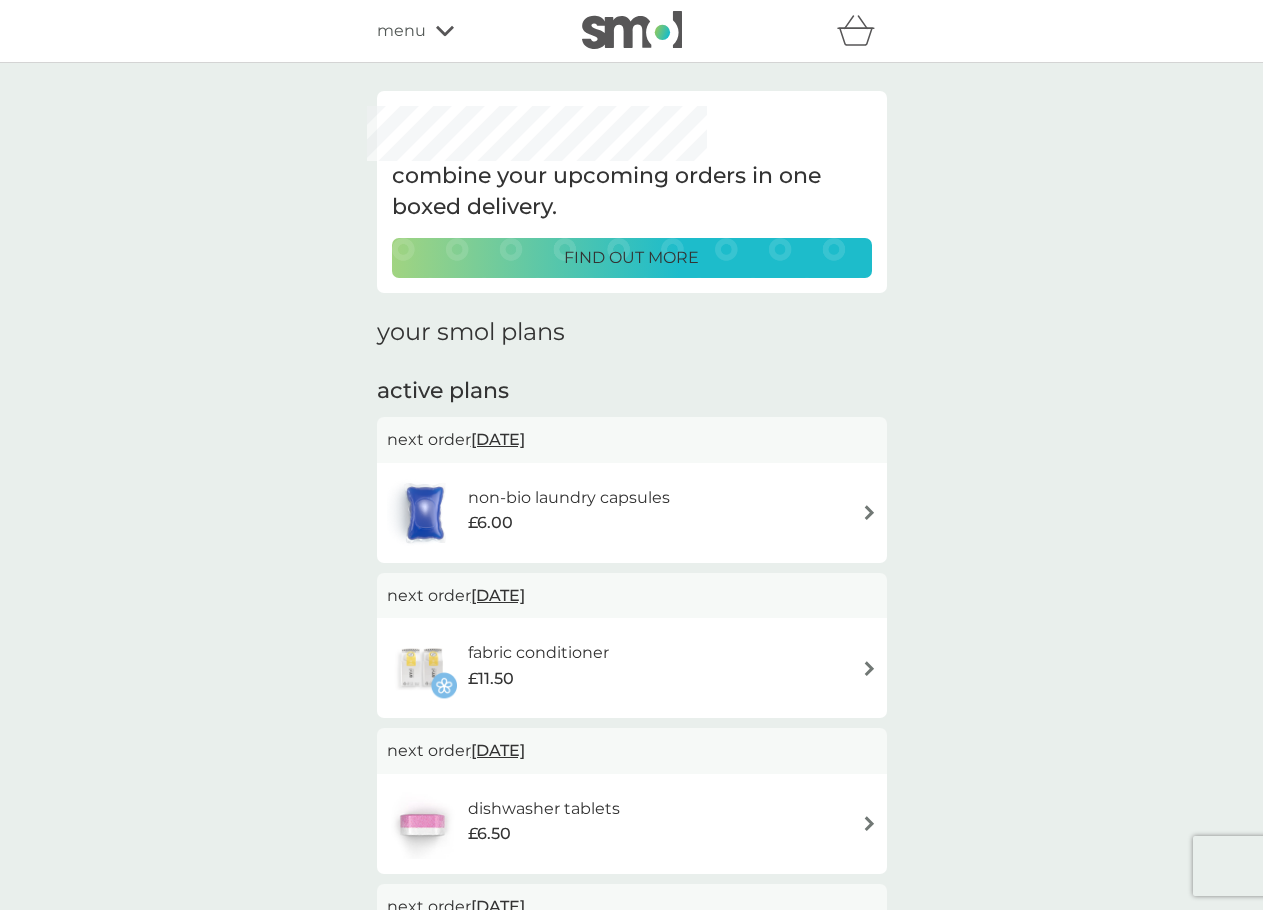 click on "find out more" at bounding box center [632, 258] 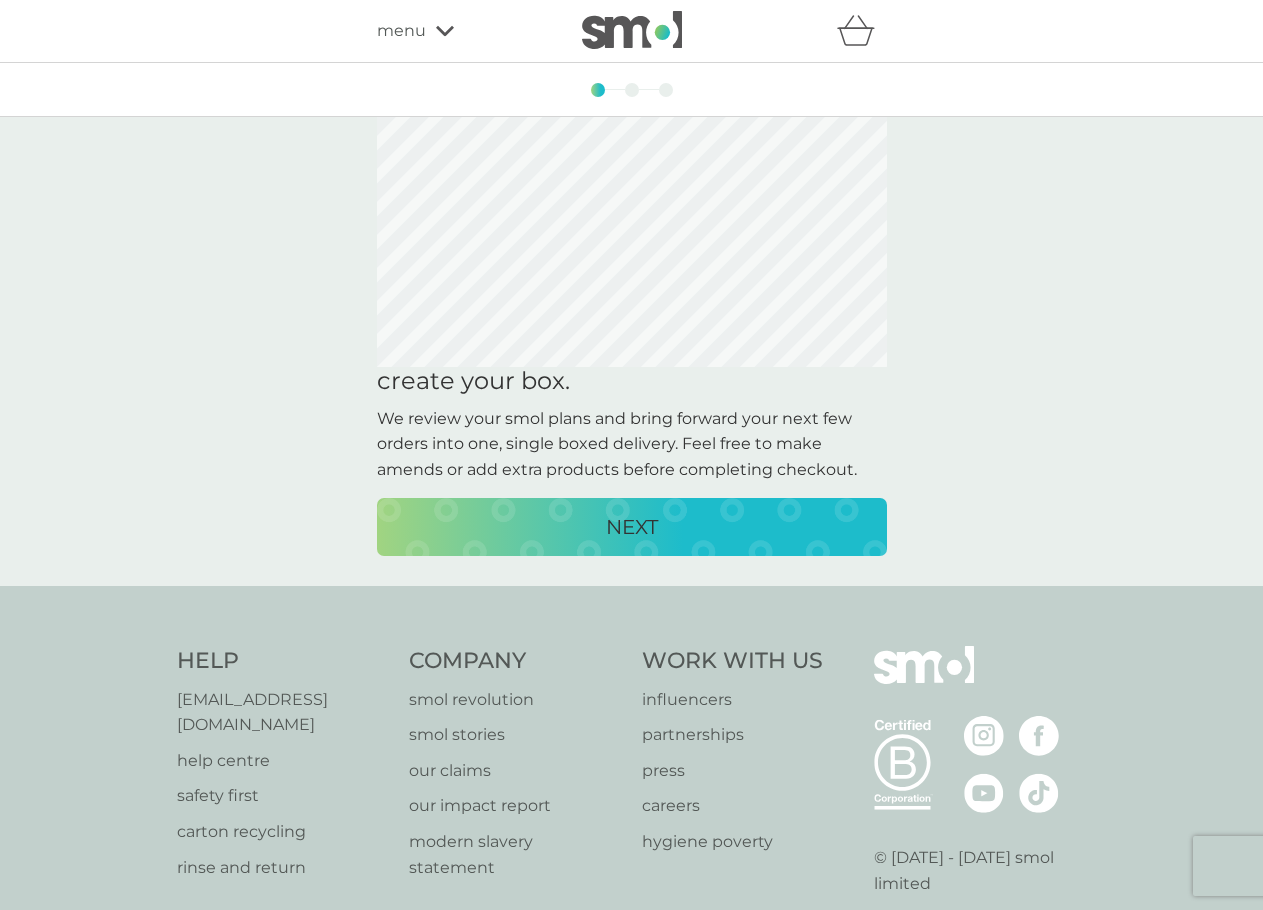 click on "NEXT" at bounding box center (632, 527) 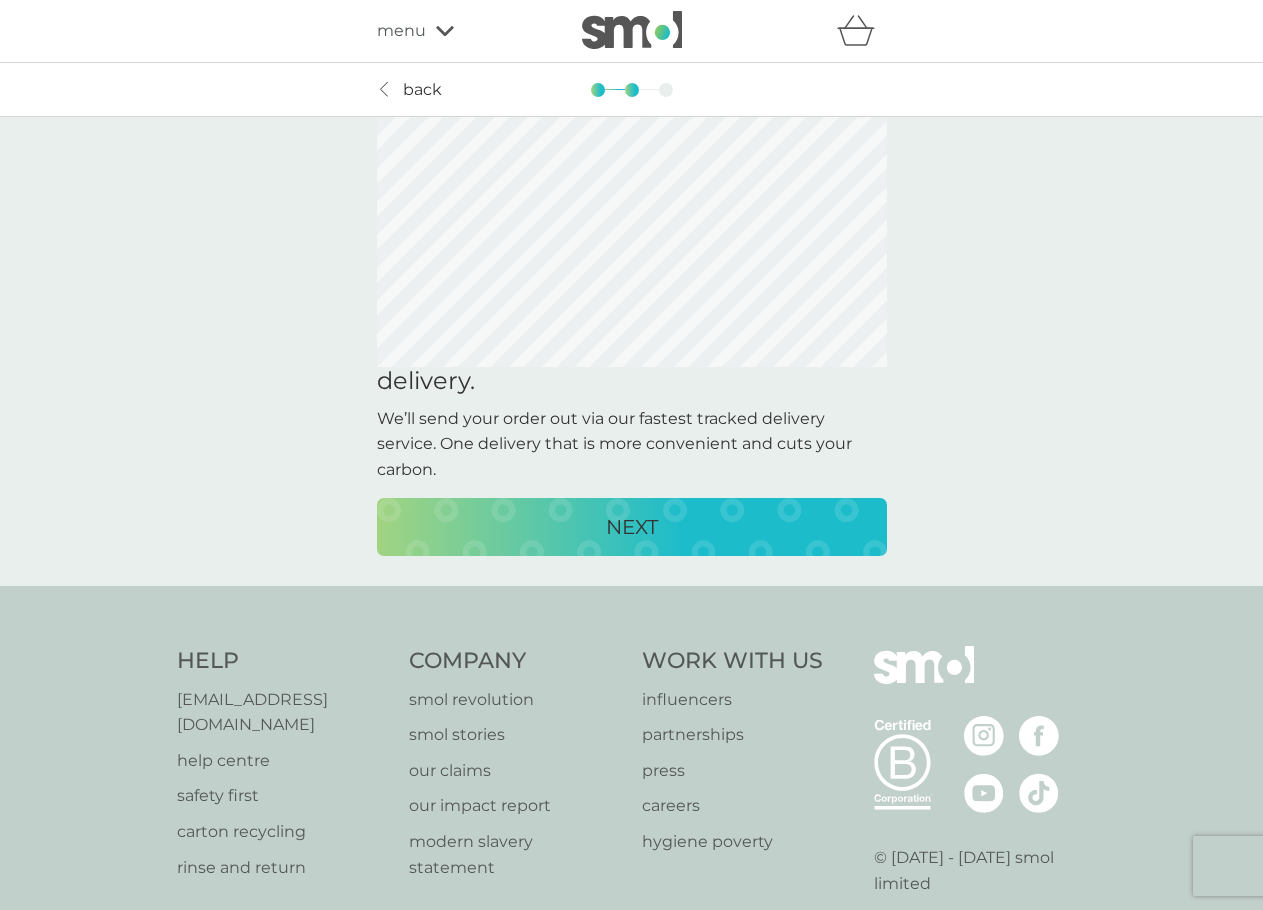 click on "NEXT" at bounding box center (632, 527) 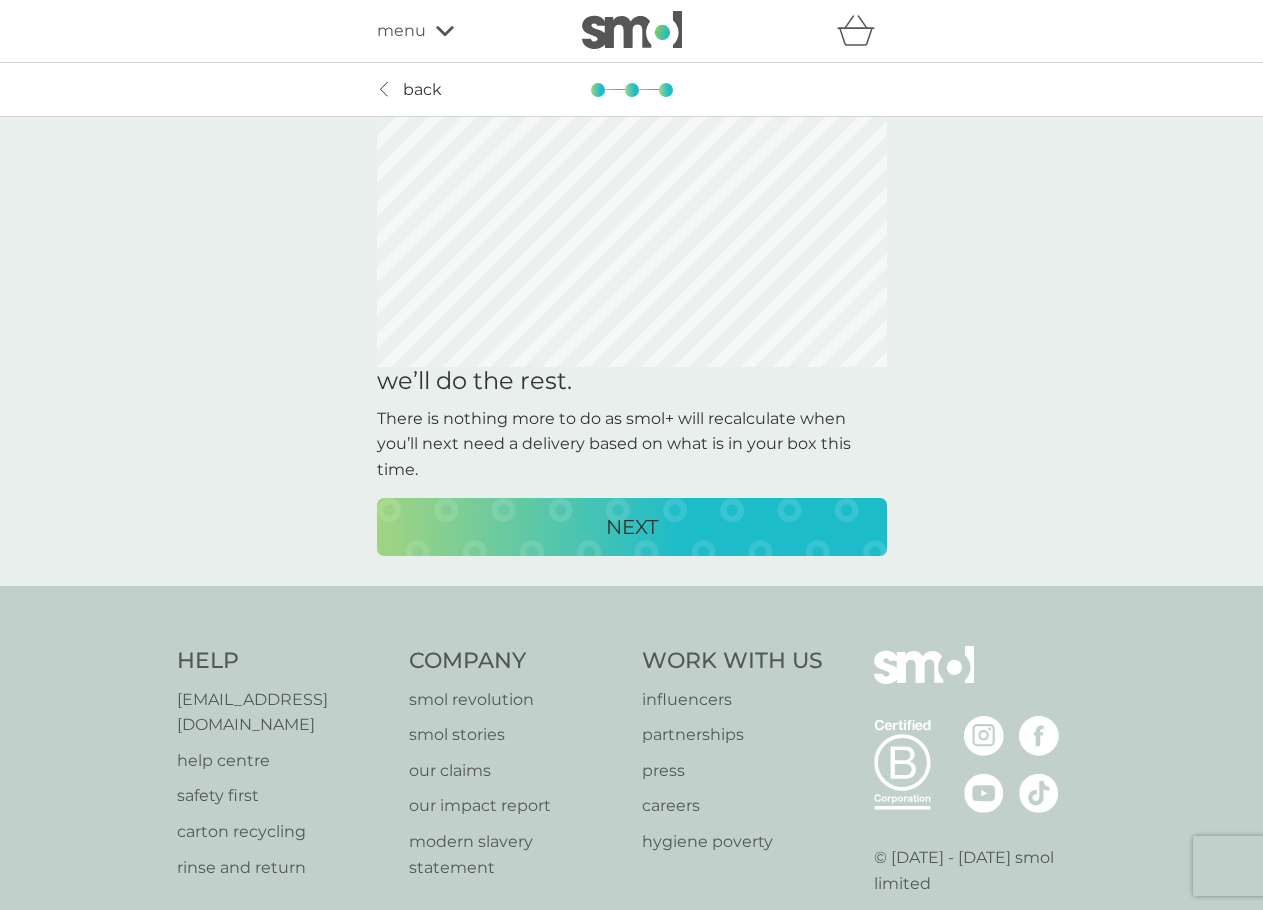 click on "NEXT" at bounding box center (632, 527) 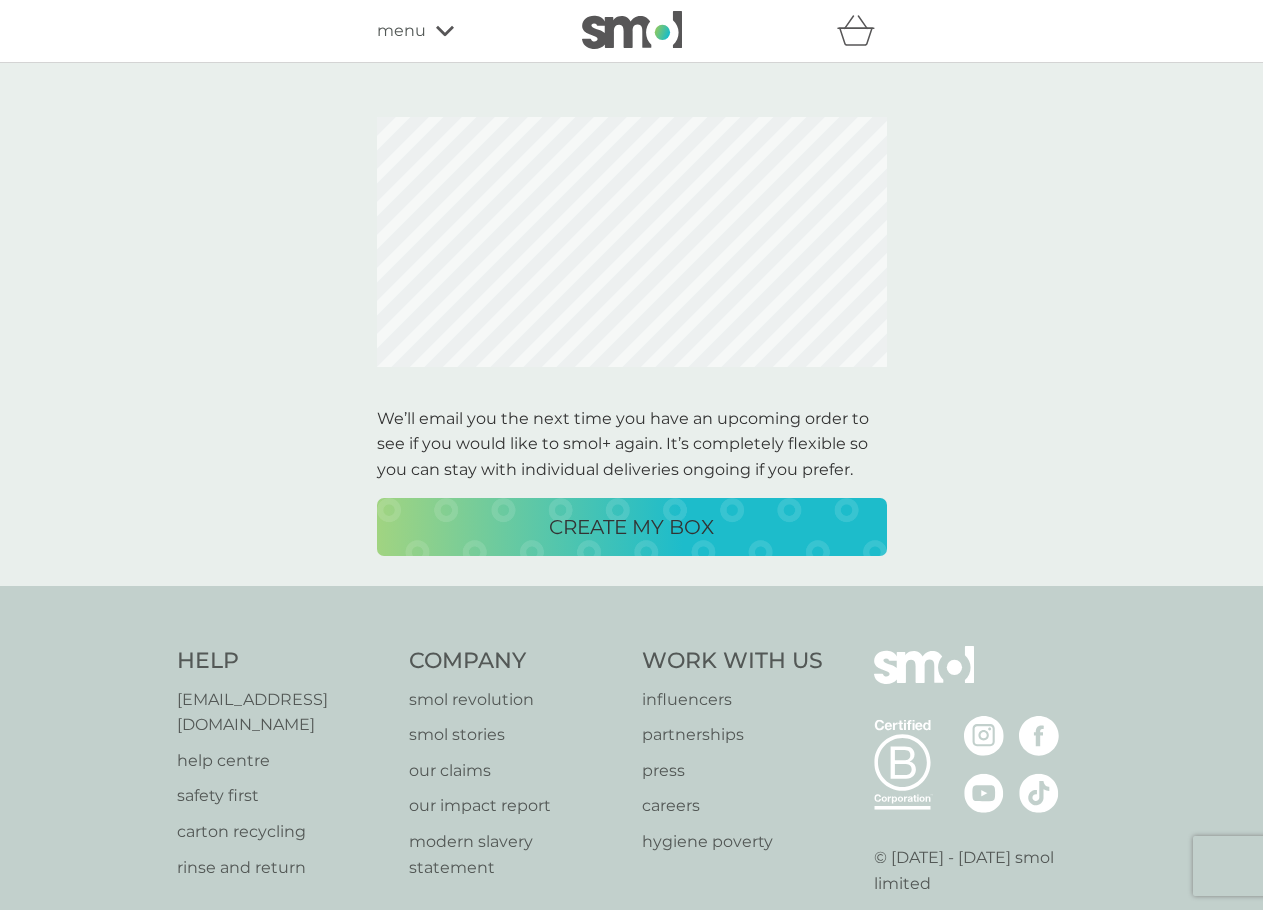 click on "CREATE MY BOX" at bounding box center (631, 527) 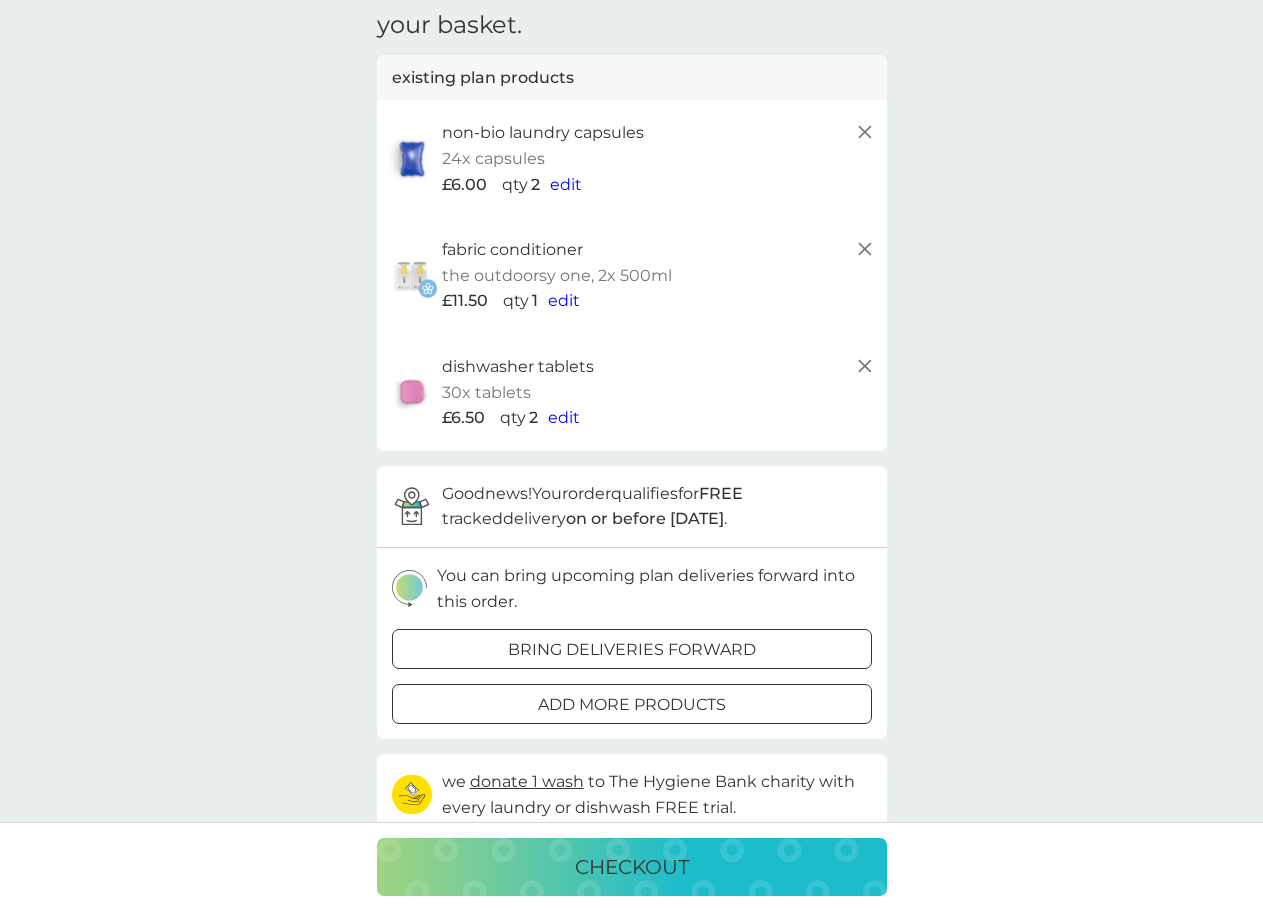scroll, scrollTop: 0, scrollLeft: 0, axis: both 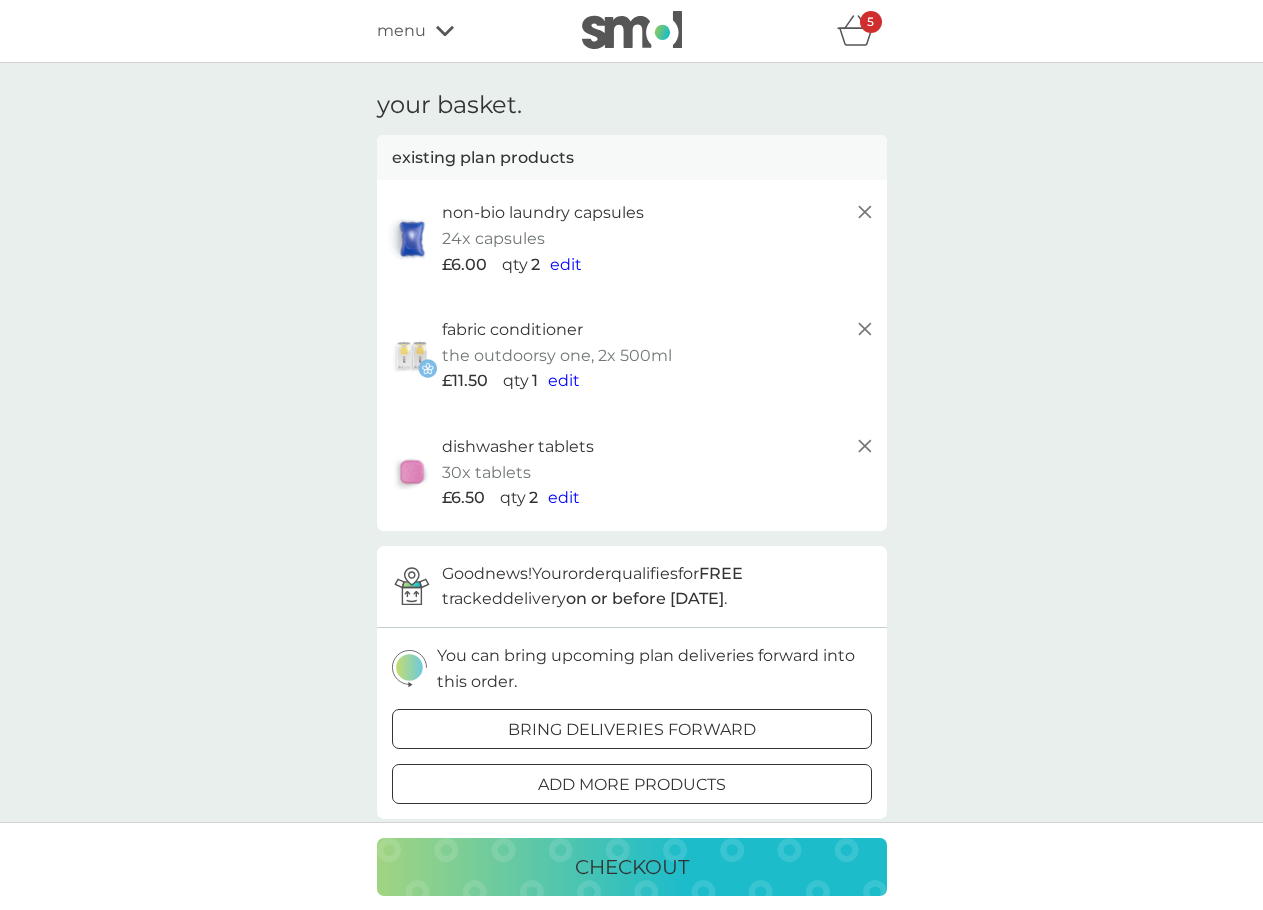 click 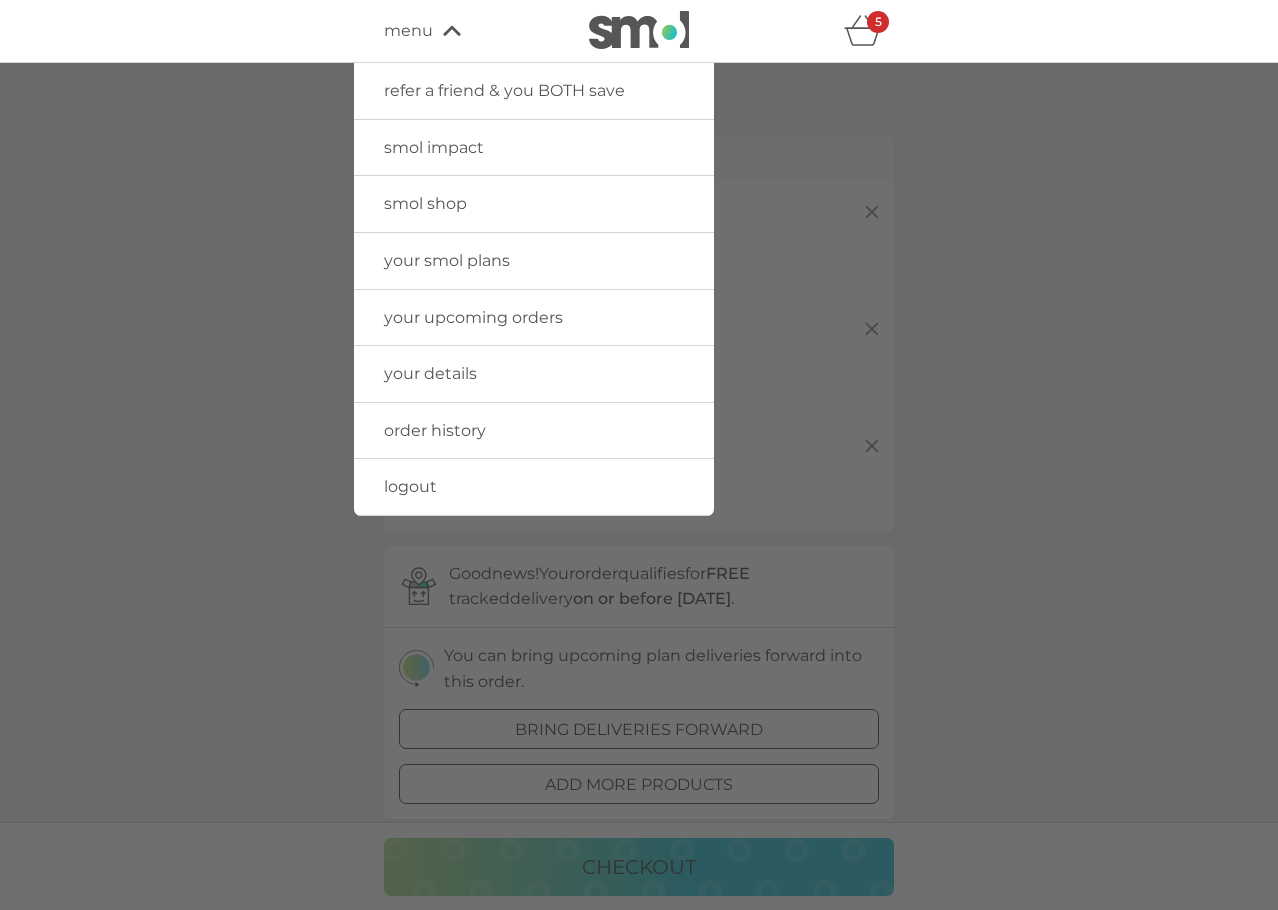 click on "smol shop" at bounding box center [425, 203] 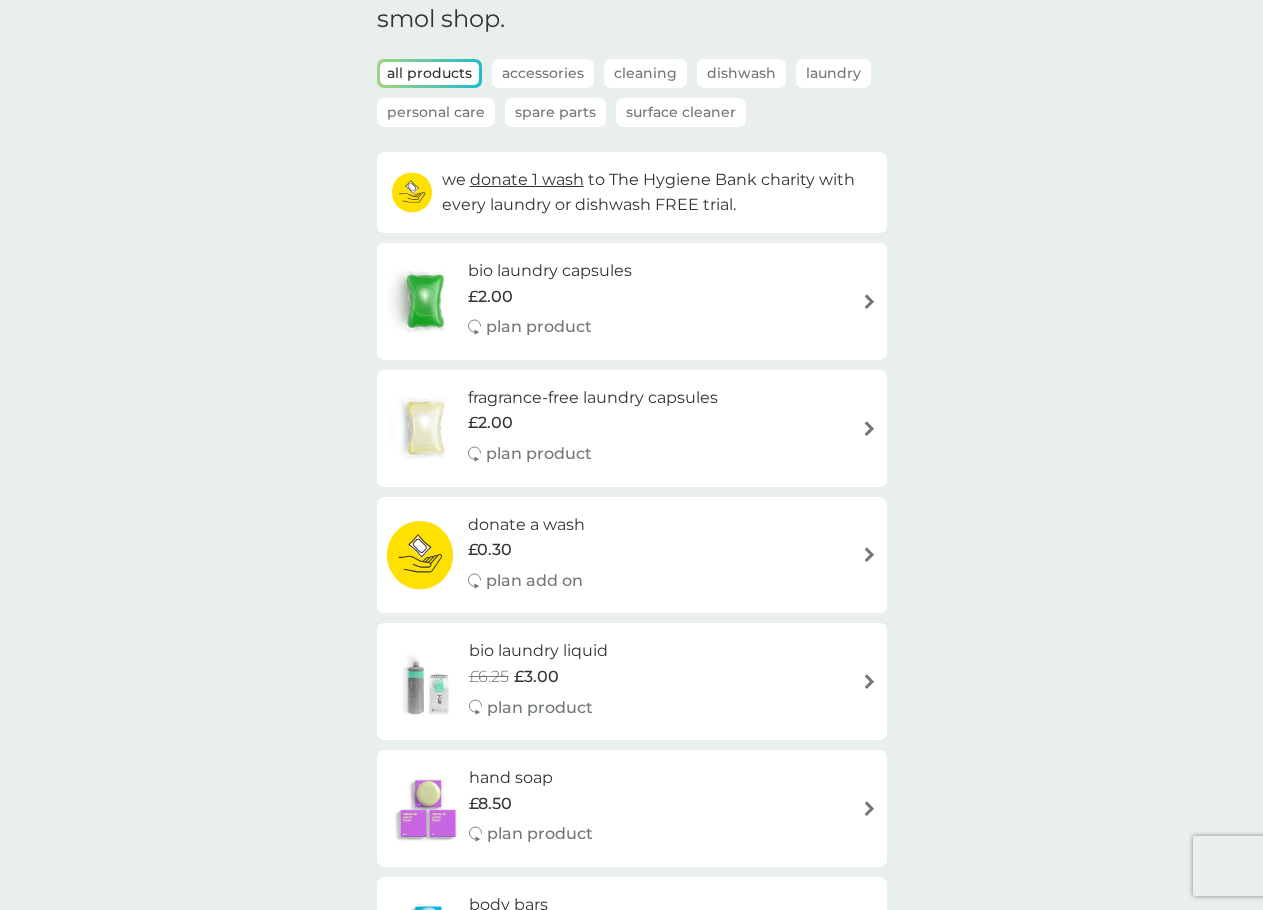 scroll, scrollTop: 0, scrollLeft: 0, axis: both 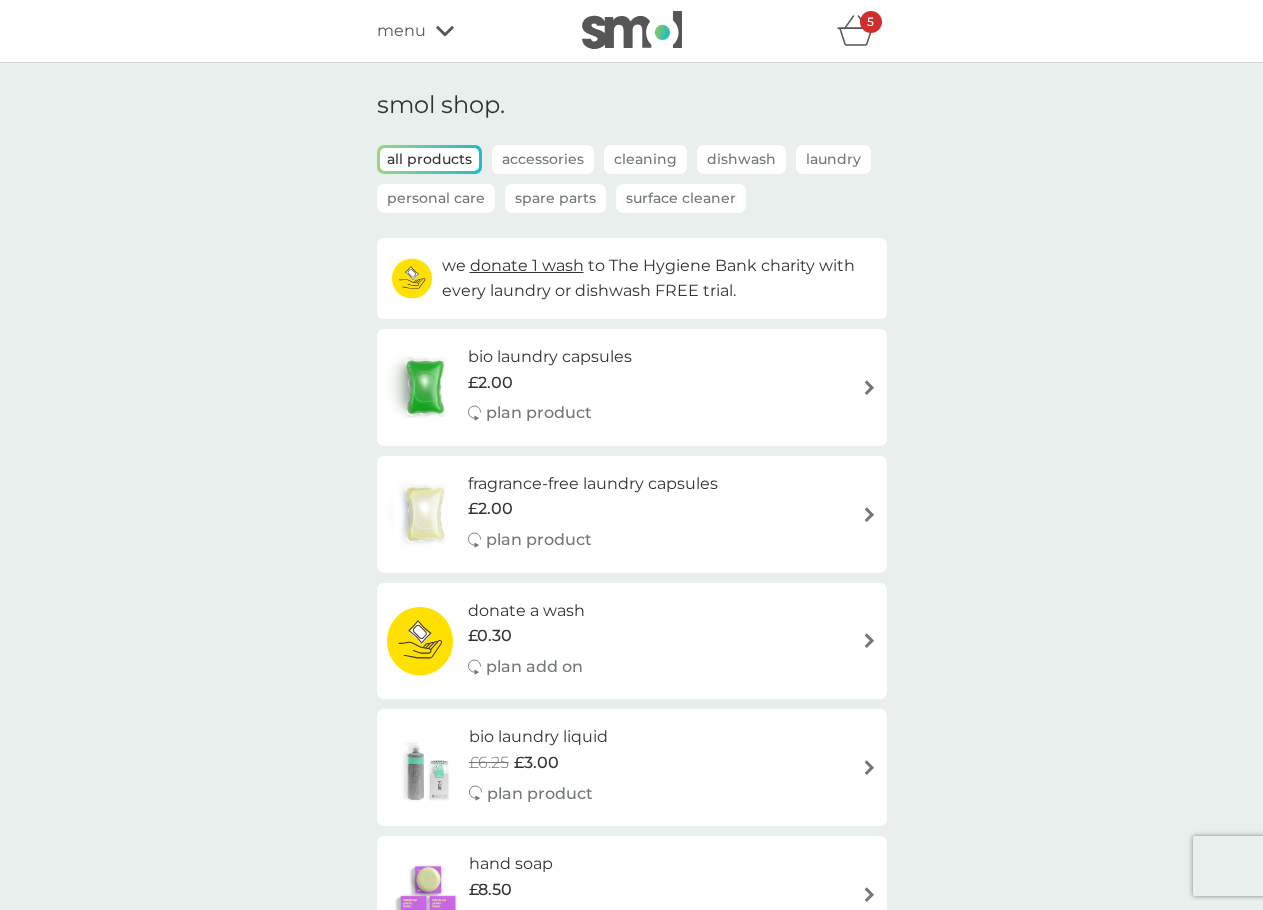 click on "menu" at bounding box center (462, 31) 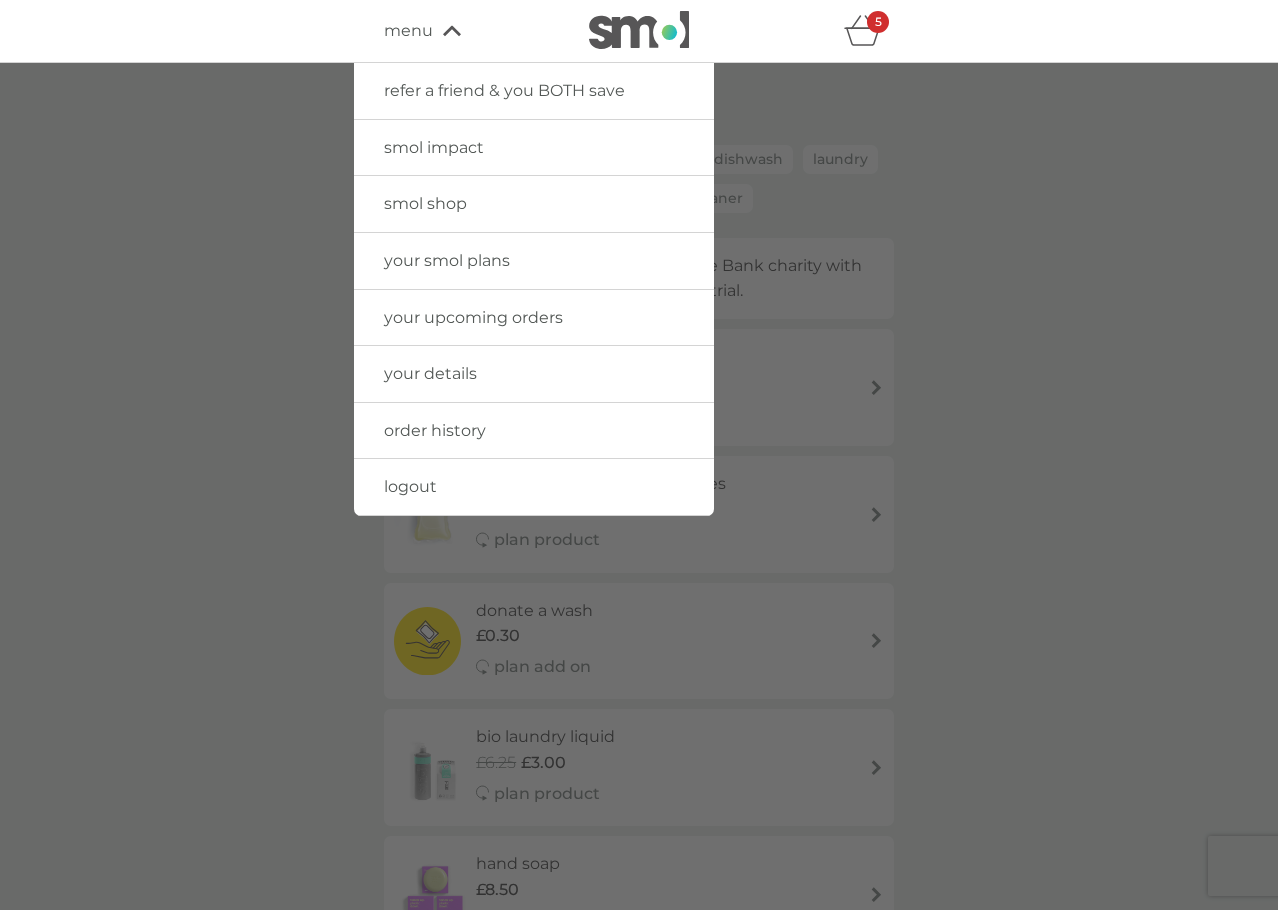 click 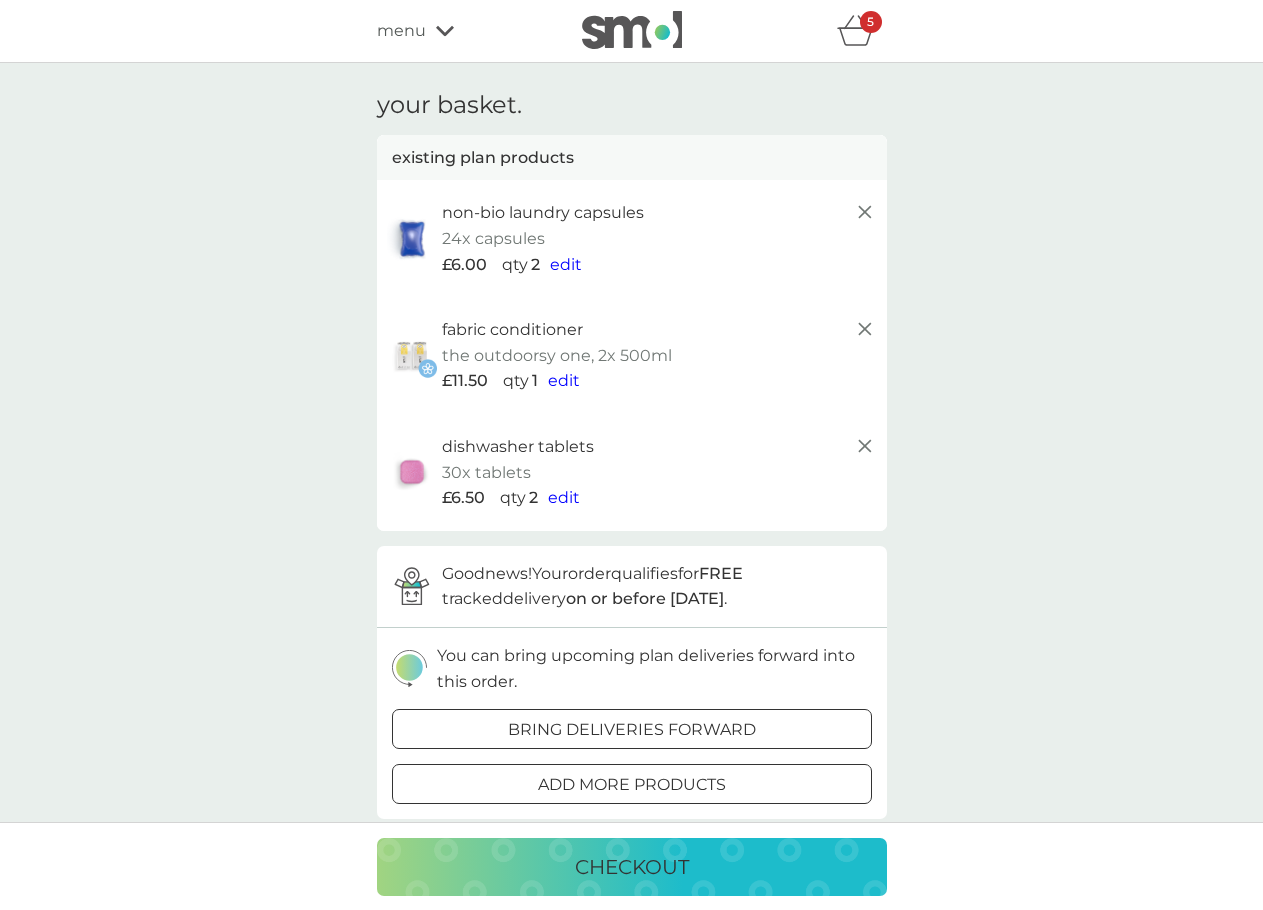 click 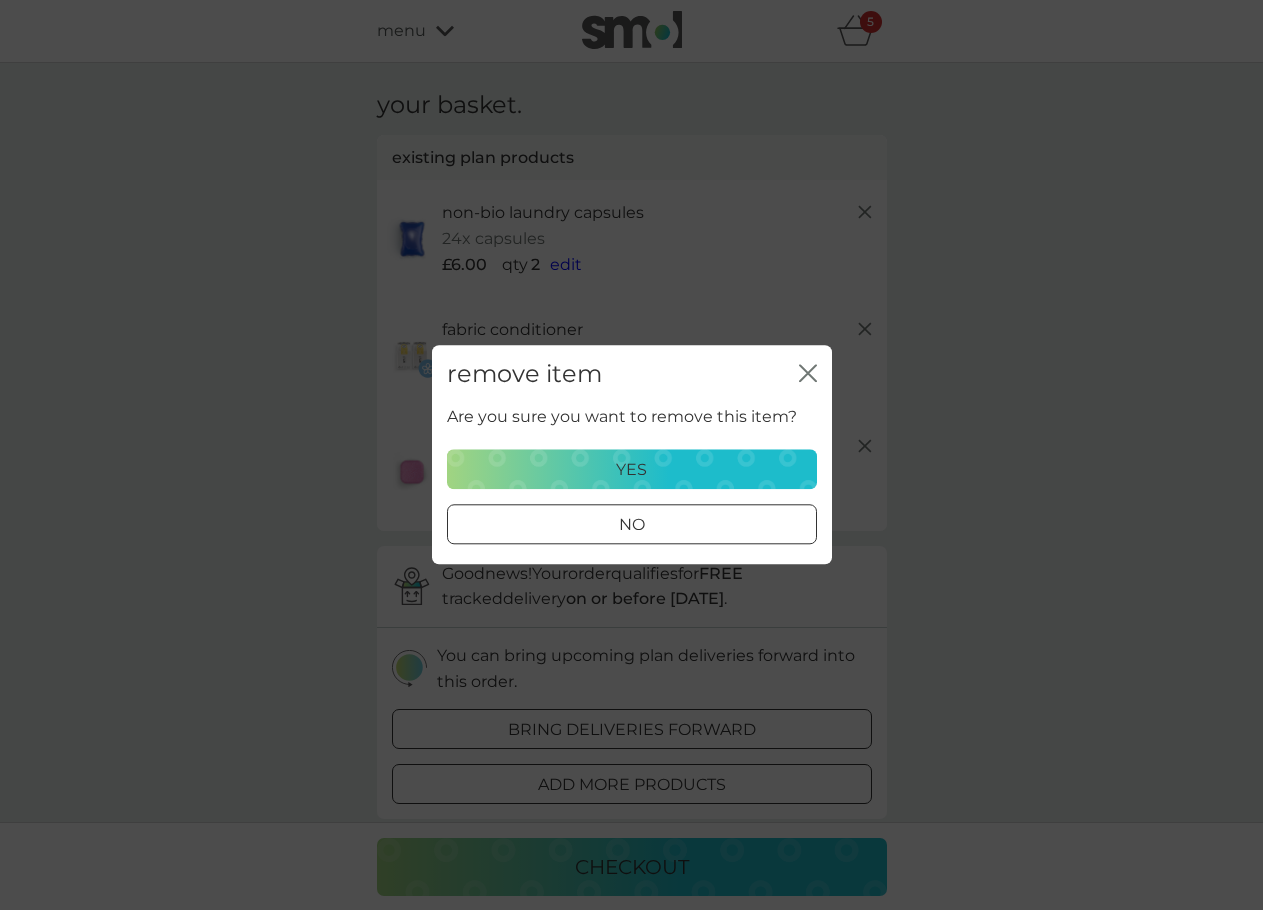 click on "yes" at bounding box center (632, 470) 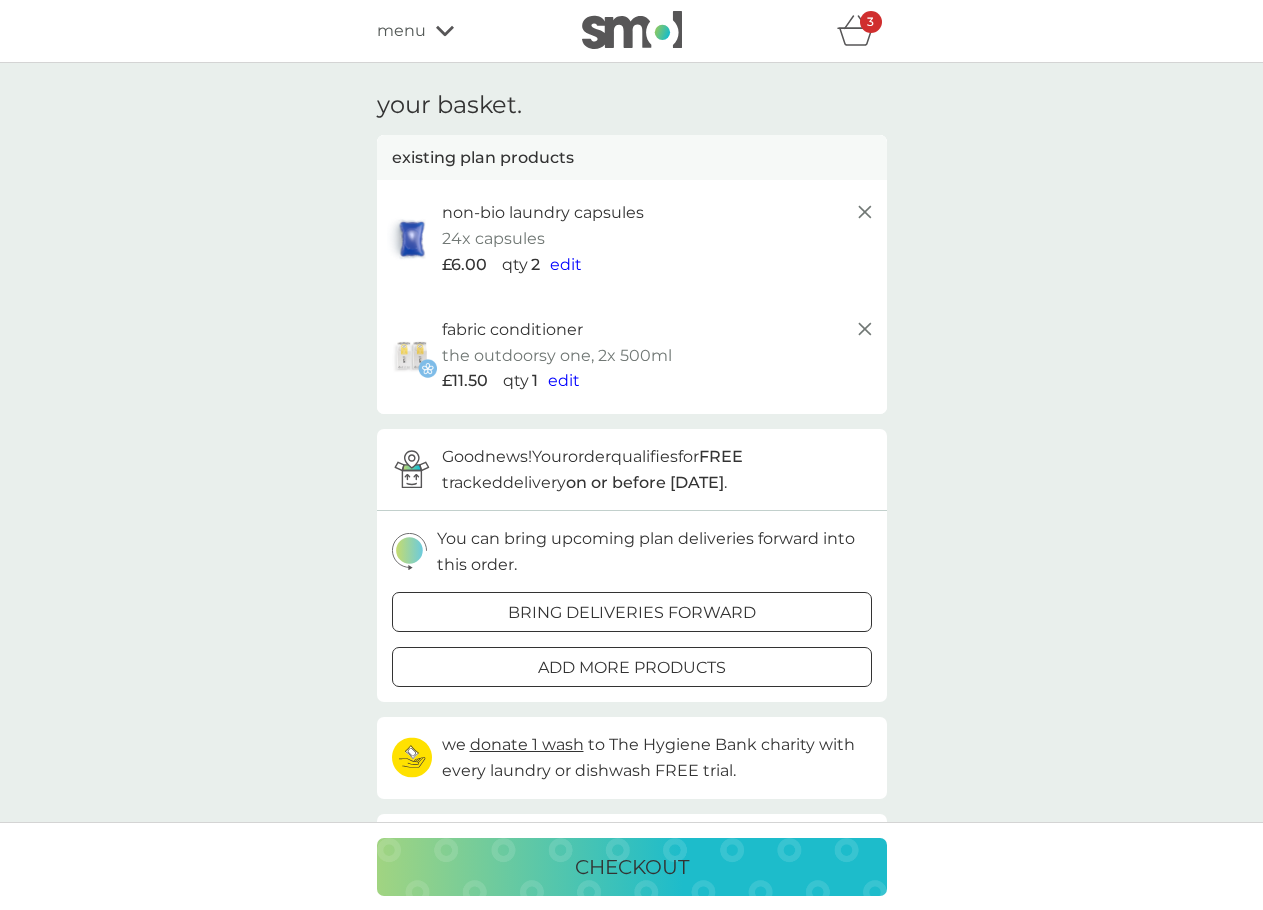 click 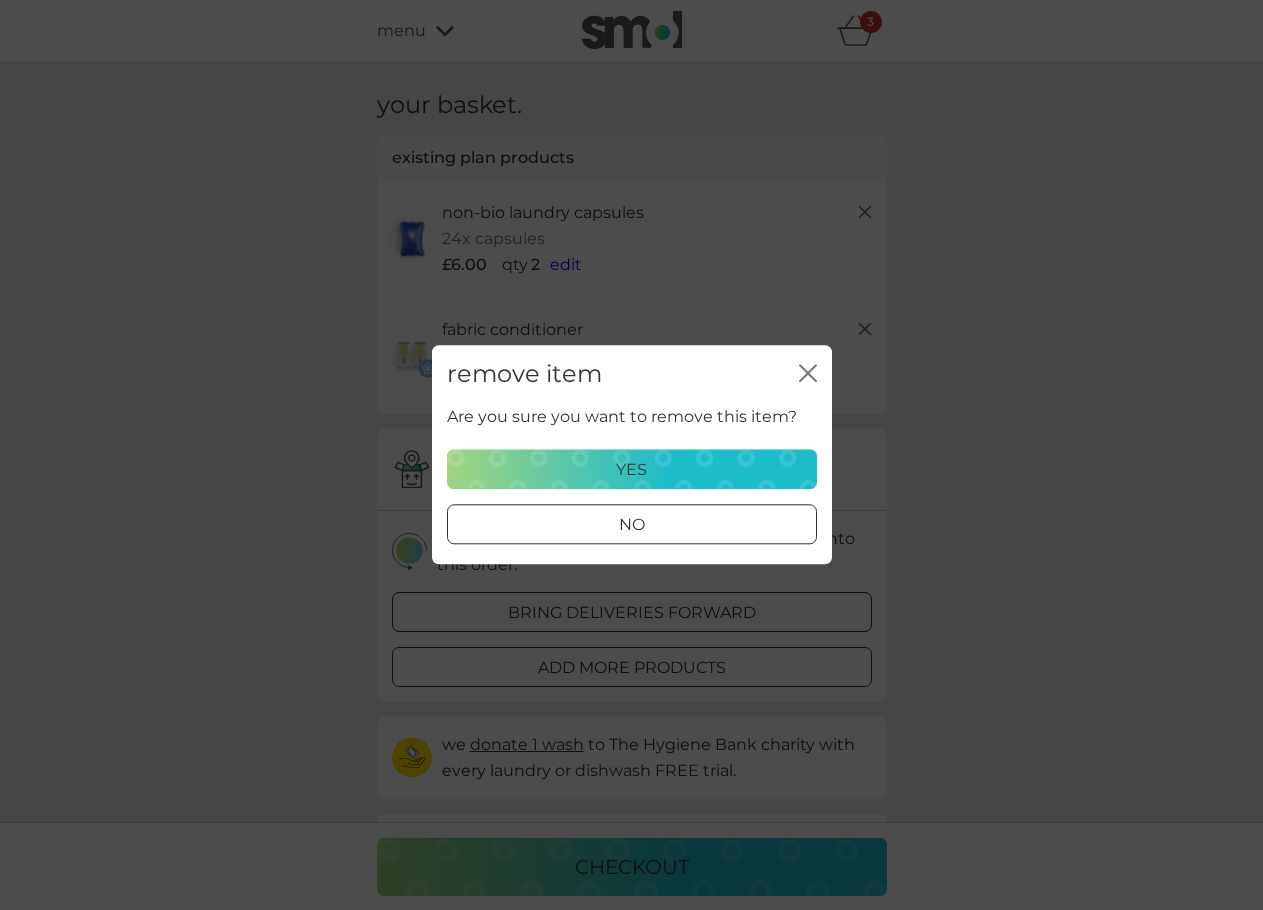 click on "yes" at bounding box center (632, 470) 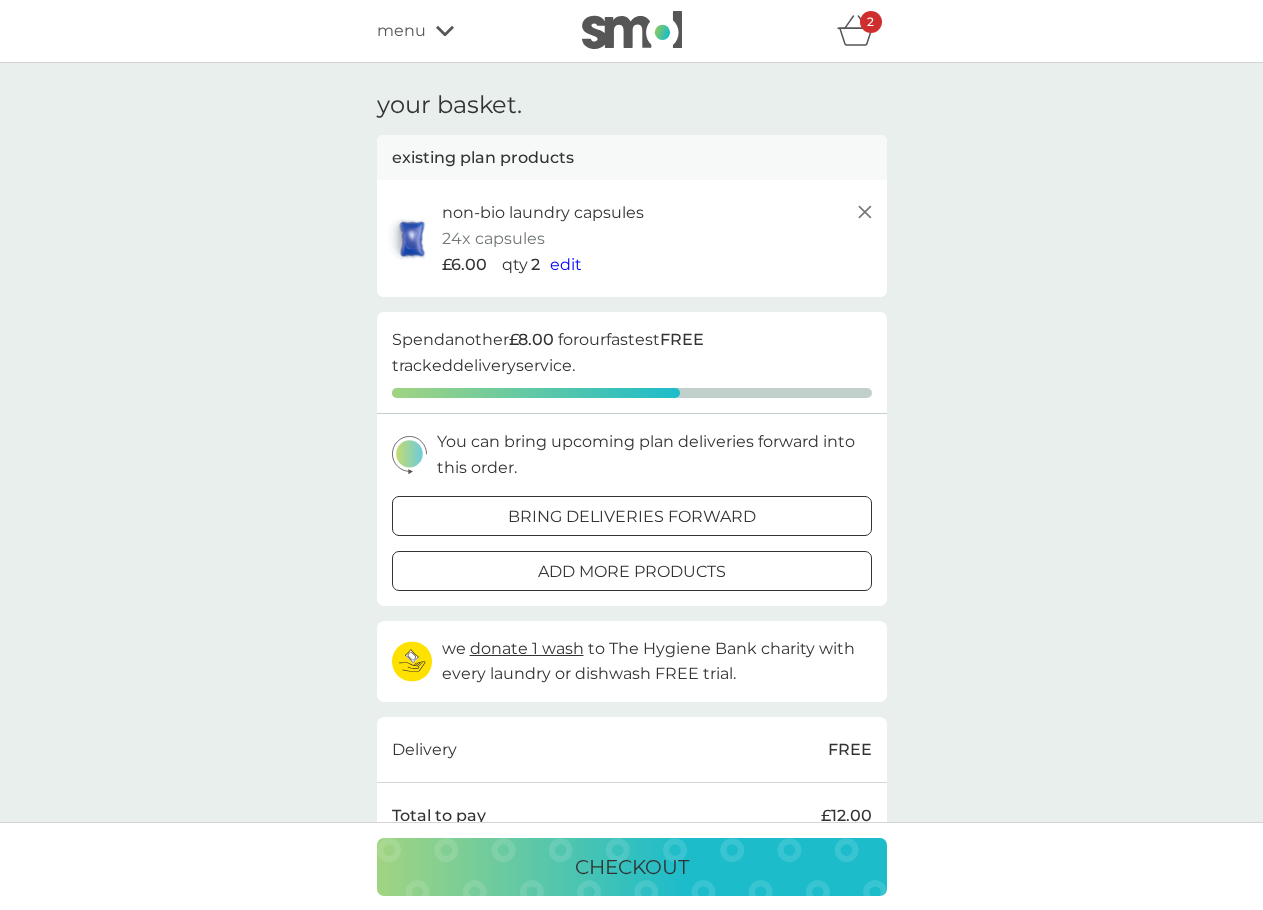 click 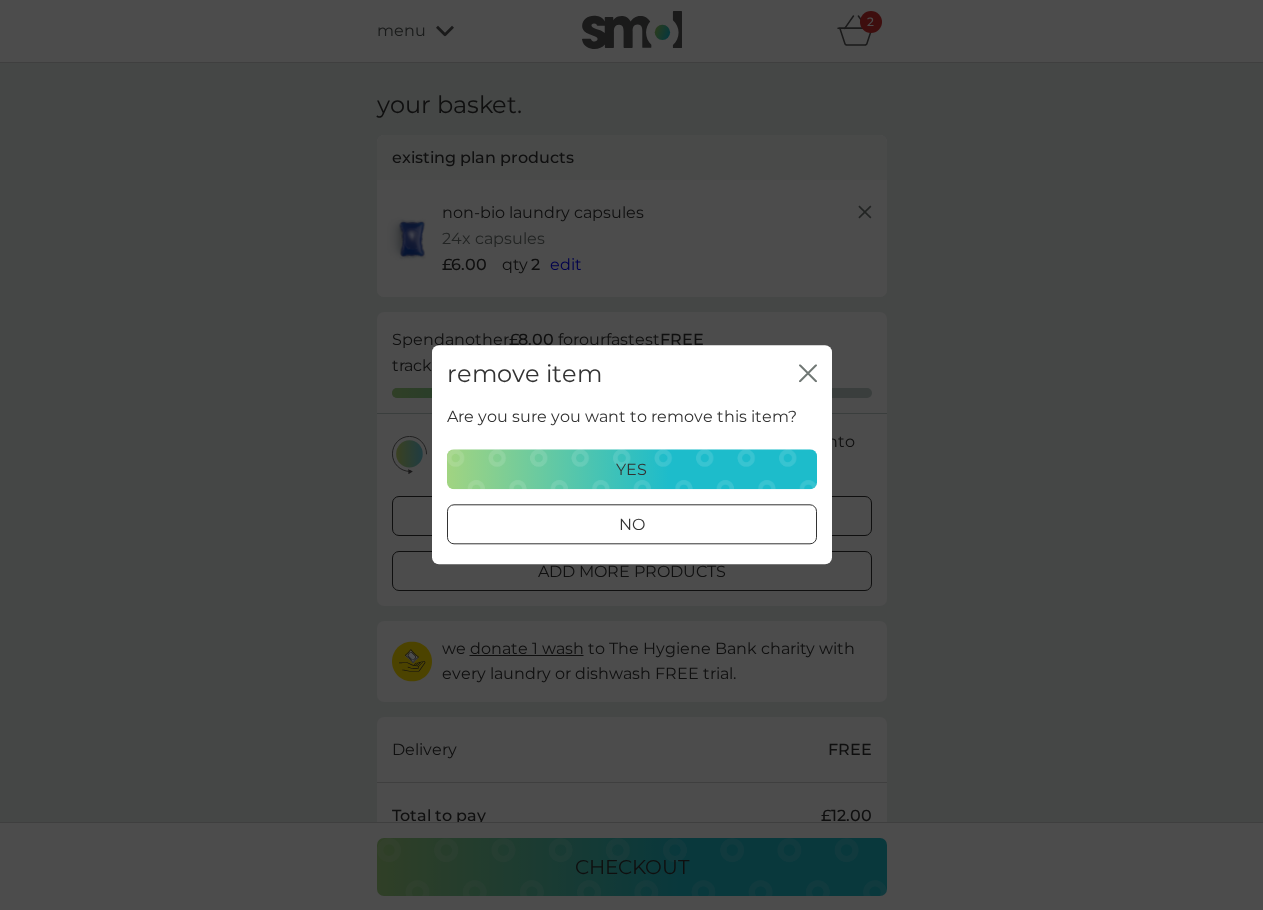 click on "yes" at bounding box center (632, 470) 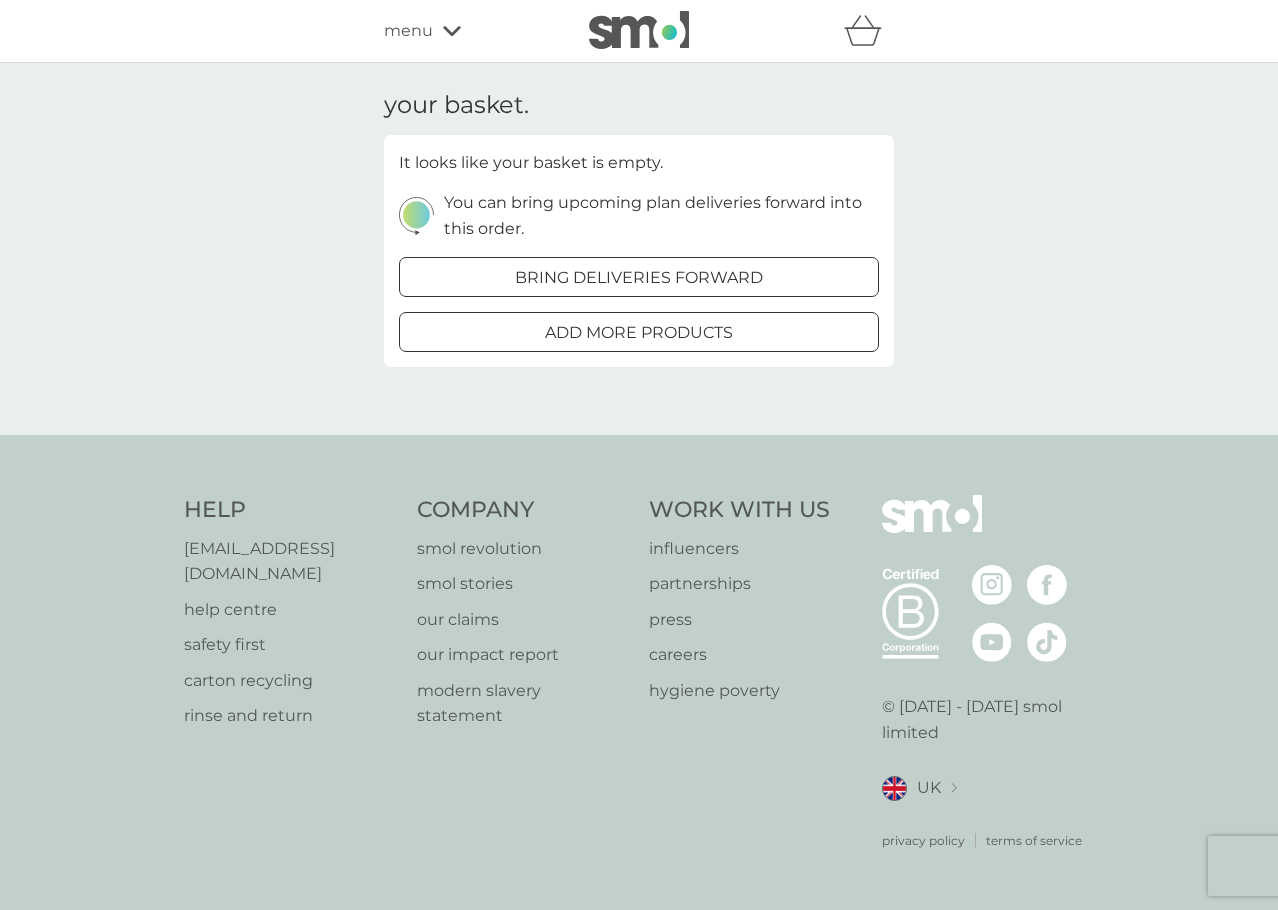 click on "menu" at bounding box center (408, 31) 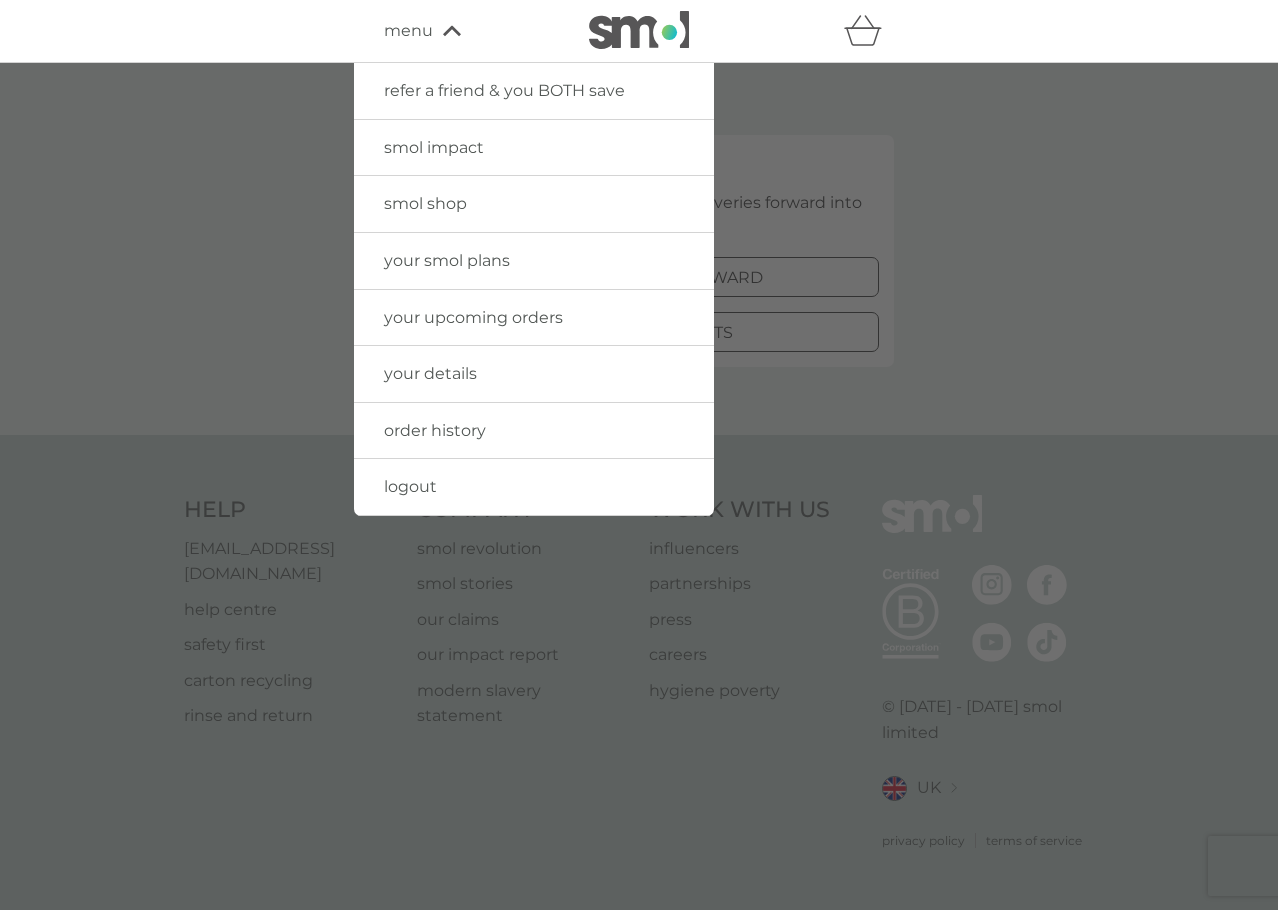 click on "menu" at bounding box center [408, 31] 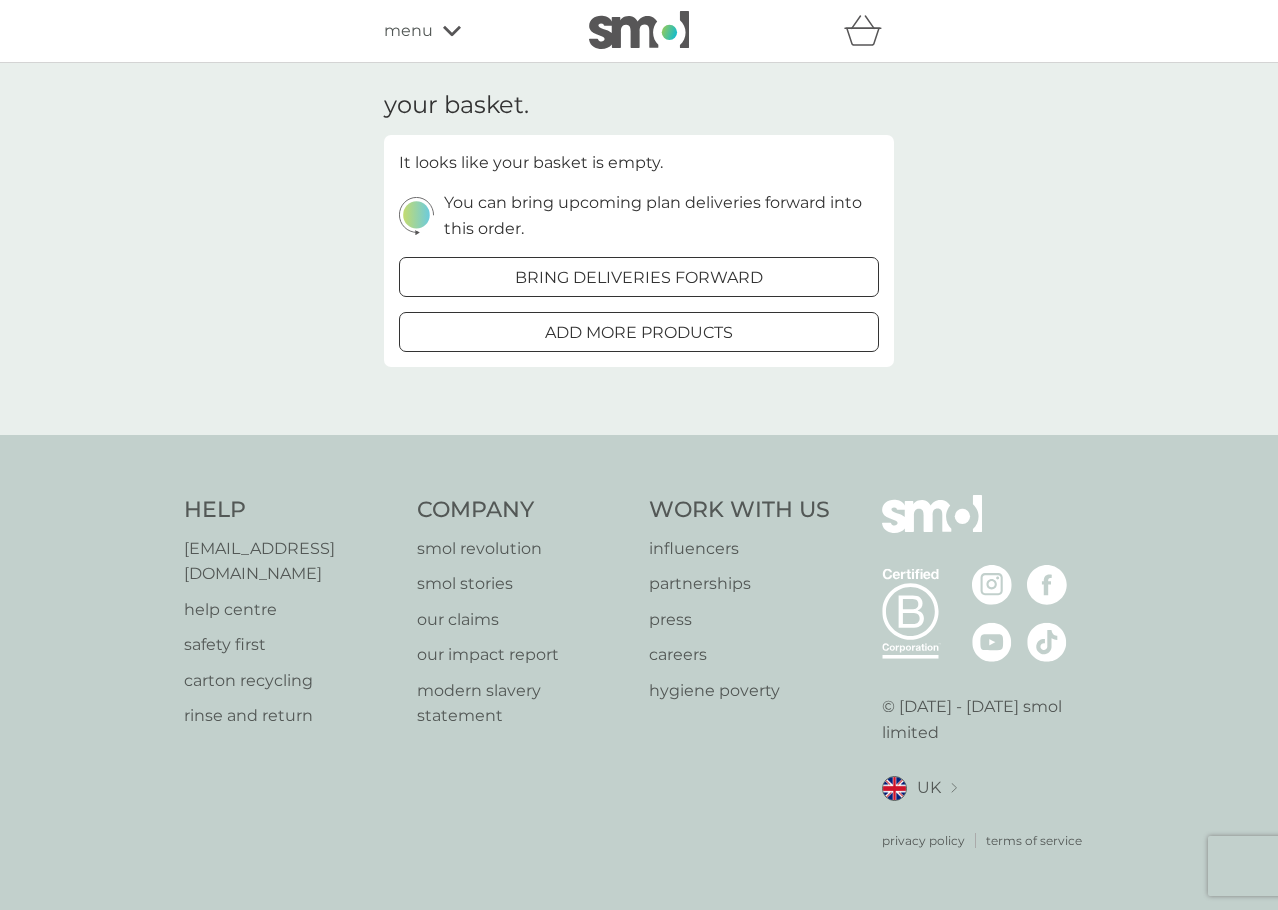 click at bounding box center (639, 30) 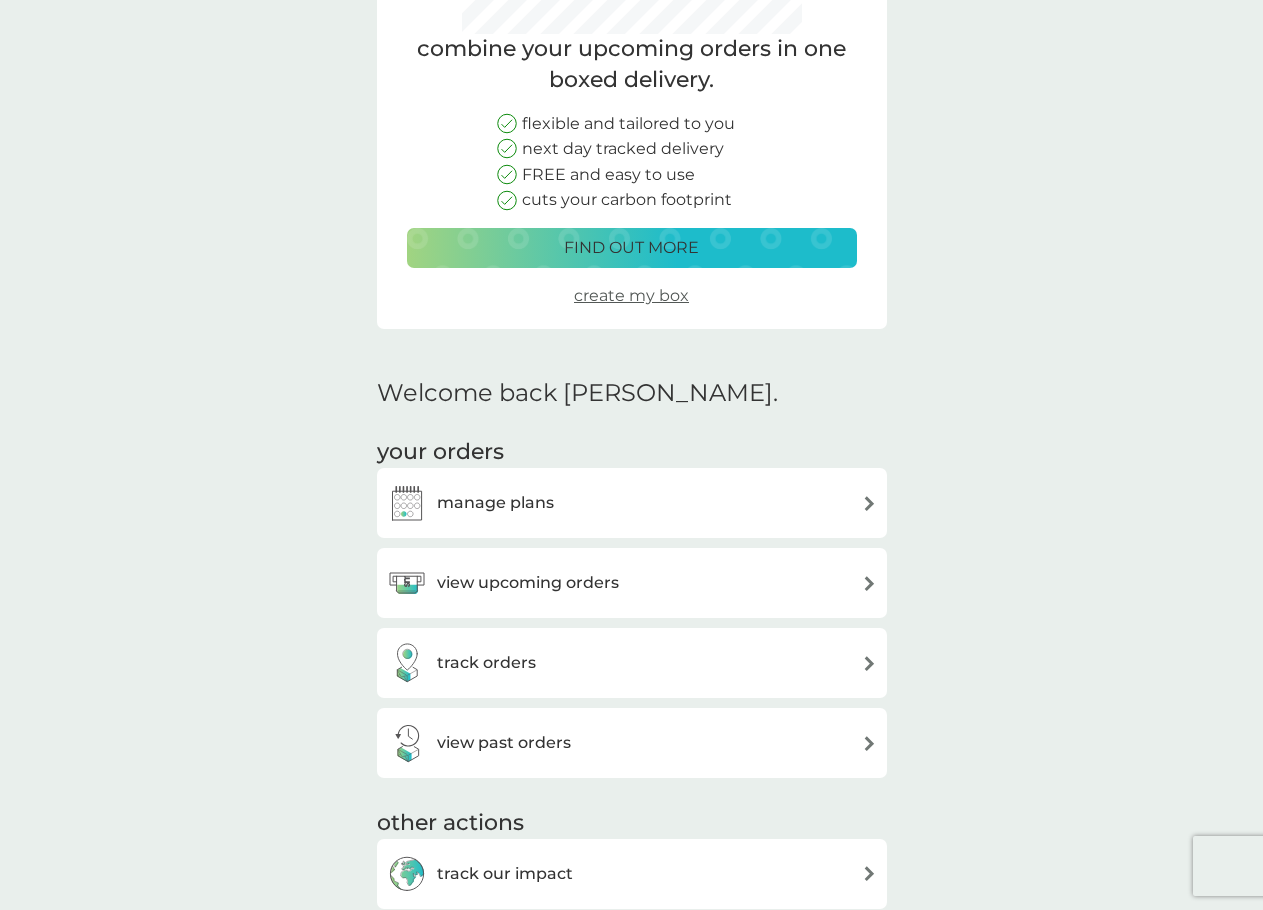 scroll, scrollTop: 198, scrollLeft: 0, axis: vertical 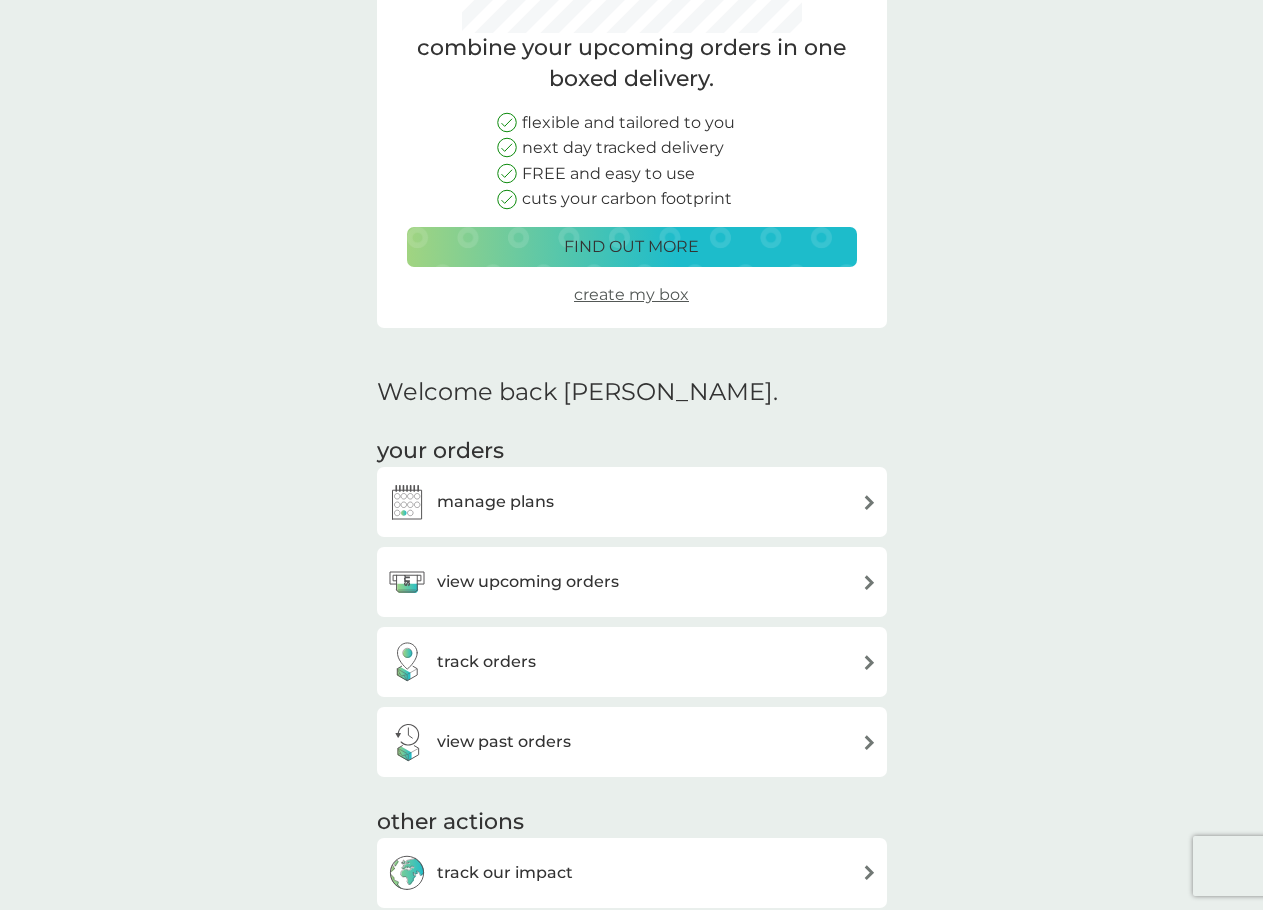 click on "manage plans" at bounding box center [632, 502] 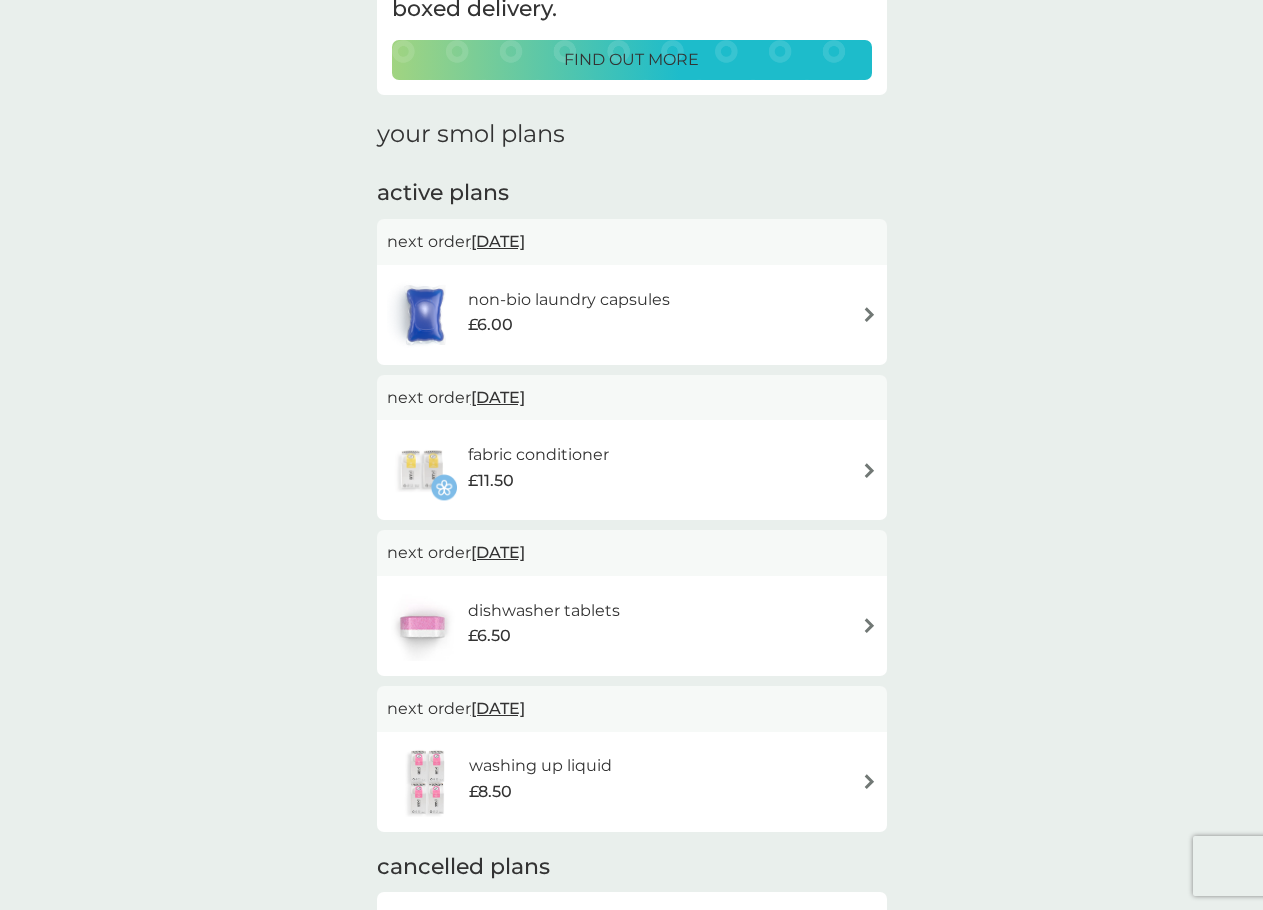 scroll, scrollTop: 0, scrollLeft: 0, axis: both 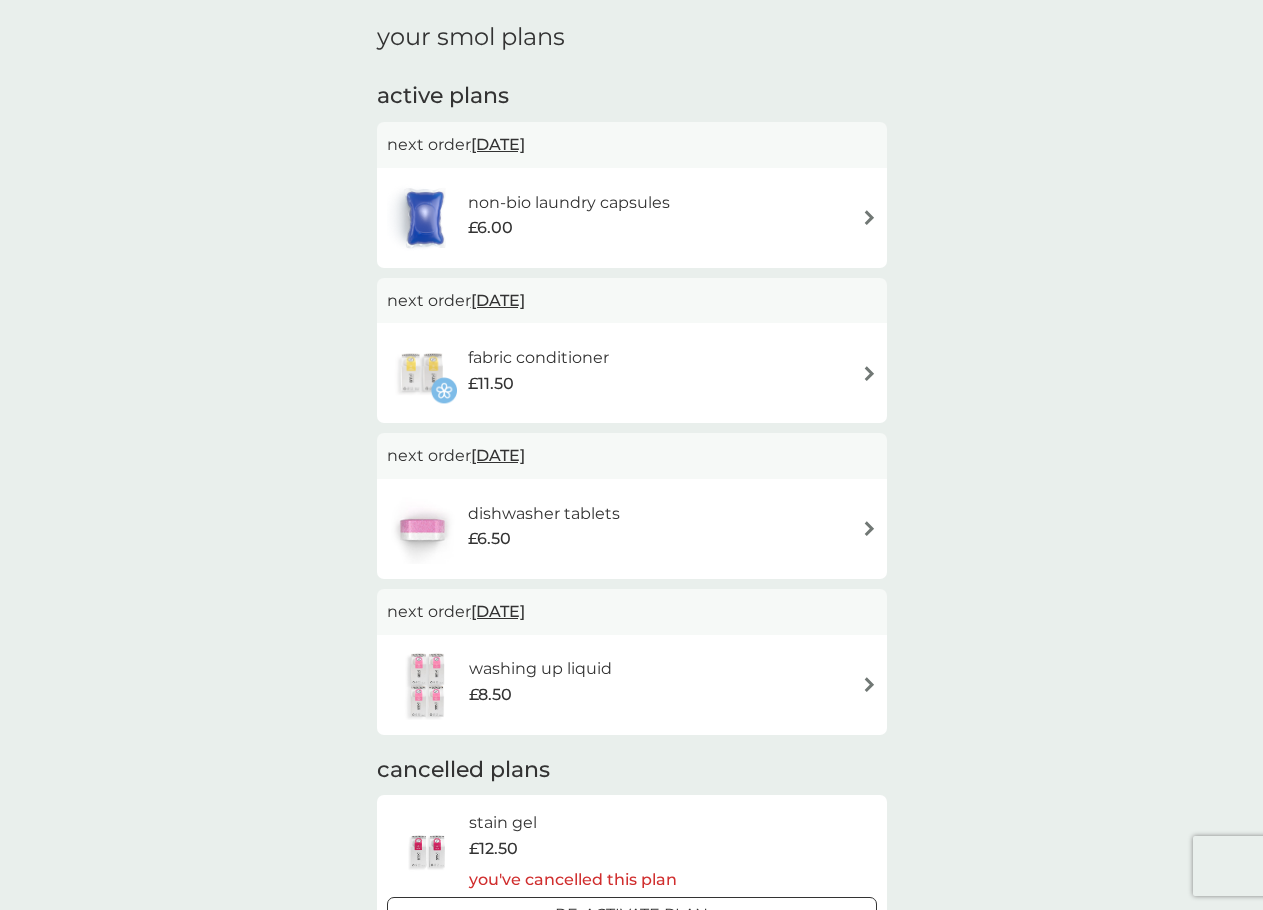 click on "£11.50" at bounding box center [538, 384] 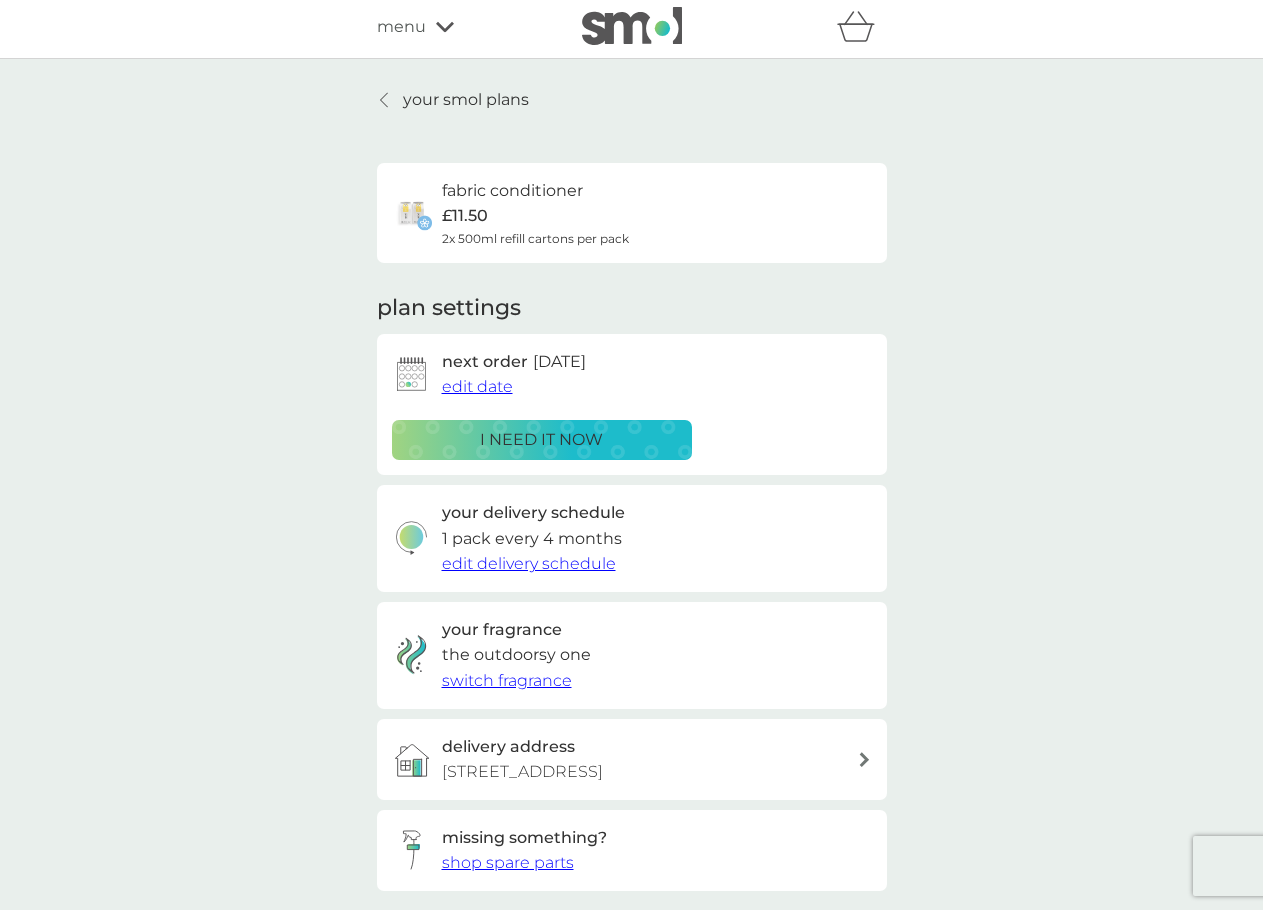scroll, scrollTop: 5, scrollLeft: 0, axis: vertical 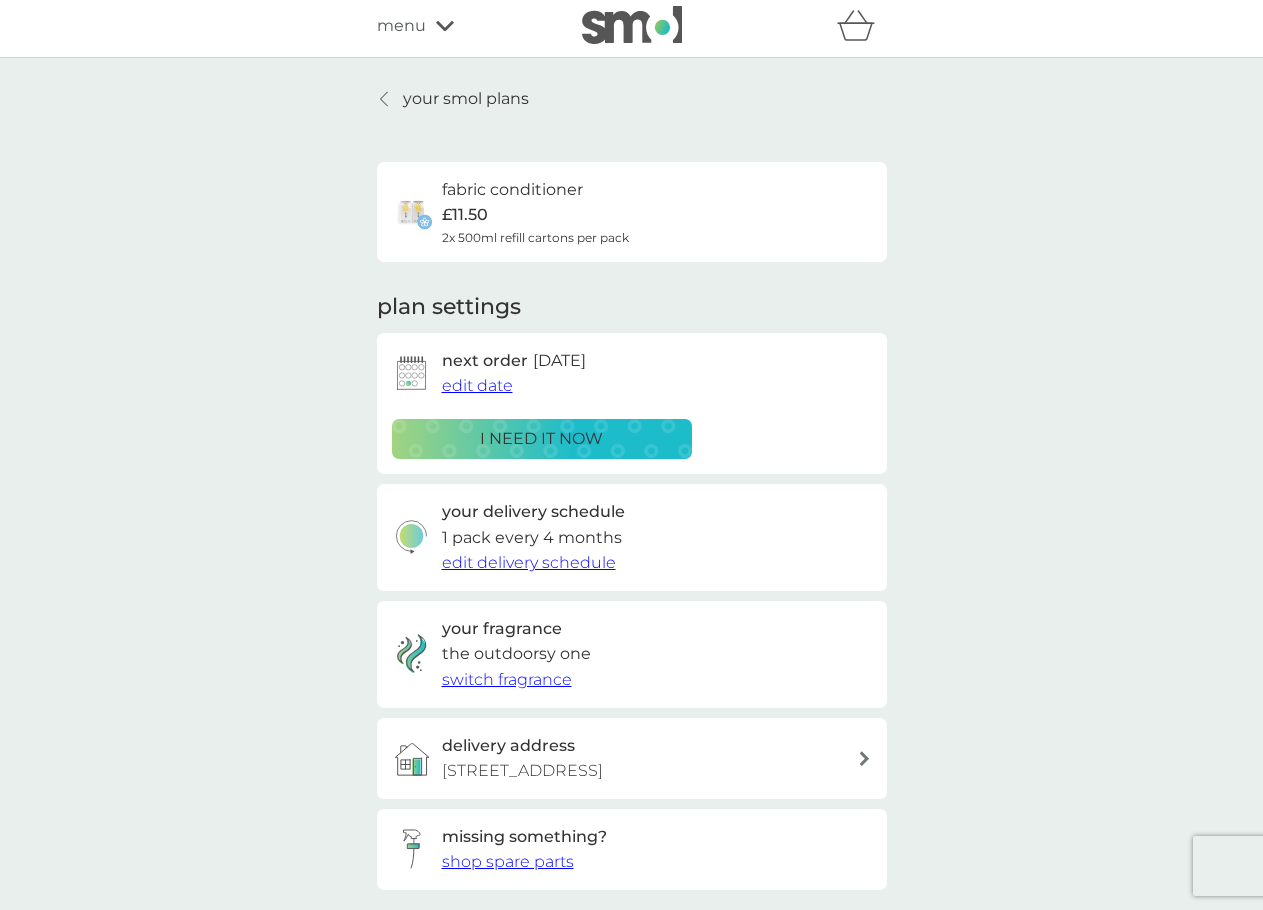 click on "edit delivery schedule" at bounding box center [529, 562] 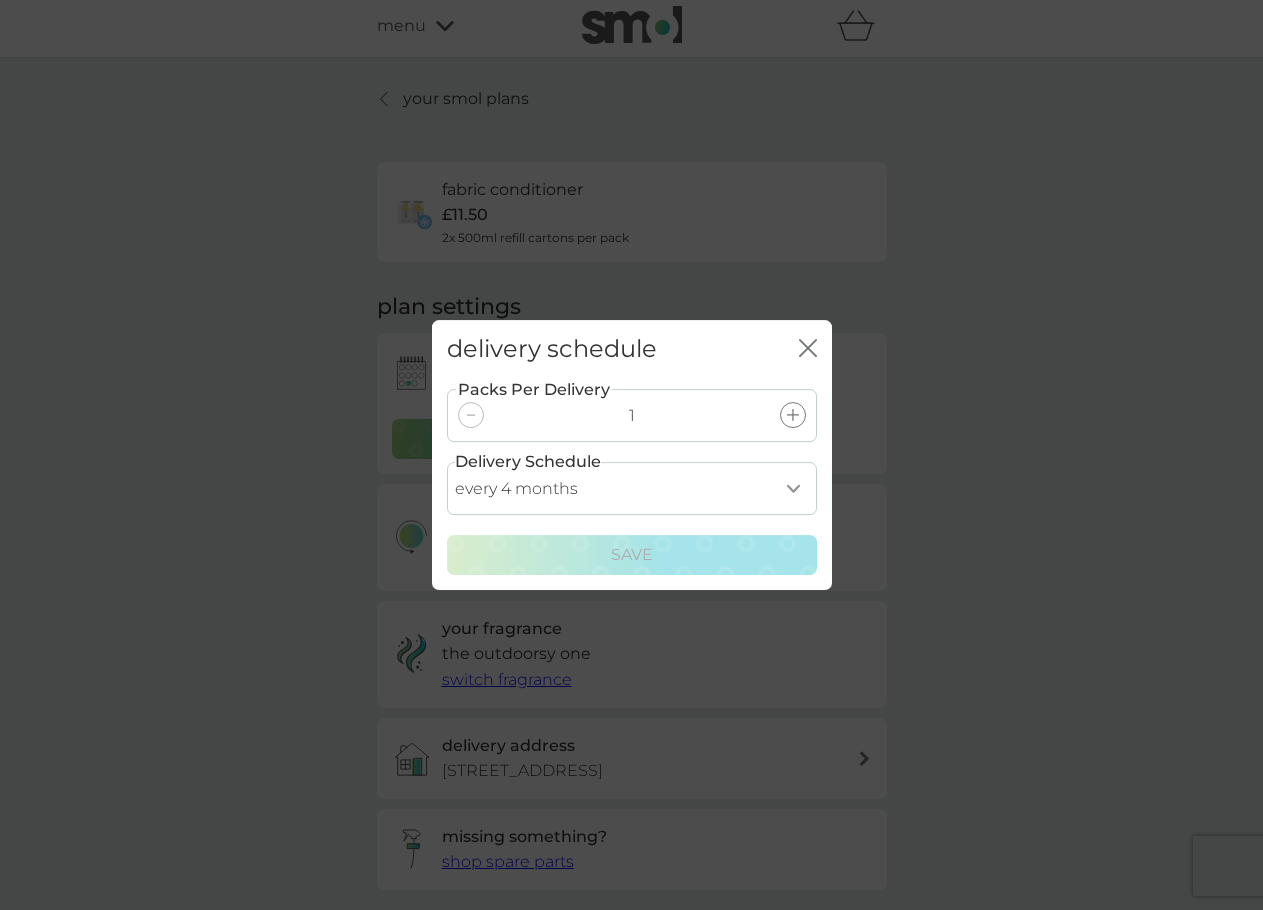 click on "every 1 month every 2 months every 3 months every 4 months every 5 months every 6 months every 7 months every 8 months" at bounding box center [632, 488] 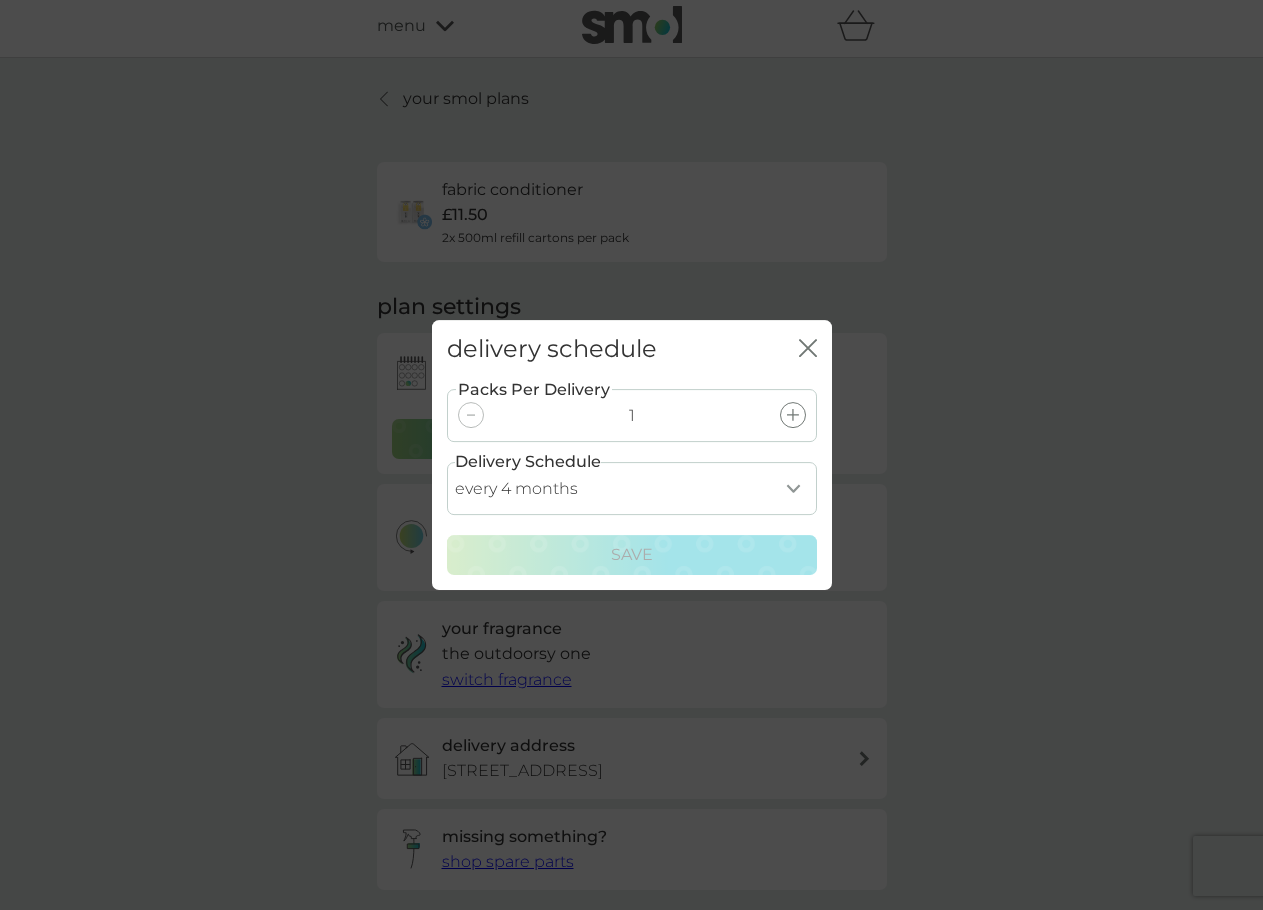 click on "every 1 month every 2 months every 3 months every 4 months every 5 months every 6 months every 7 months every 8 months" at bounding box center [632, 488] 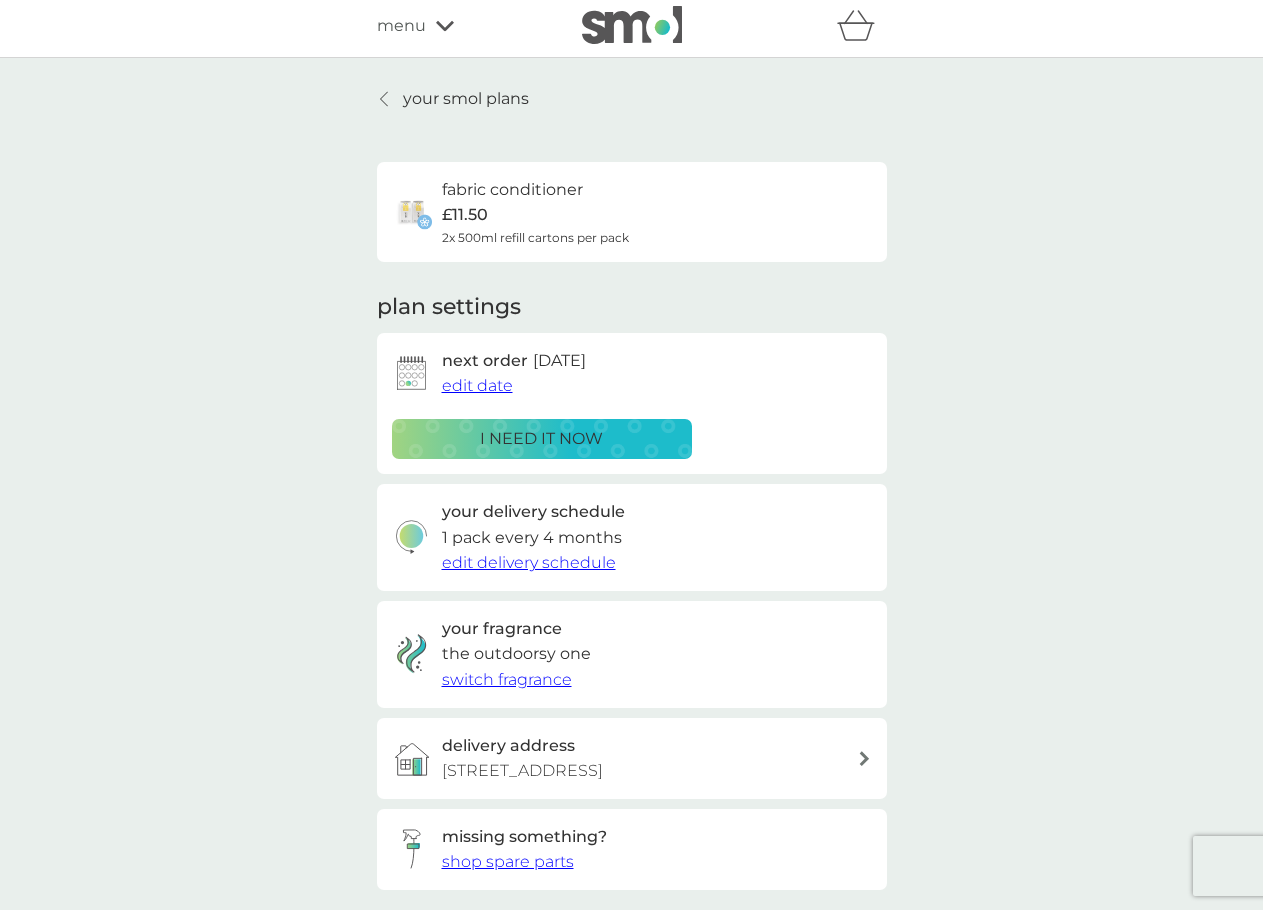 click 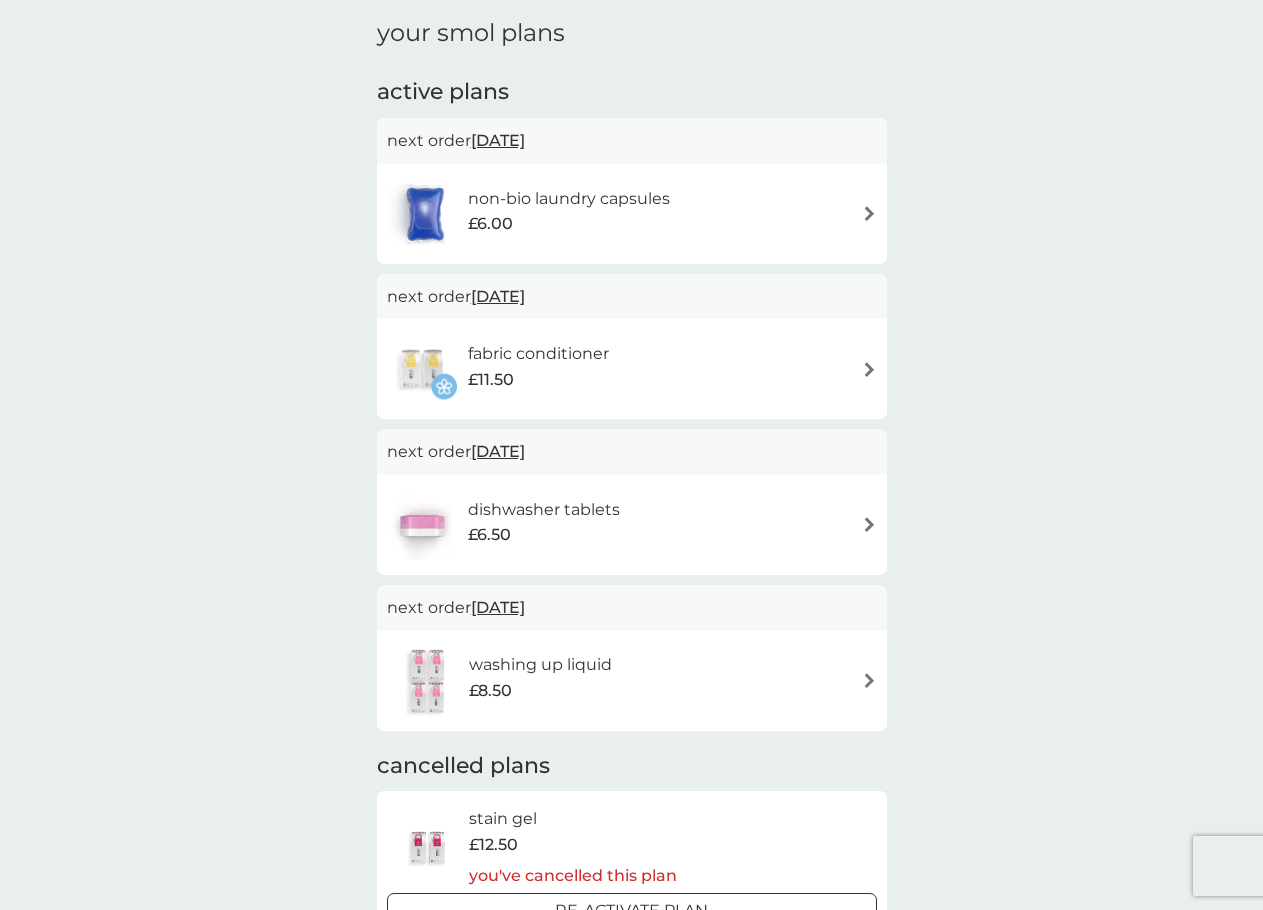scroll, scrollTop: 300, scrollLeft: 0, axis: vertical 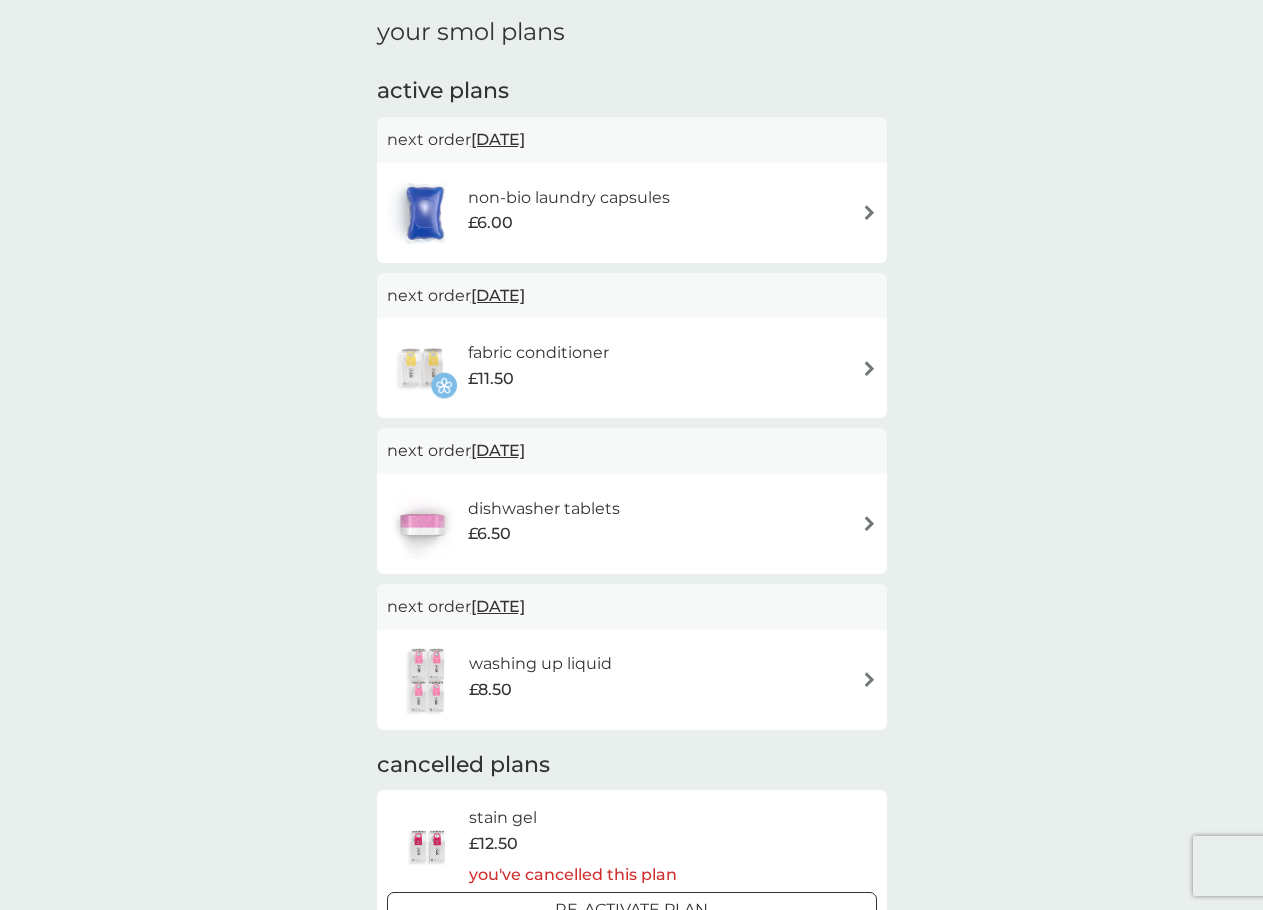 click on "washing up liquid £8.50" at bounding box center [632, 680] 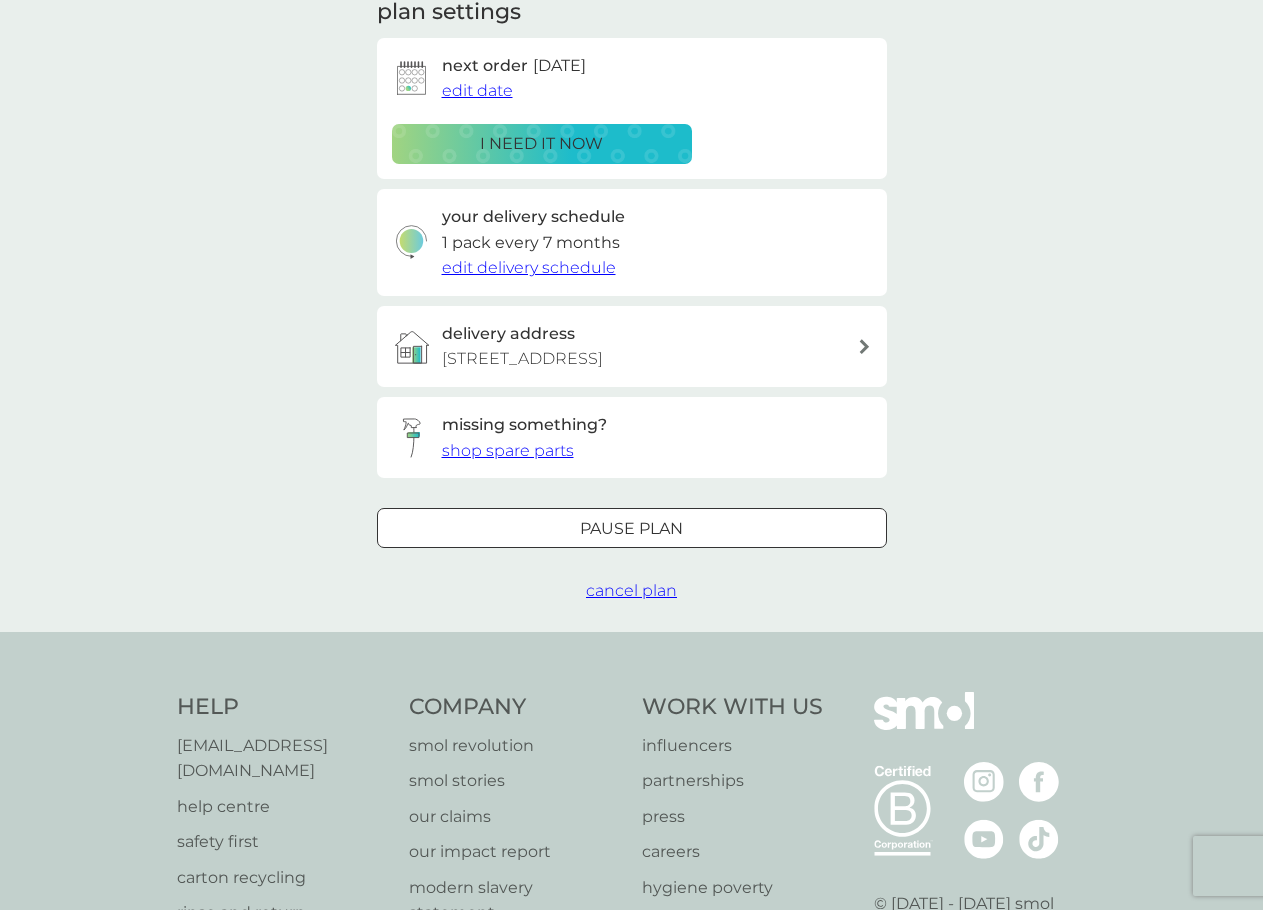 scroll, scrollTop: 0, scrollLeft: 0, axis: both 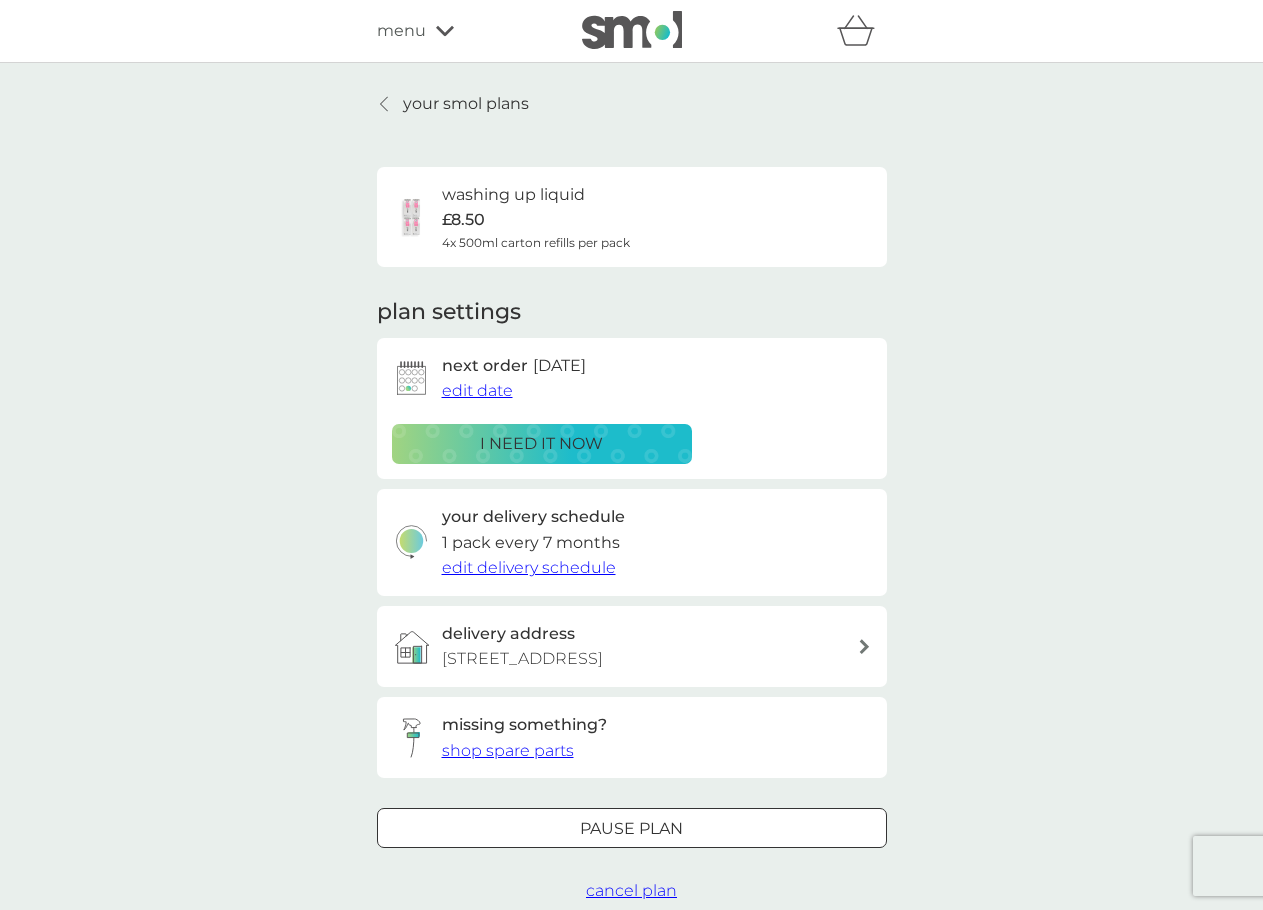 click on "edit date" at bounding box center (477, 390) 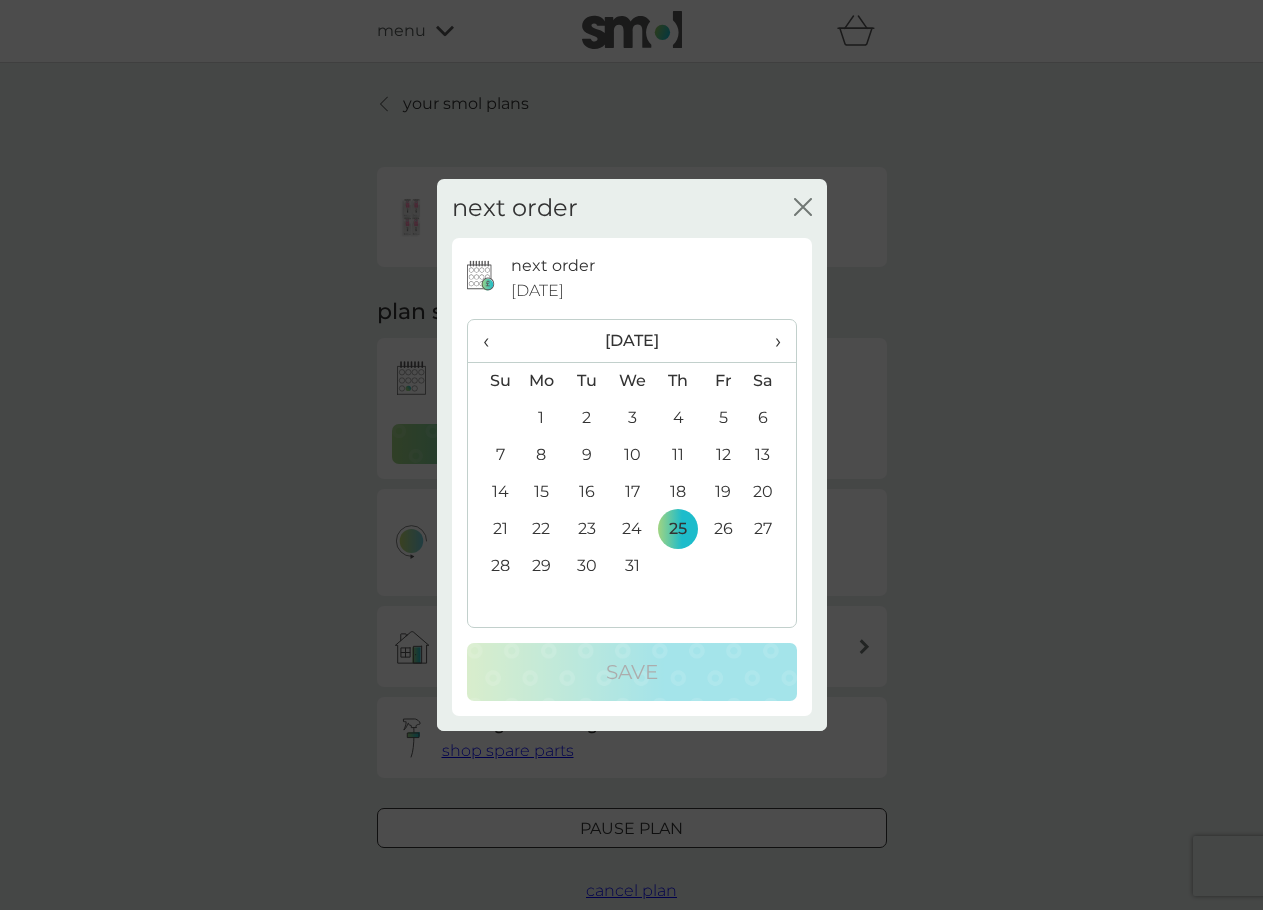 click on "next order close" at bounding box center [632, 208] 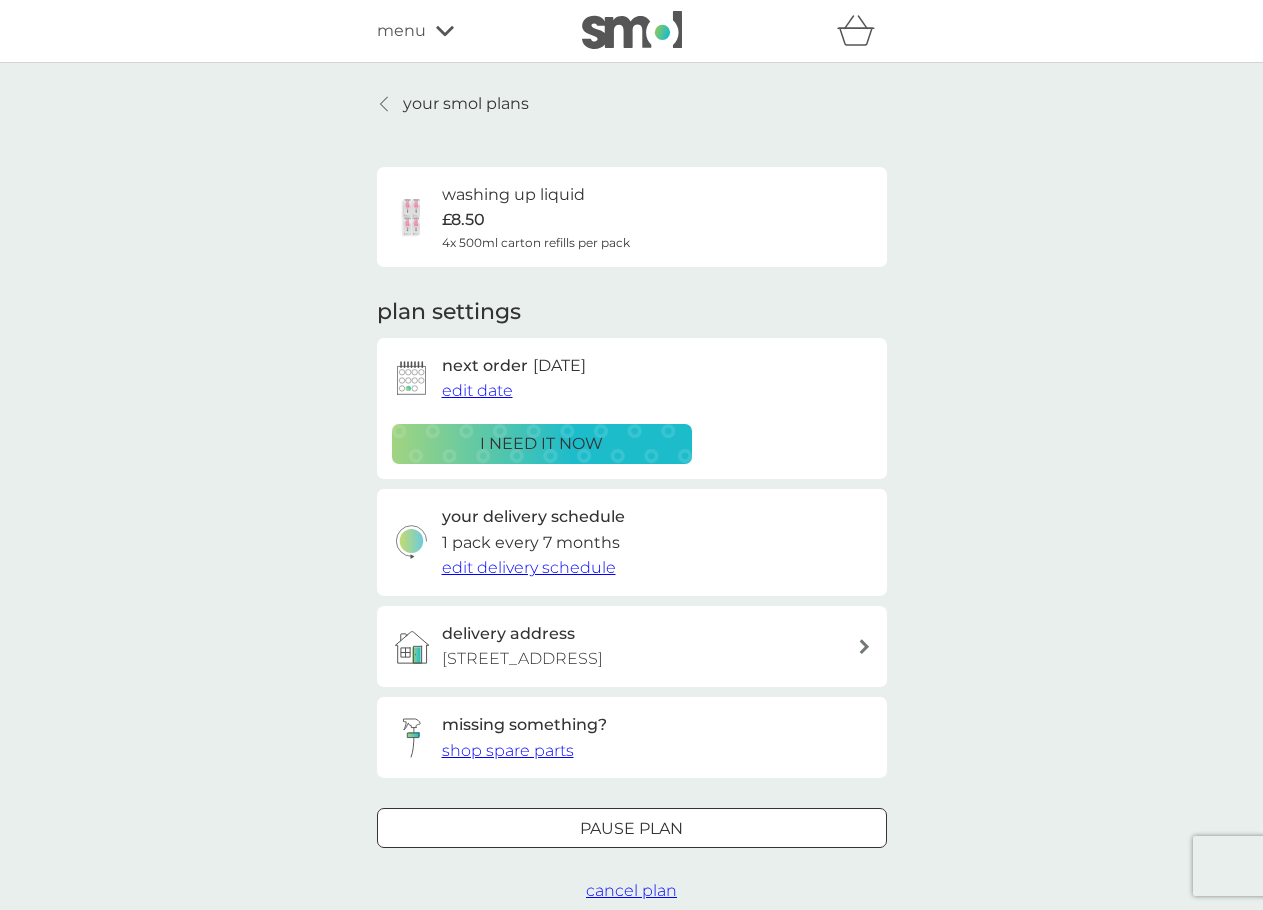 click on "edit delivery schedule" at bounding box center (529, 567) 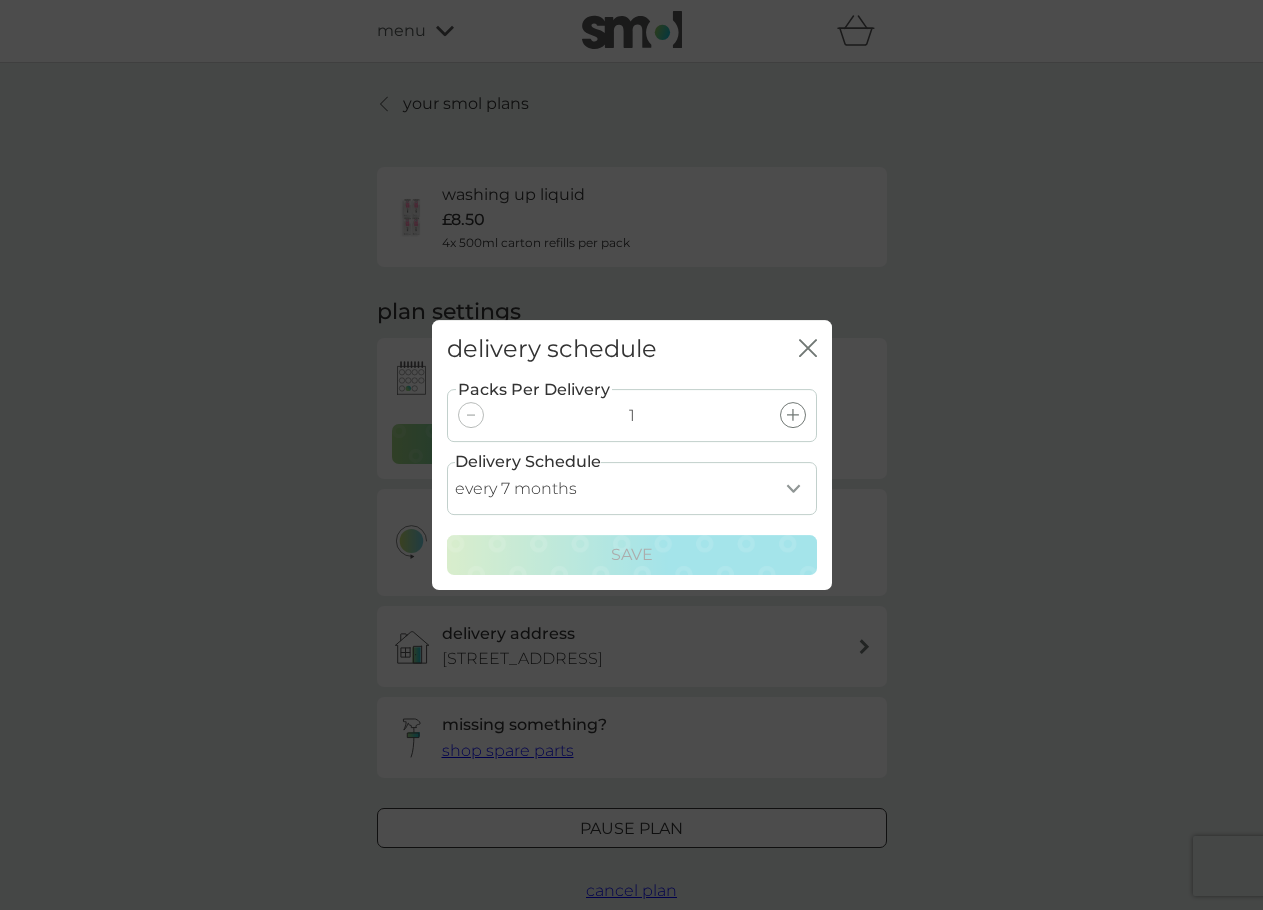 click on "every 1 month every 2 months every 3 months every 4 months every 5 months every 6 months every 7 months" at bounding box center (632, 488) 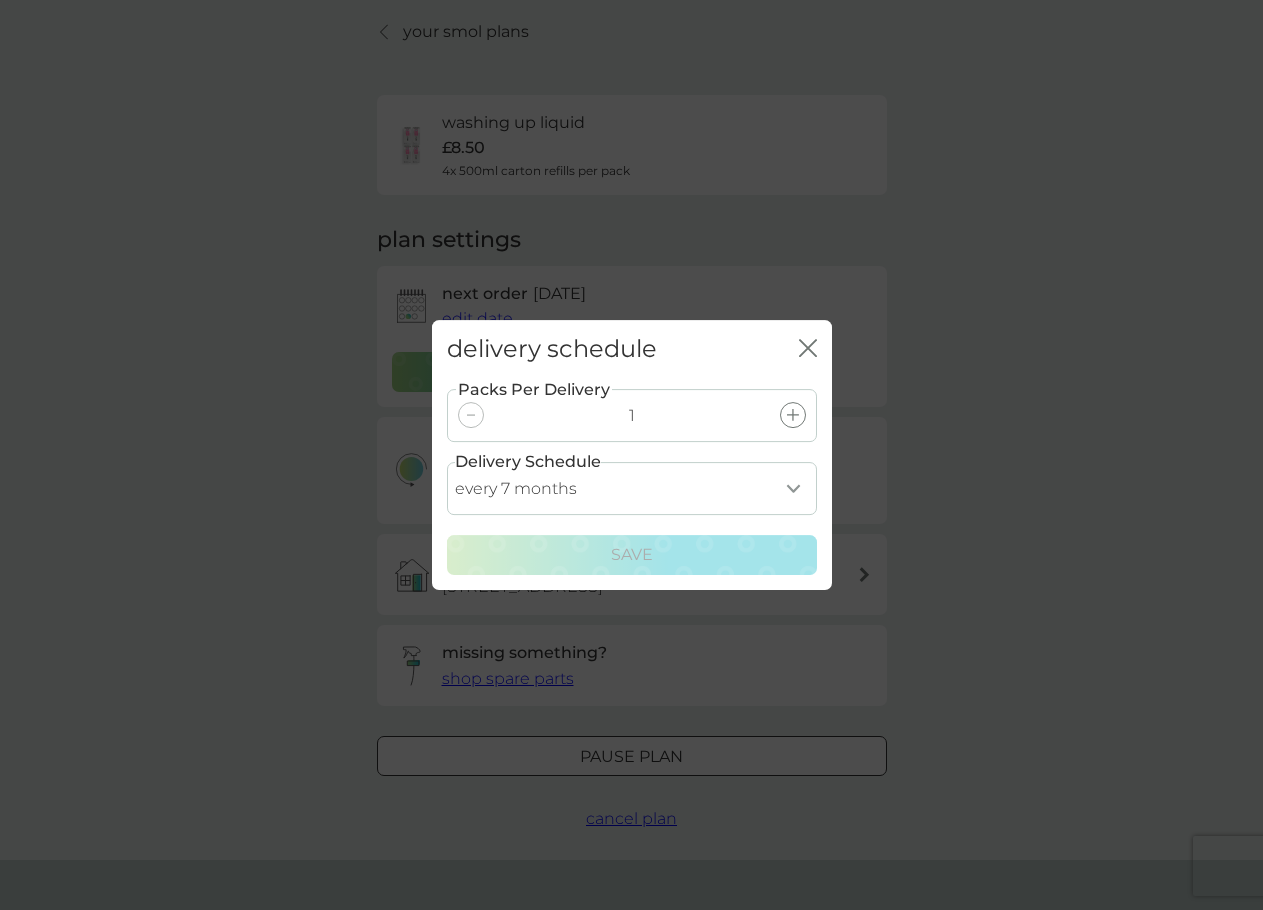 scroll, scrollTop: 74, scrollLeft: 0, axis: vertical 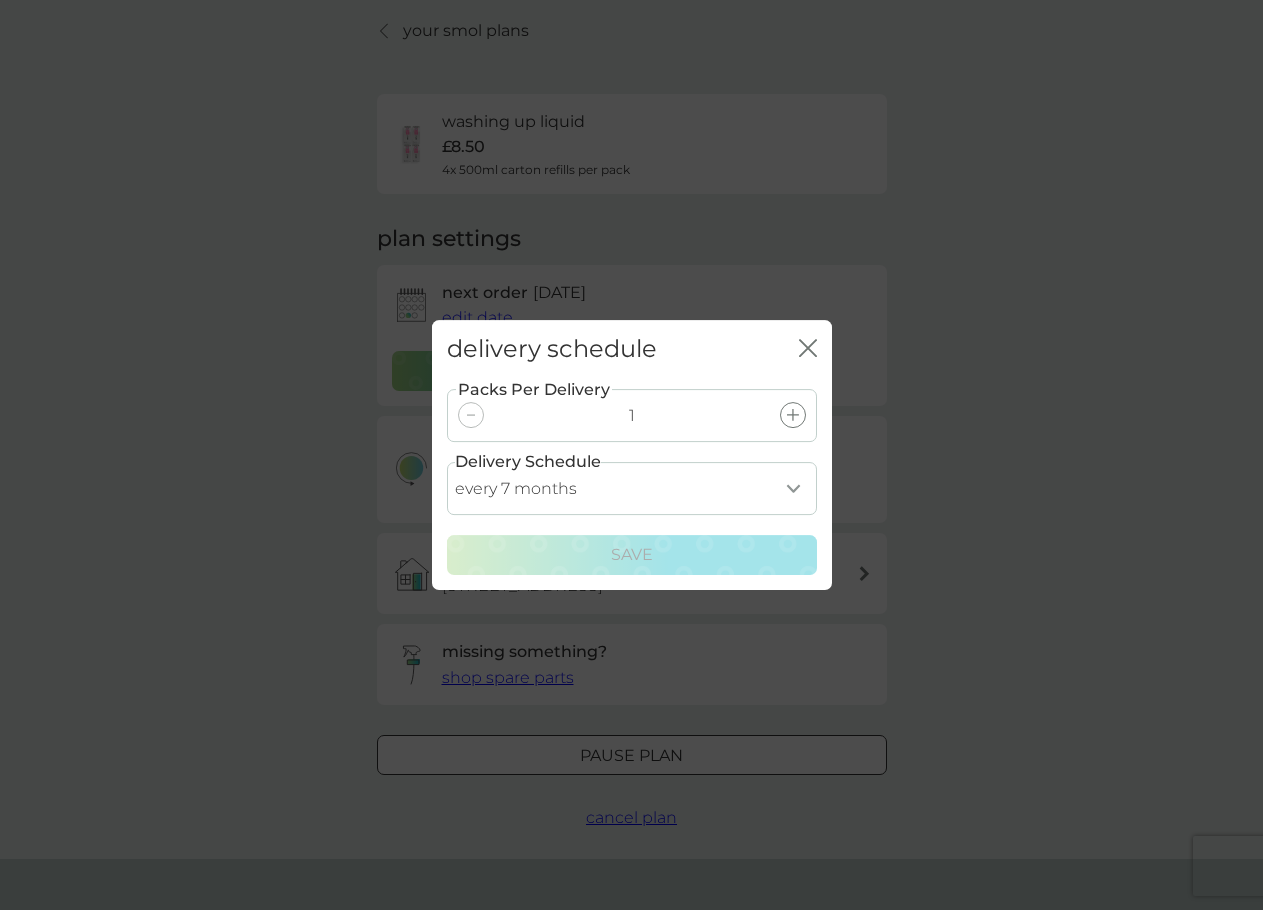 click on "every 1 month every 2 months every 3 months every 4 months every 5 months every 6 months every 7 months" at bounding box center [632, 488] 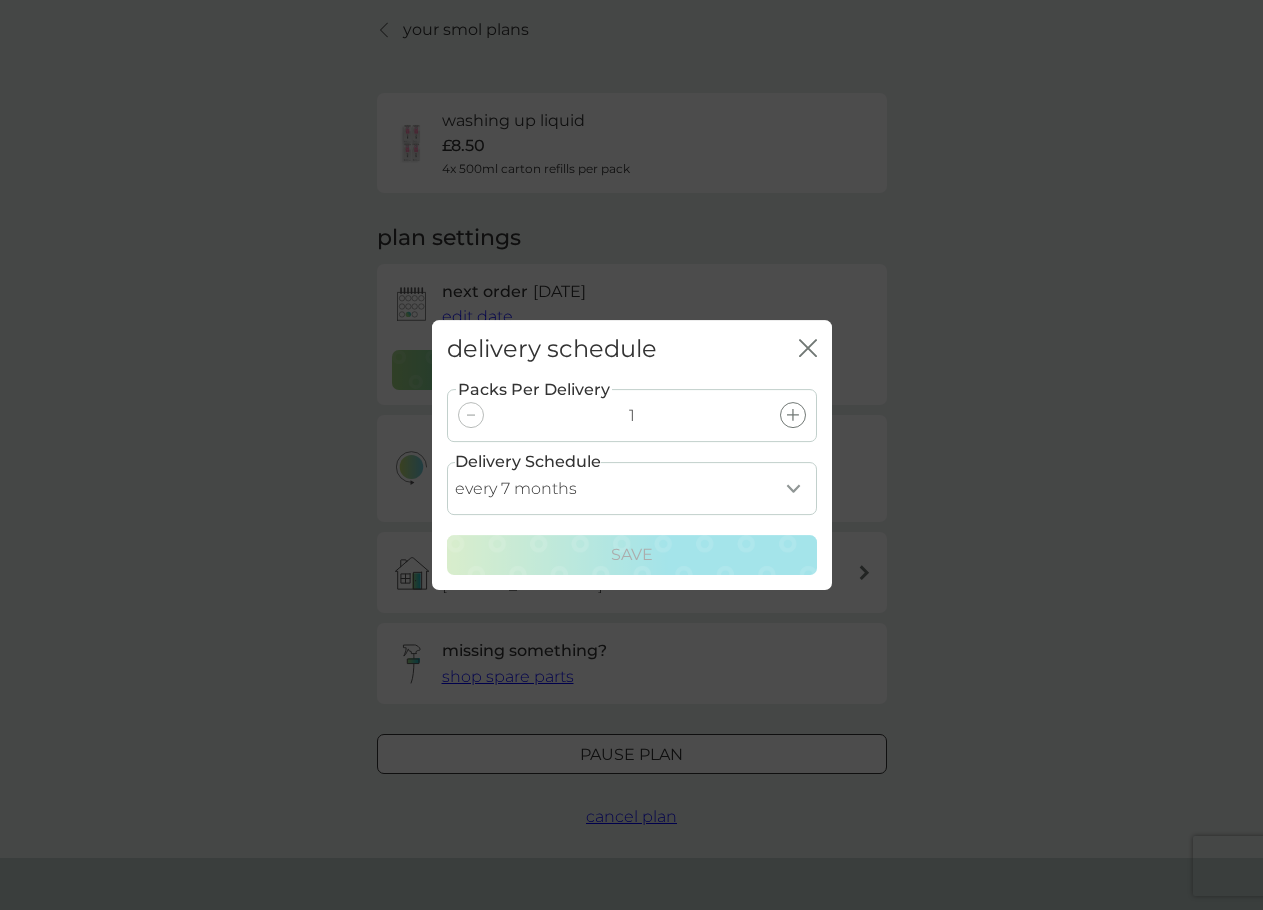 click on "every 1 month every 2 months every 3 months every 4 months every 5 months every 6 months every 7 months" at bounding box center [632, 488] 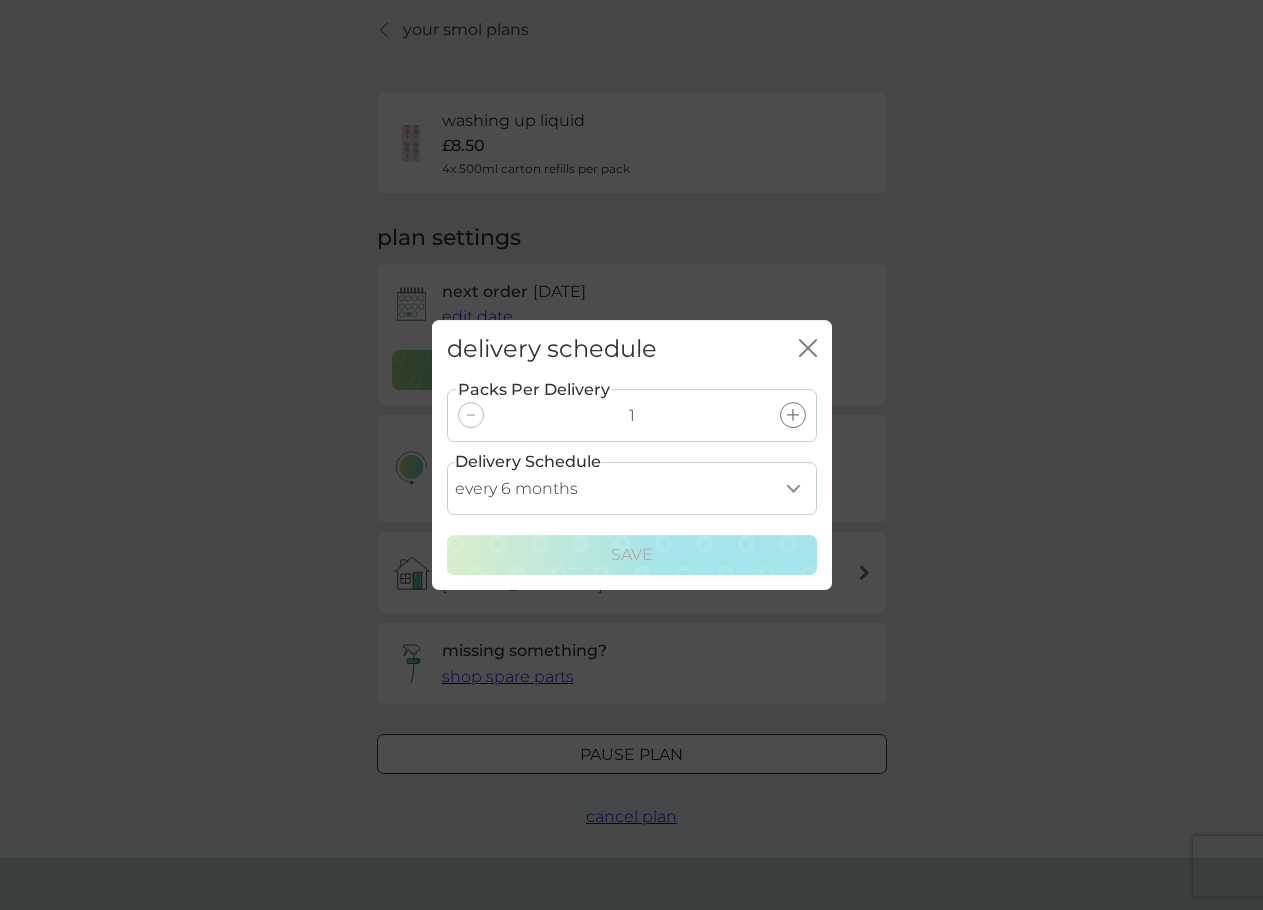 click on "every 1 month every 2 months every 3 months every 4 months every 5 months every 6 months every 7 months" at bounding box center (632, 488) 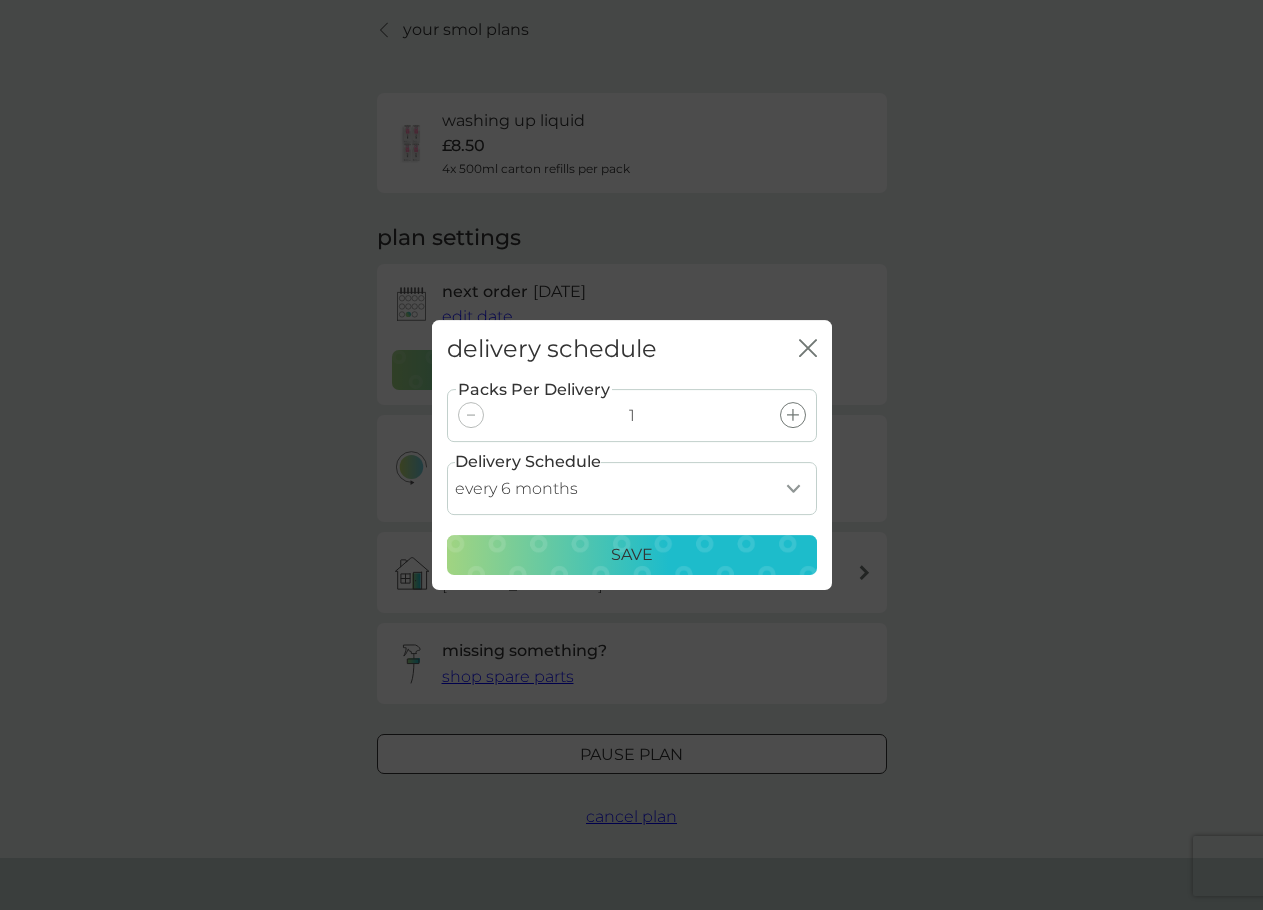 click on "delivery schedule close Packs Per Delivery 1 Delivery Schedule every 1 month every 2 months every 3 months every 4 months every 5 months every 6 months every 7 months Save" at bounding box center (631, 455) 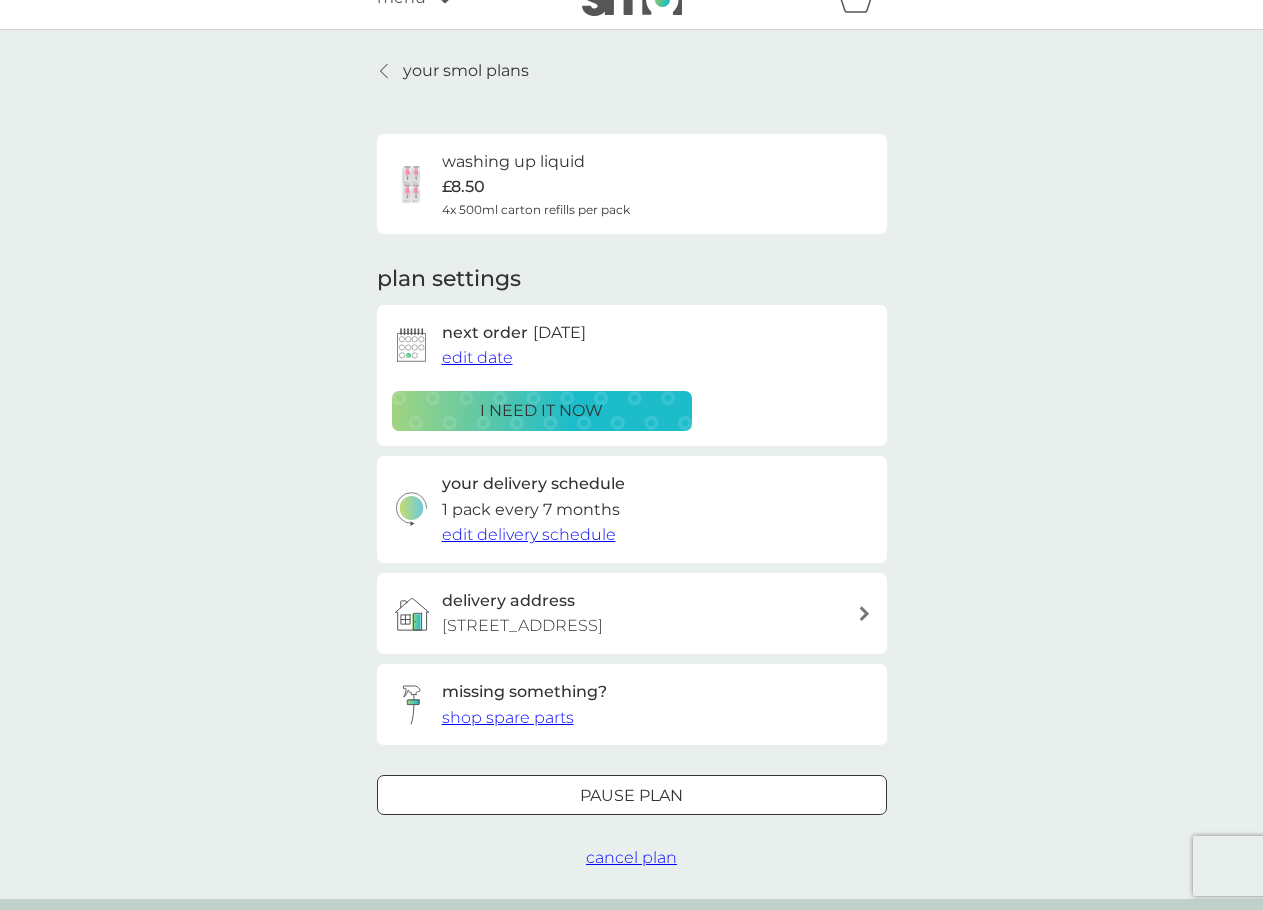 scroll, scrollTop: 0, scrollLeft: 0, axis: both 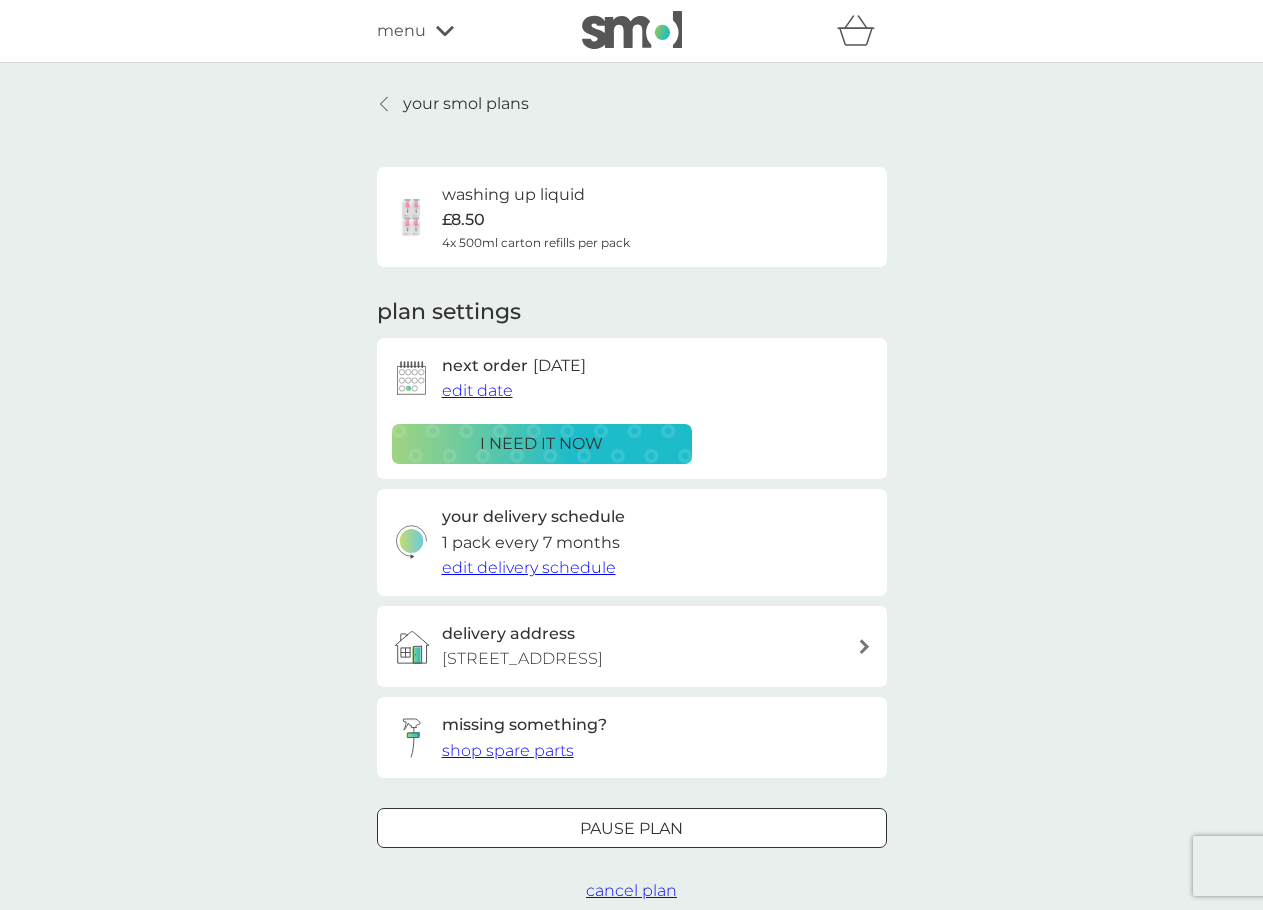 click on "edit delivery schedule" at bounding box center (529, 567) 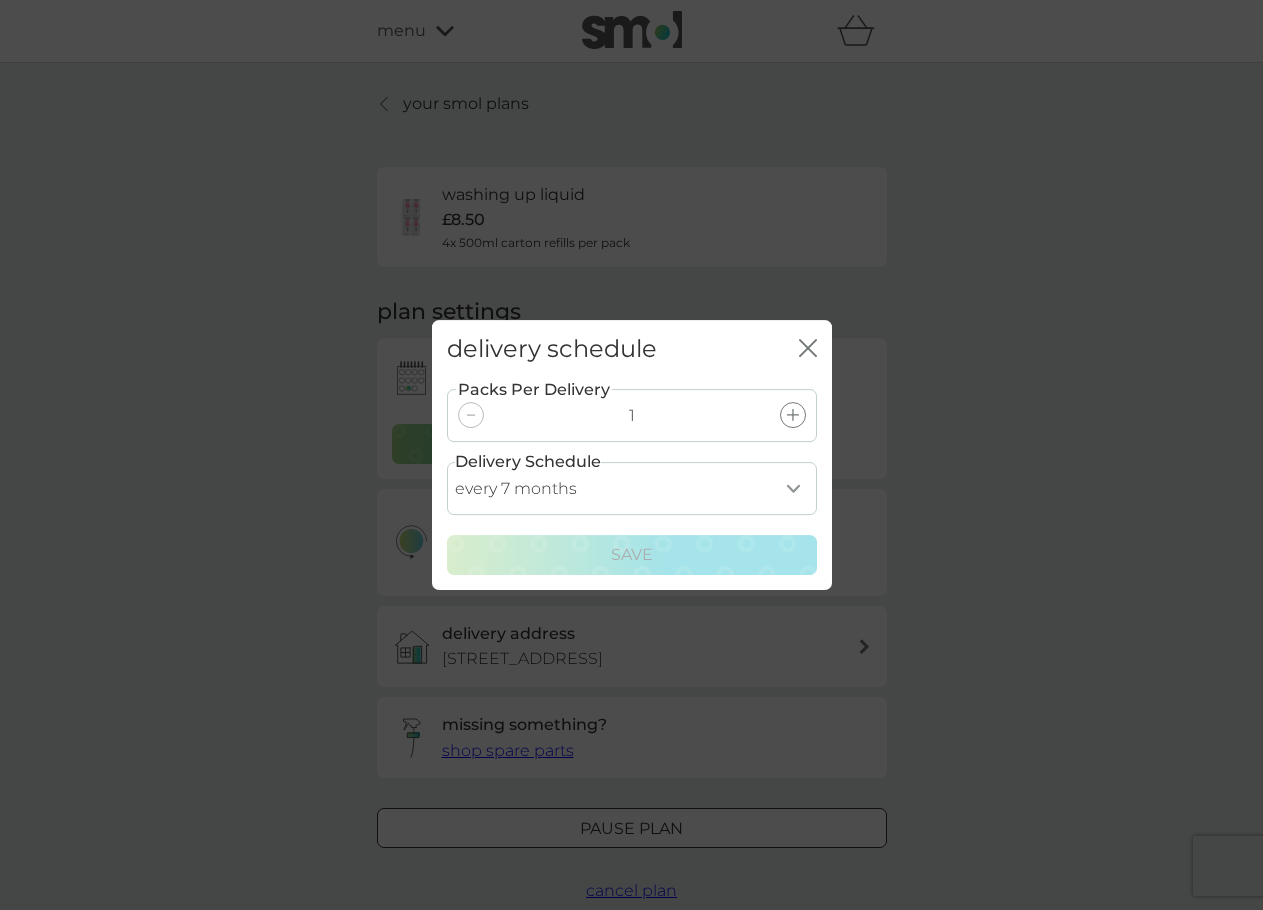 click on "every 1 month every 2 months every 3 months every 4 months every 5 months every 6 months every 7 months" at bounding box center [632, 488] 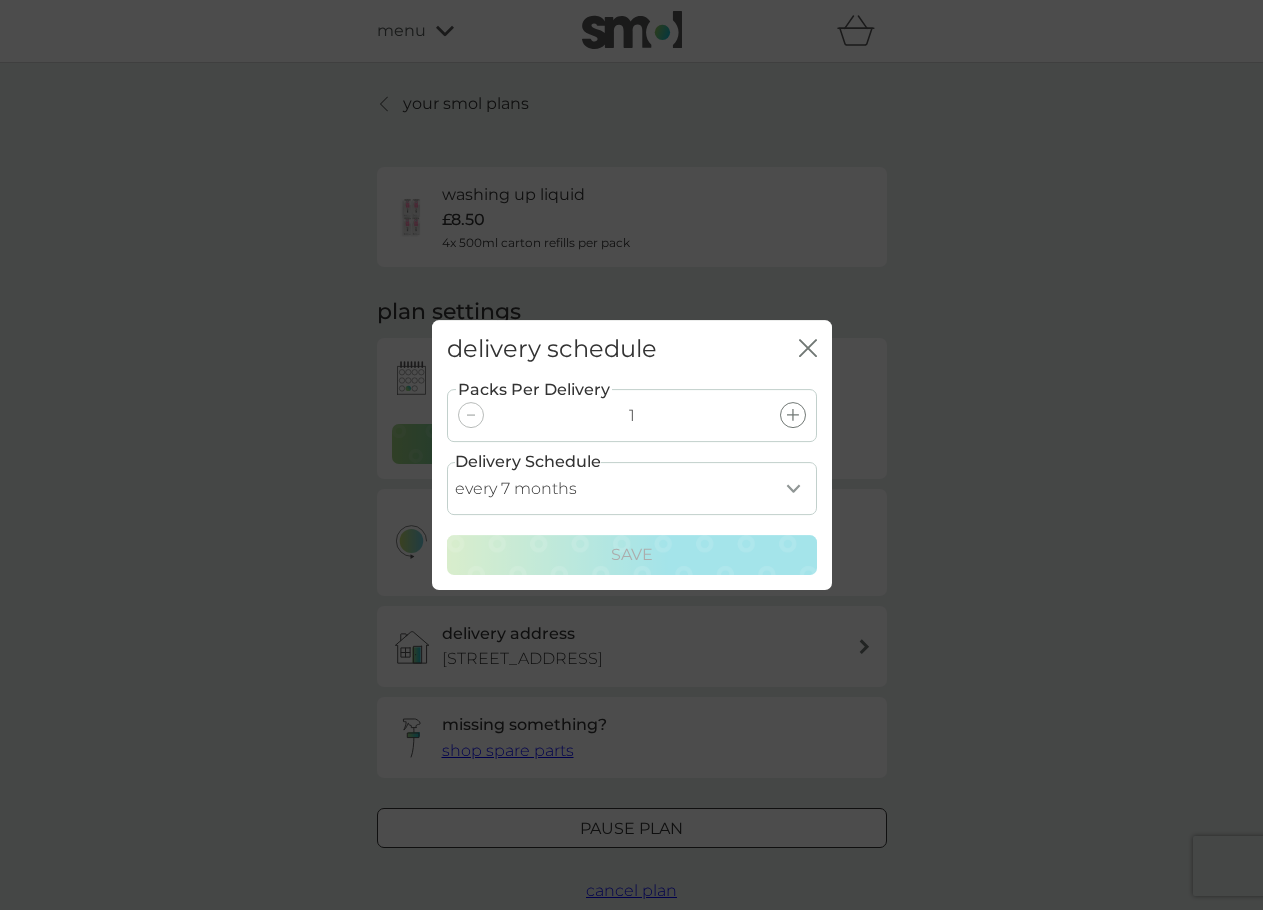 drag, startPoint x: 793, startPoint y: 487, endPoint x: 810, endPoint y: 449, distance: 41.62932 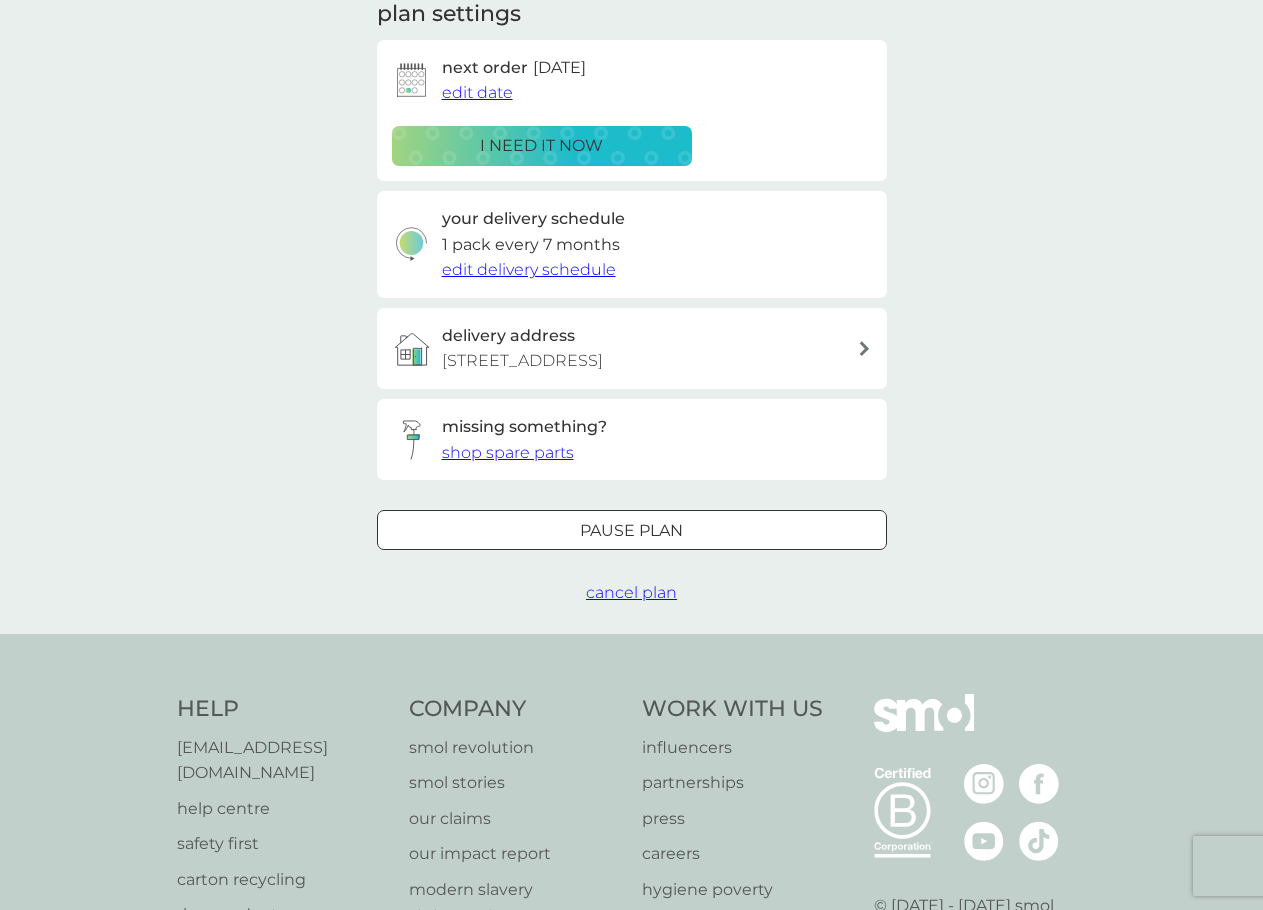 scroll, scrollTop: 299, scrollLeft: 0, axis: vertical 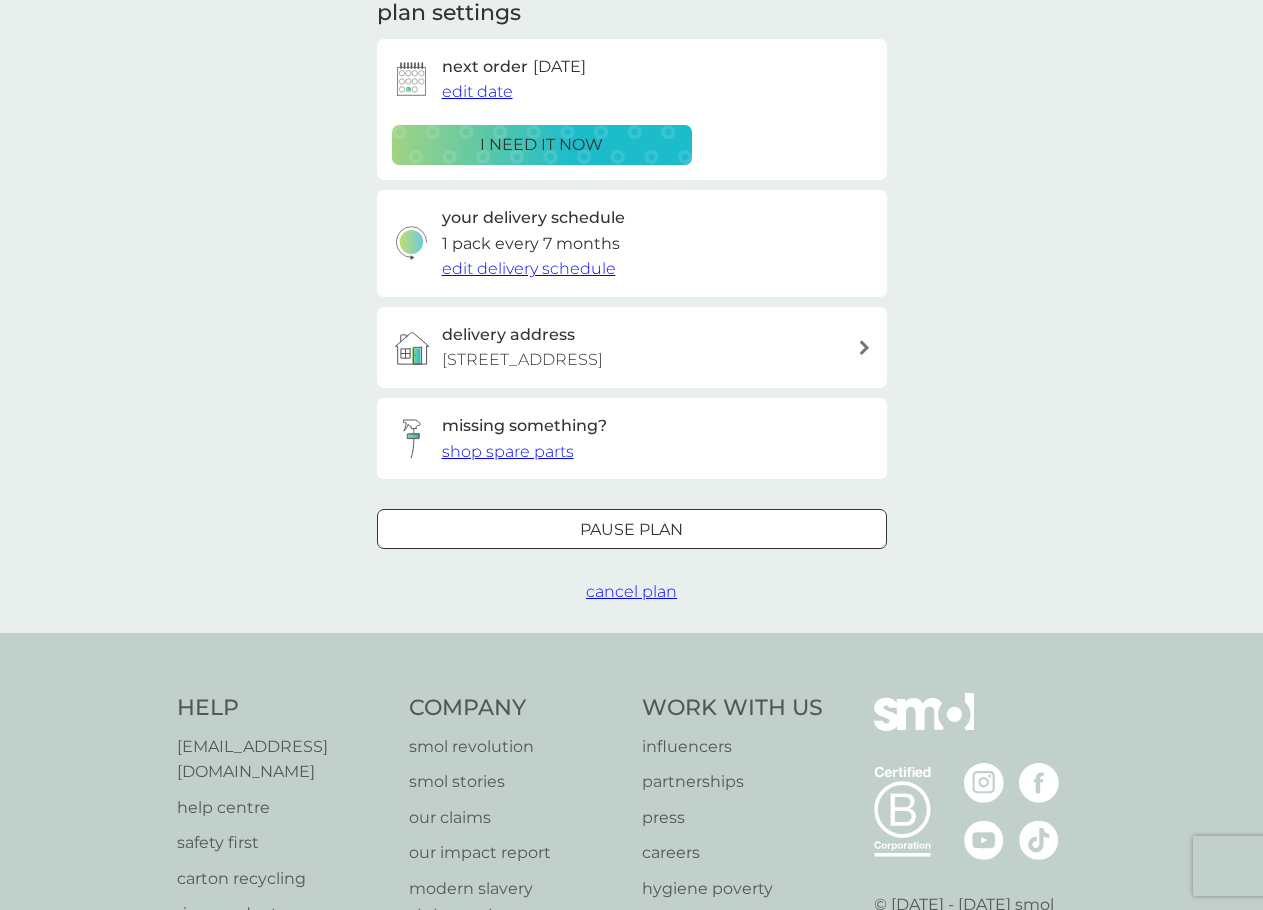 click on "Pause plan" at bounding box center (631, 530) 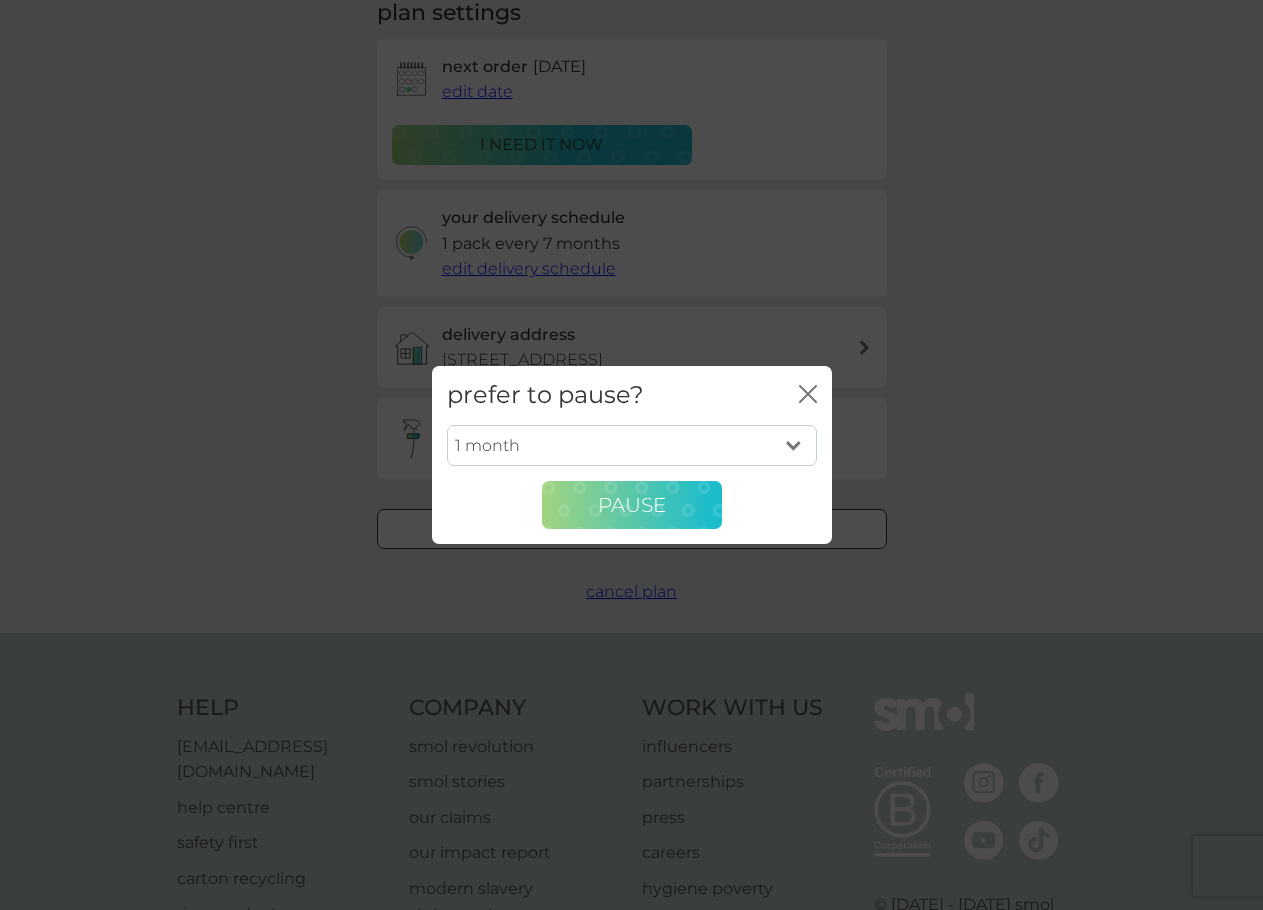 click on "Pause" at bounding box center (632, 505) 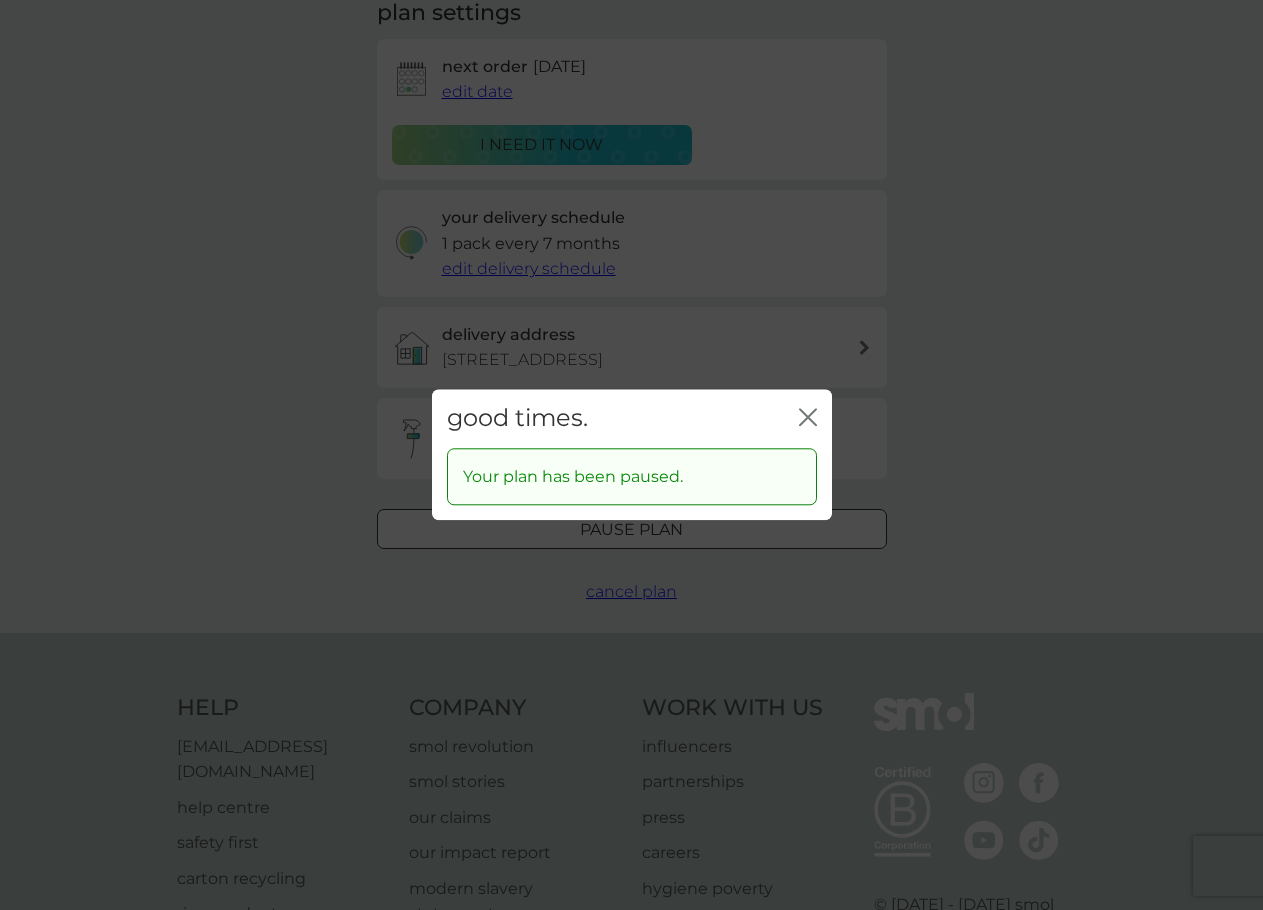 click on "Your plan has been paused." at bounding box center (573, 477) 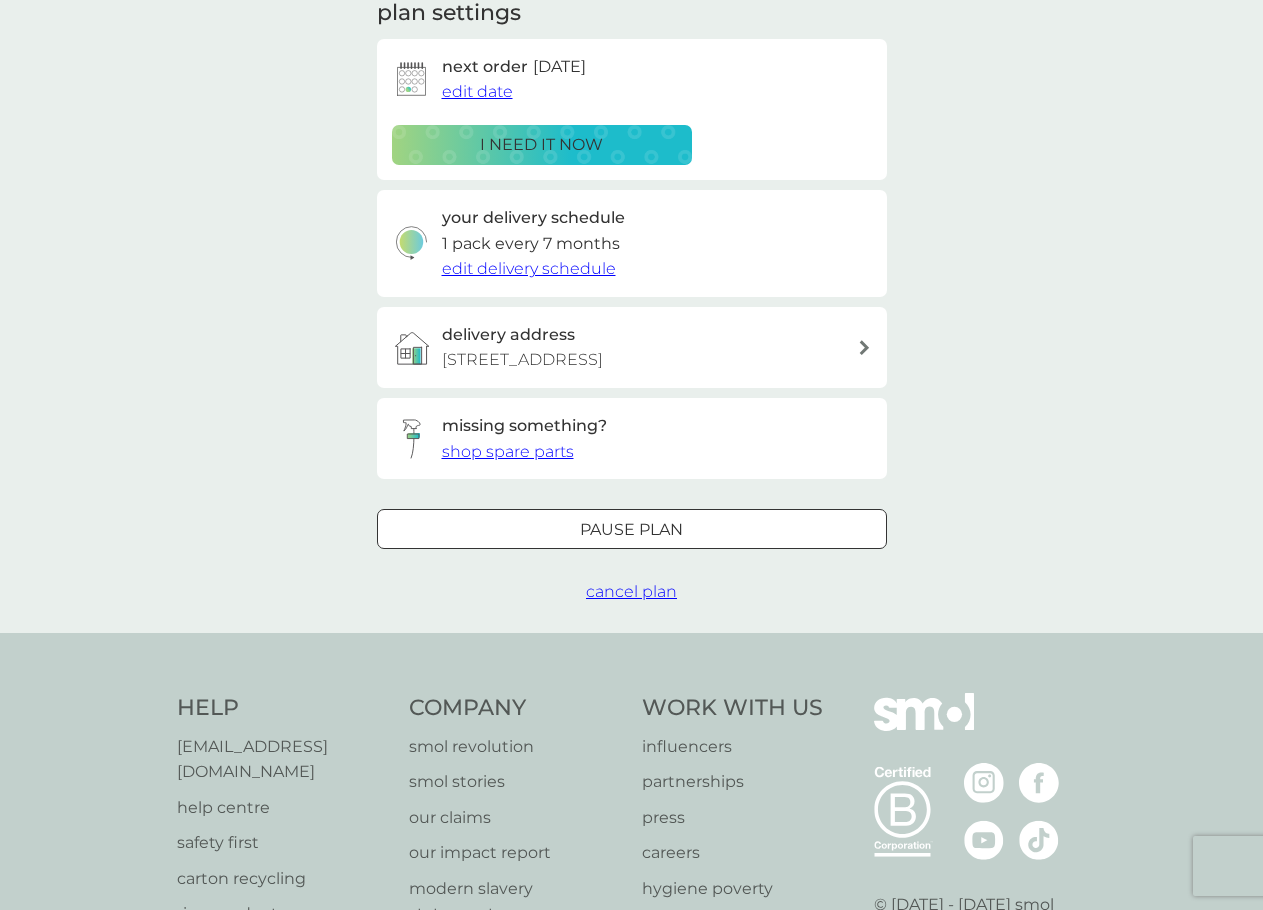 click on "cancel plan" at bounding box center [631, 591] 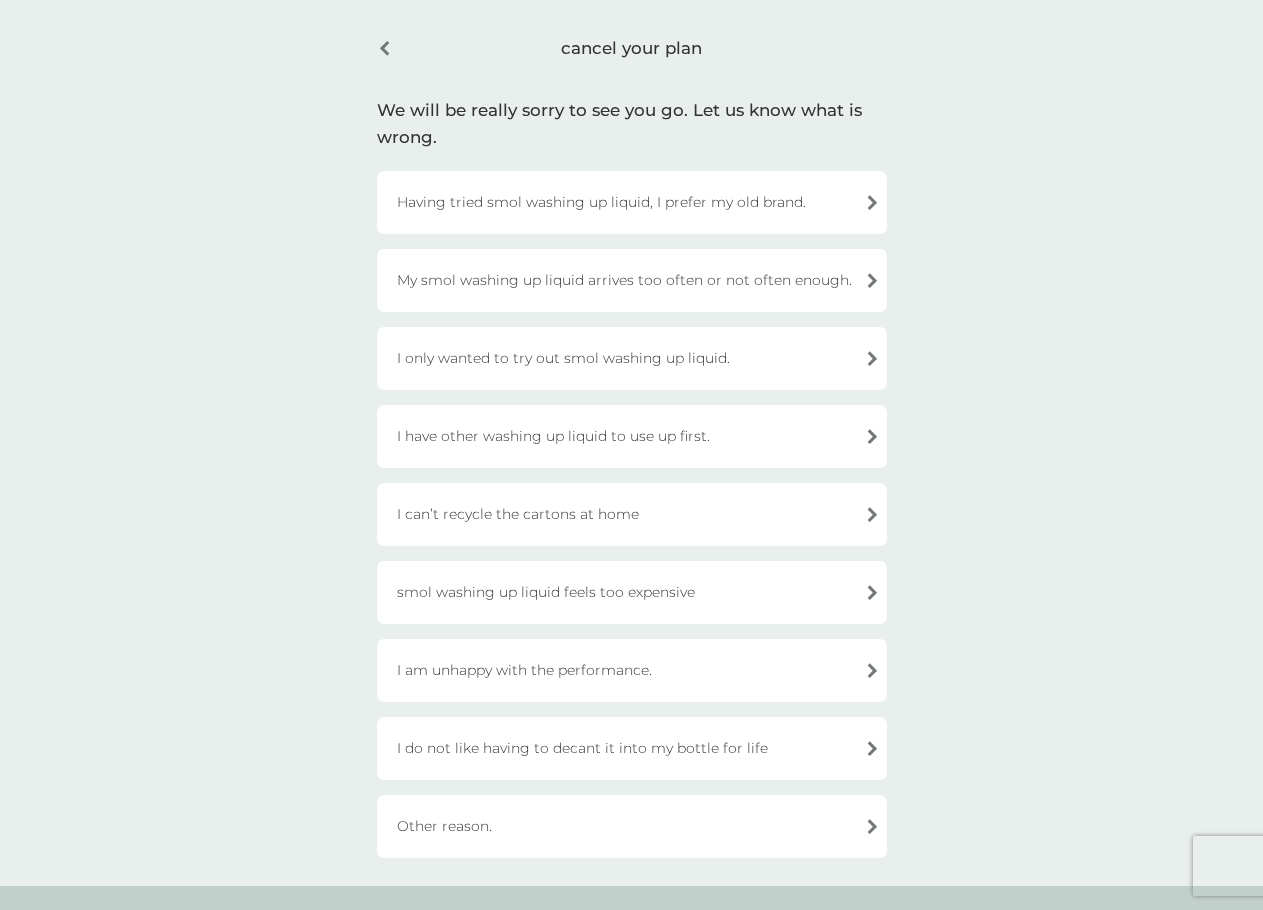 scroll, scrollTop: 491, scrollLeft: 0, axis: vertical 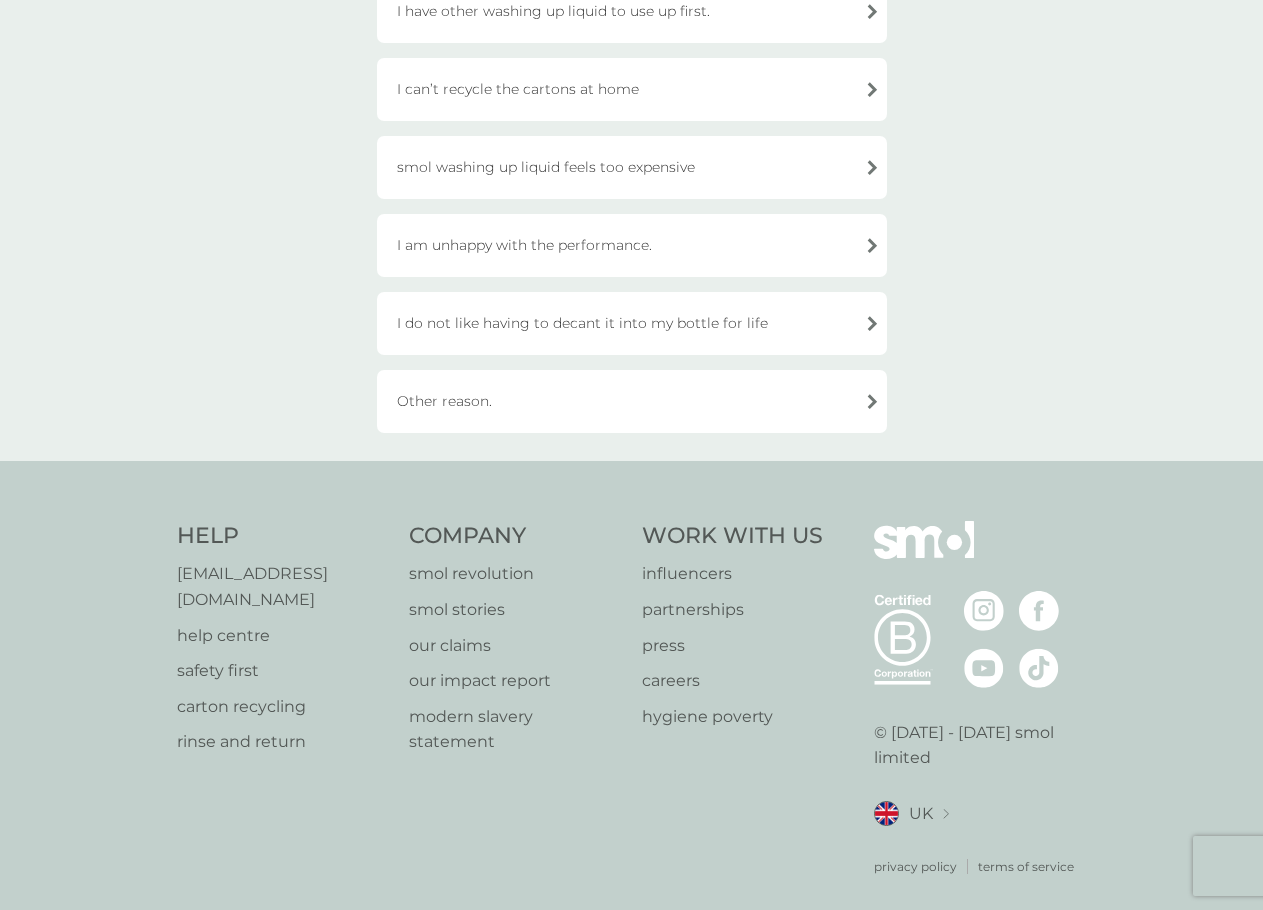 click on "Other reason." at bounding box center (632, 401) 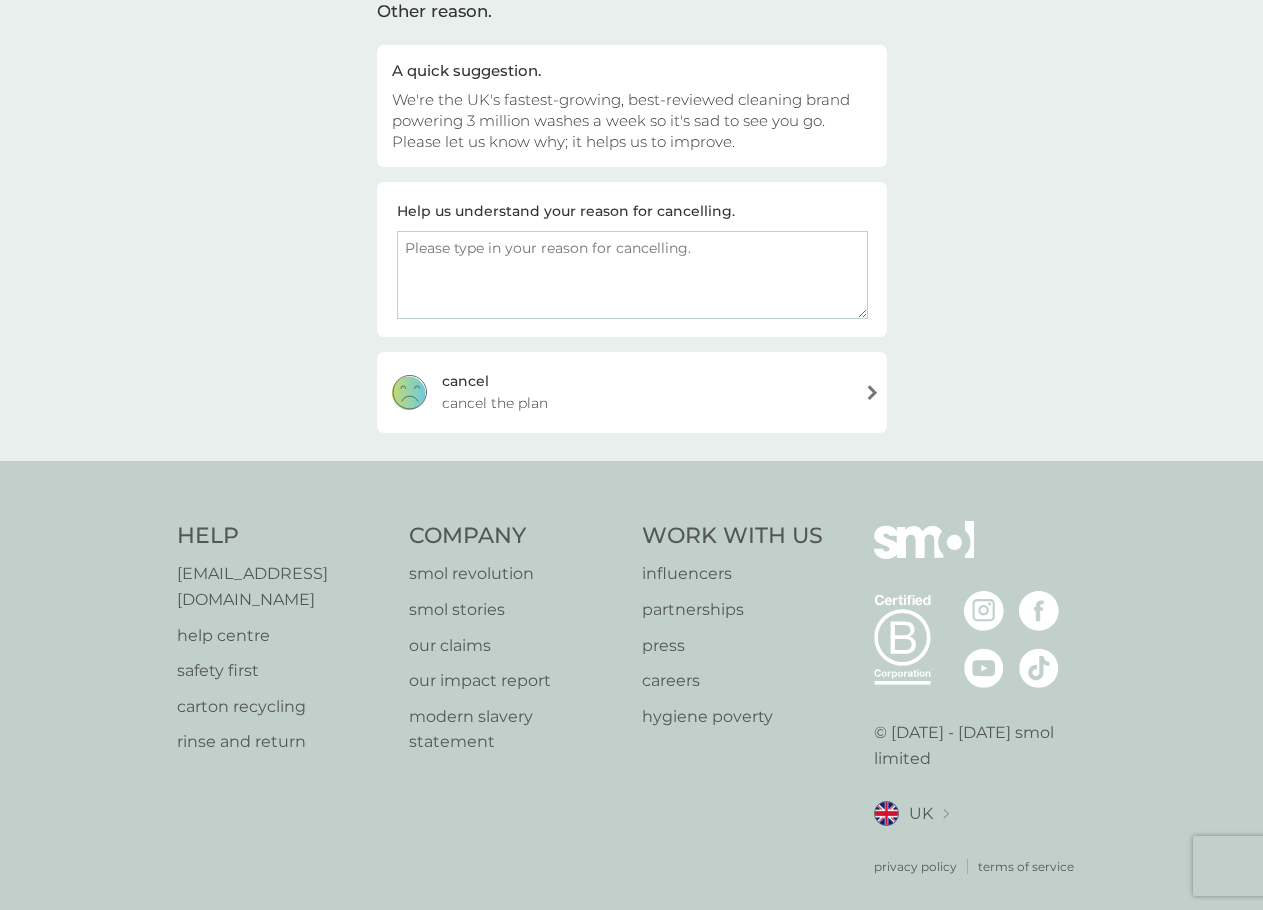 click on "[PERSON_NAME] the plan" at bounding box center [632, 392] 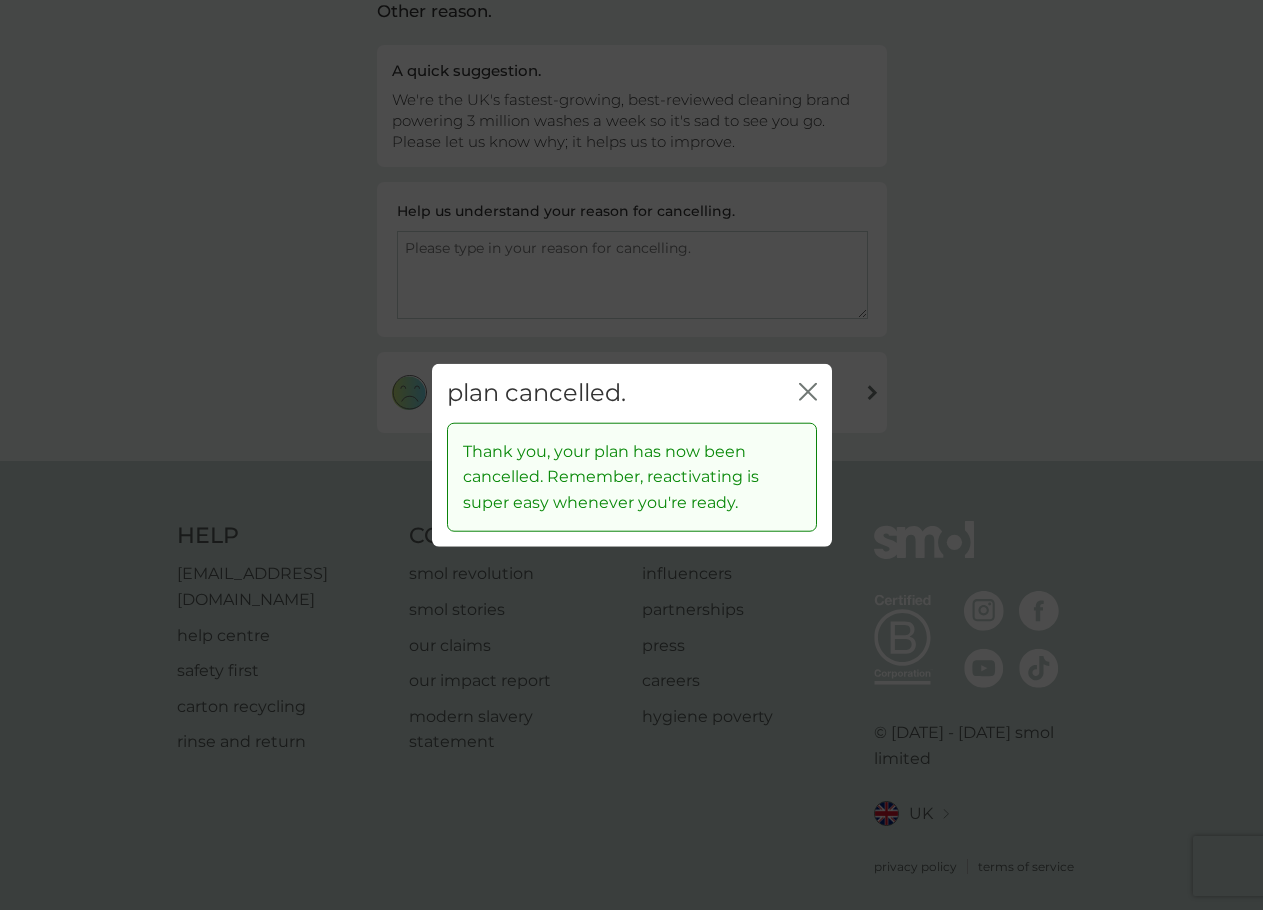 click on "plan cancelled. close" at bounding box center [632, 393] 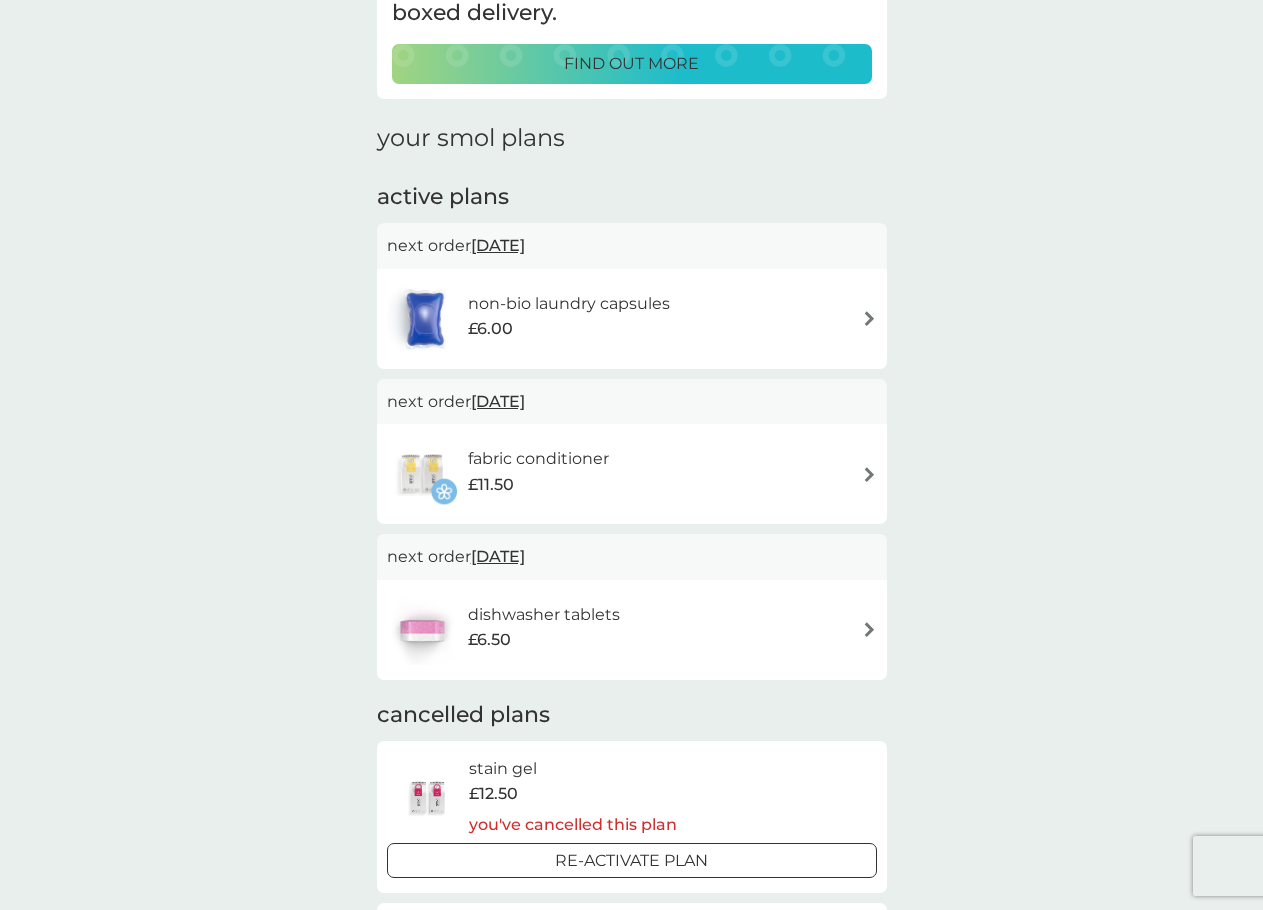 scroll, scrollTop: 0, scrollLeft: 0, axis: both 